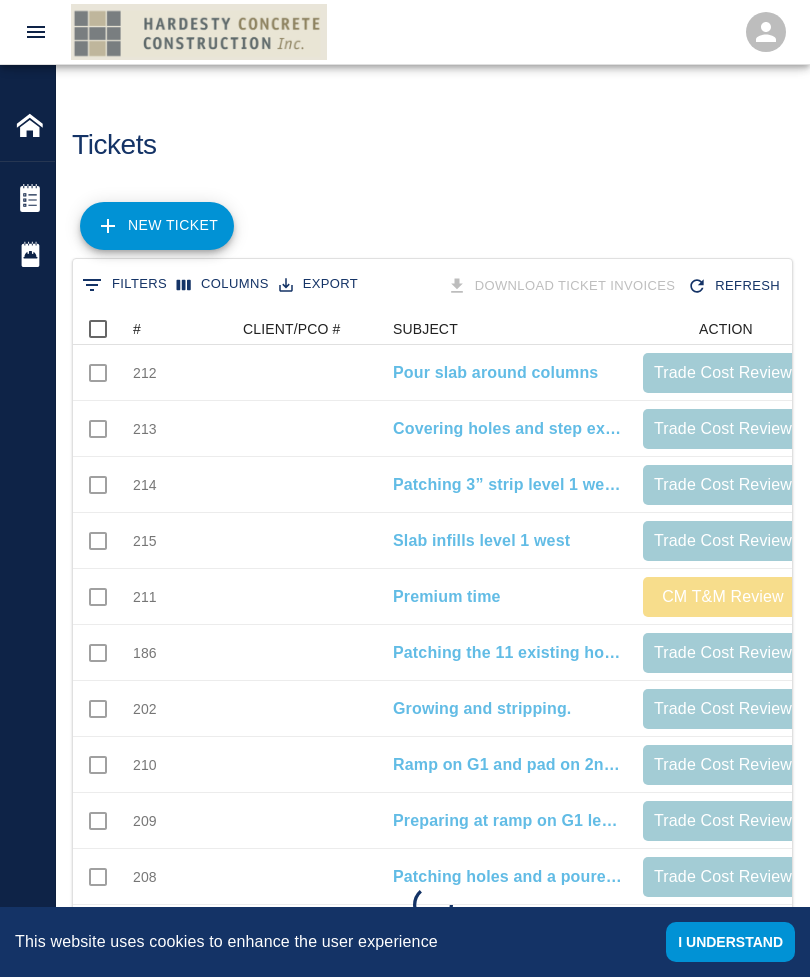 scroll, scrollTop: 0, scrollLeft: 0, axis: both 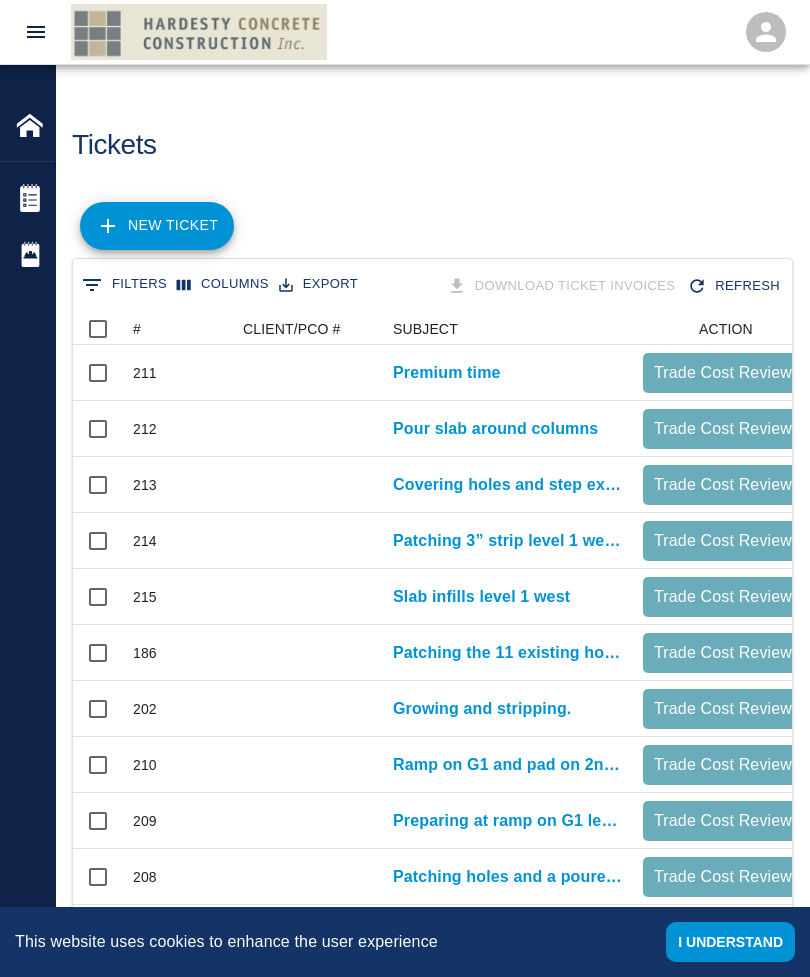 click on "NEW TICKET" at bounding box center (157, 226) 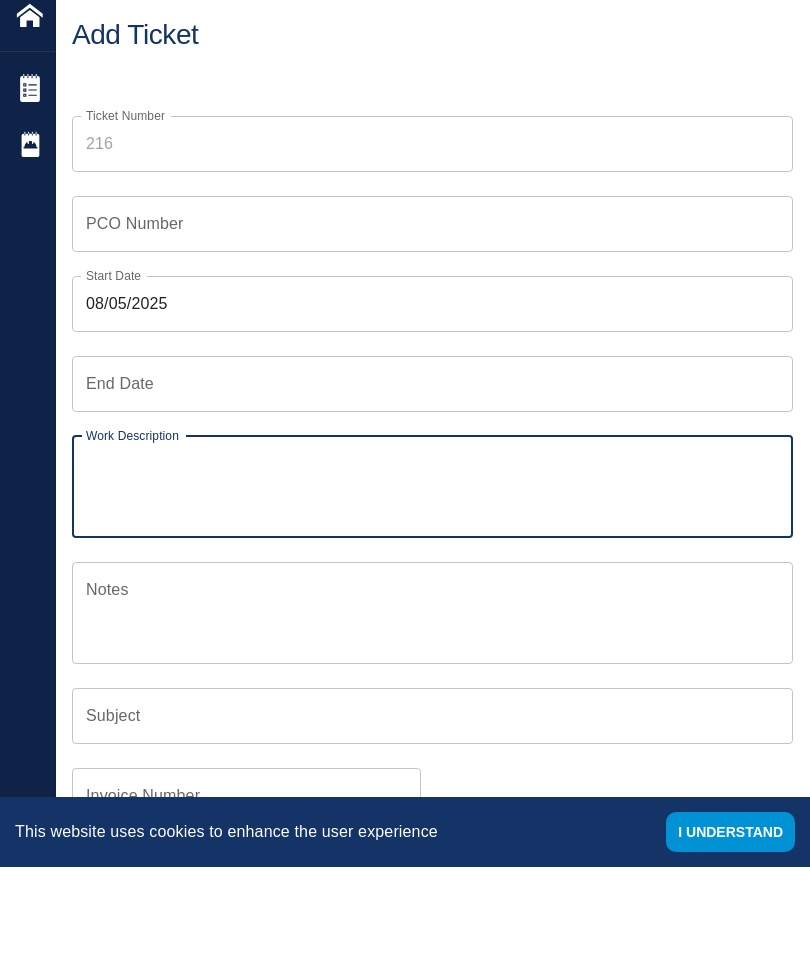 click on "End Date" at bounding box center (432, 494) 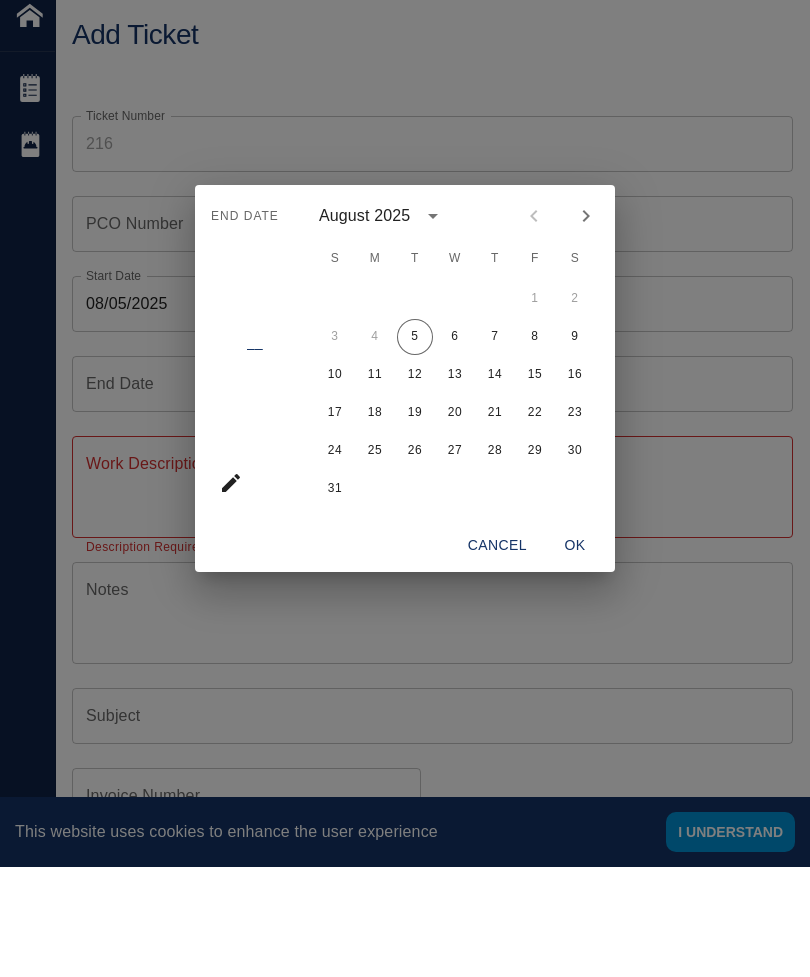 scroll, scrollTop: 110, scrollLeft: 0, axis: vertical 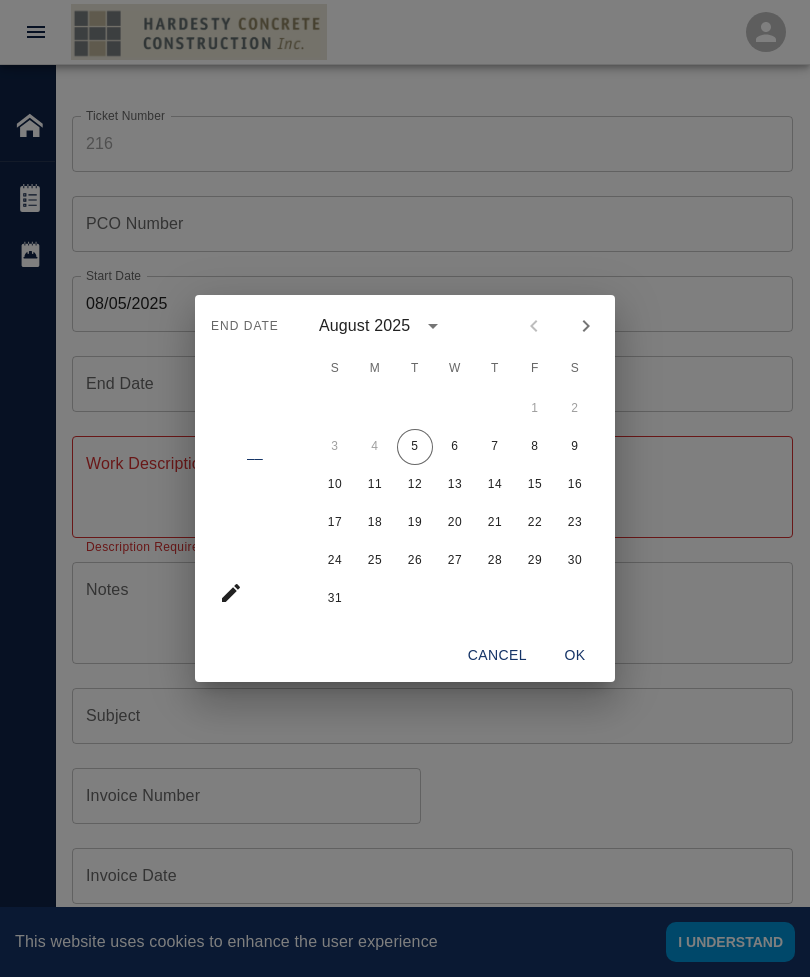click on "3 4 5 6 7 8 9" at bounding box center [455, 447] 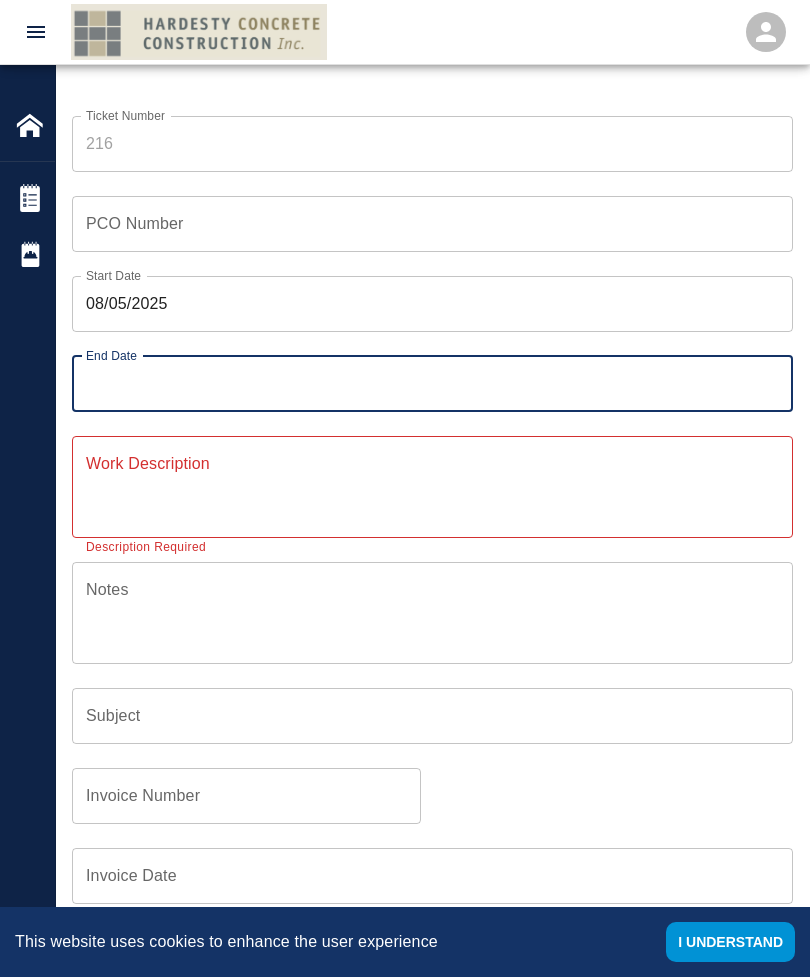 click on "08/05/2025" at bounding box center (432, 304) 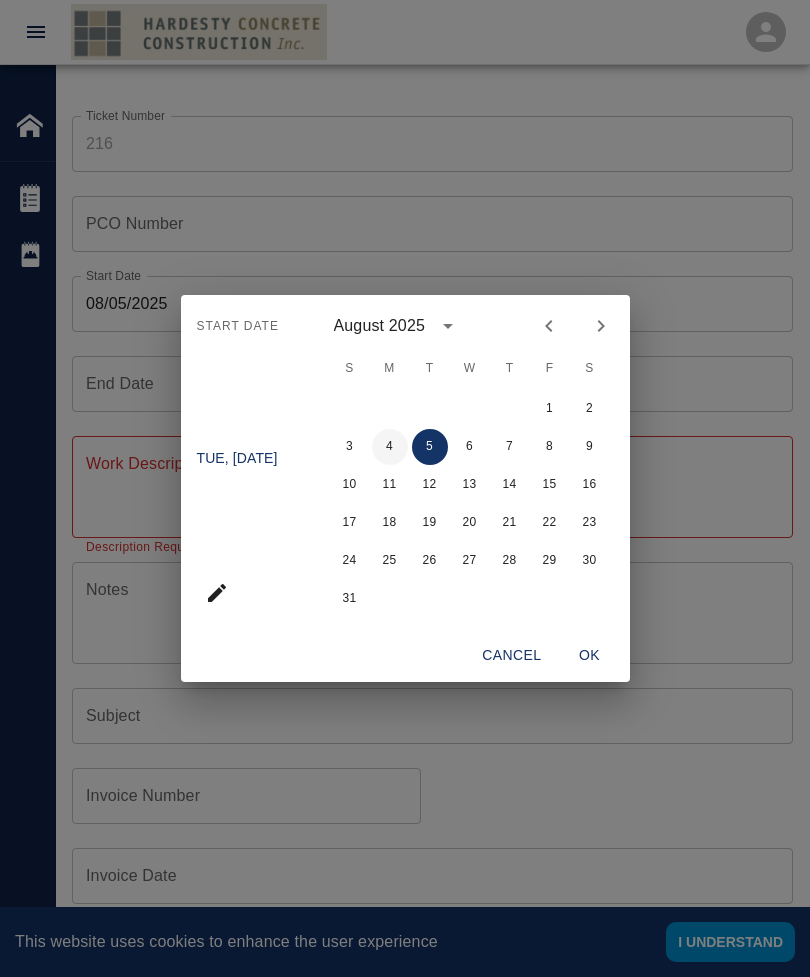 click on "4" at bounding box center (390, 447) 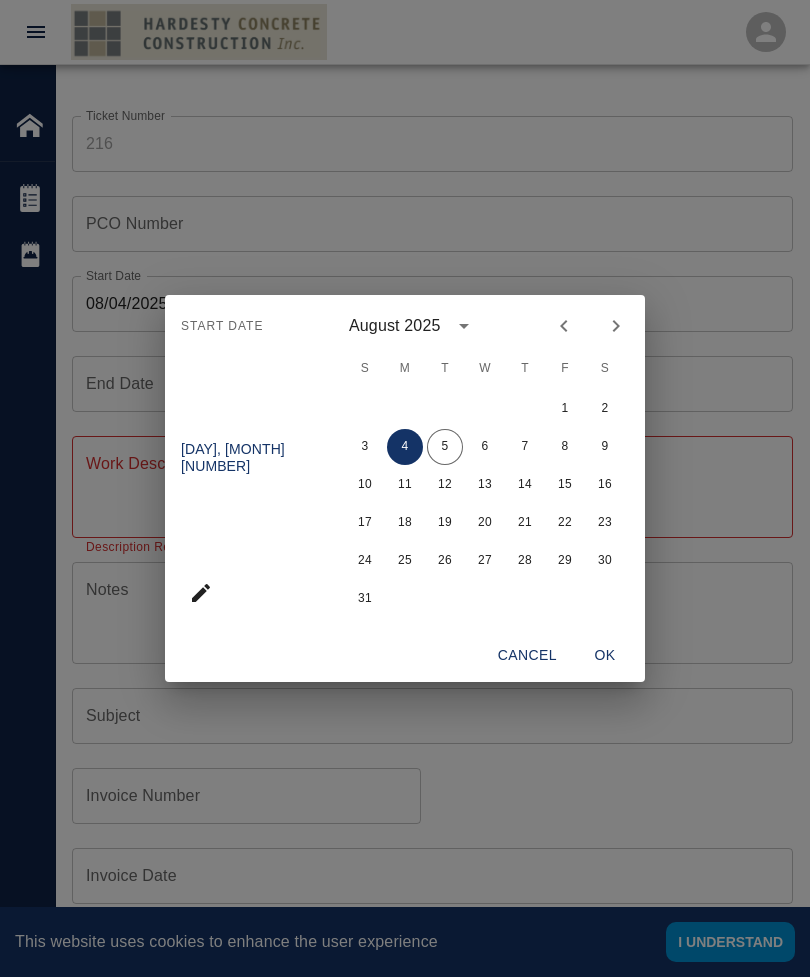 click on "OK" at bounding box center [605, 655] 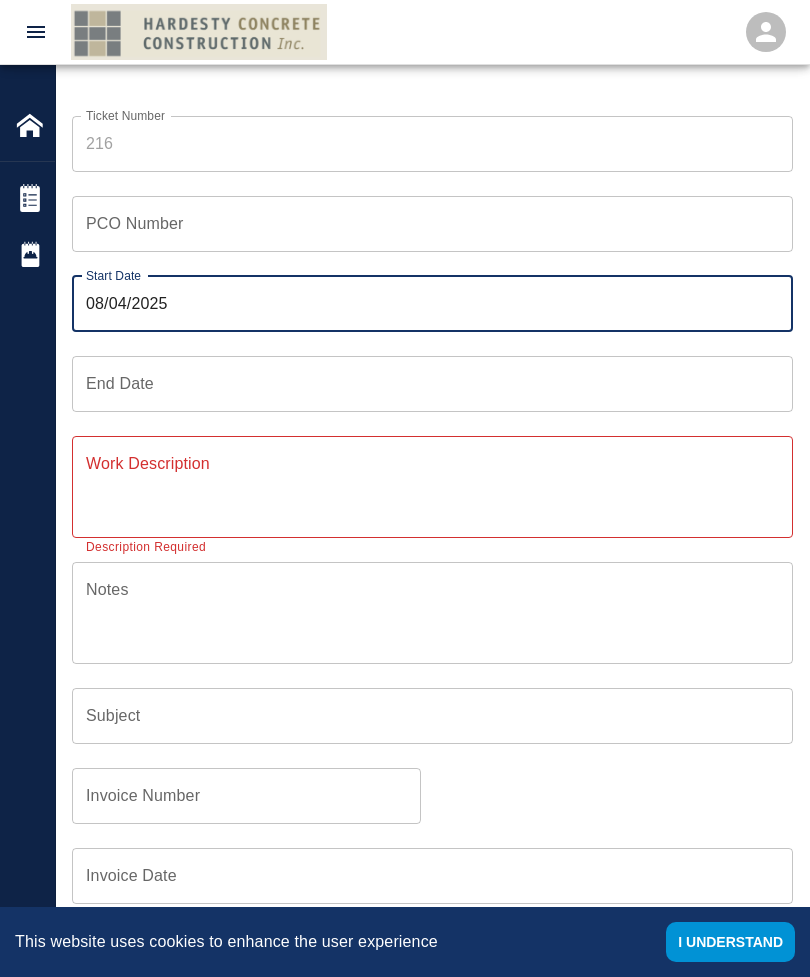 click on "End Date End Date" at bounding box center (432, 384) 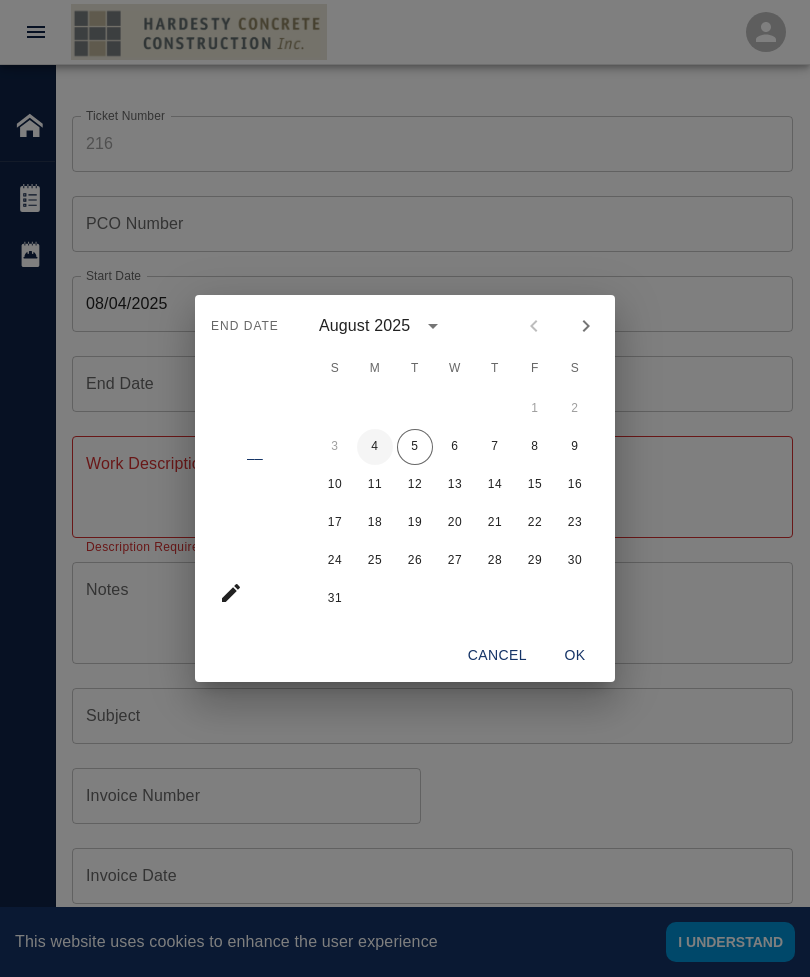 click on "4" at bounding box center (375, 447) 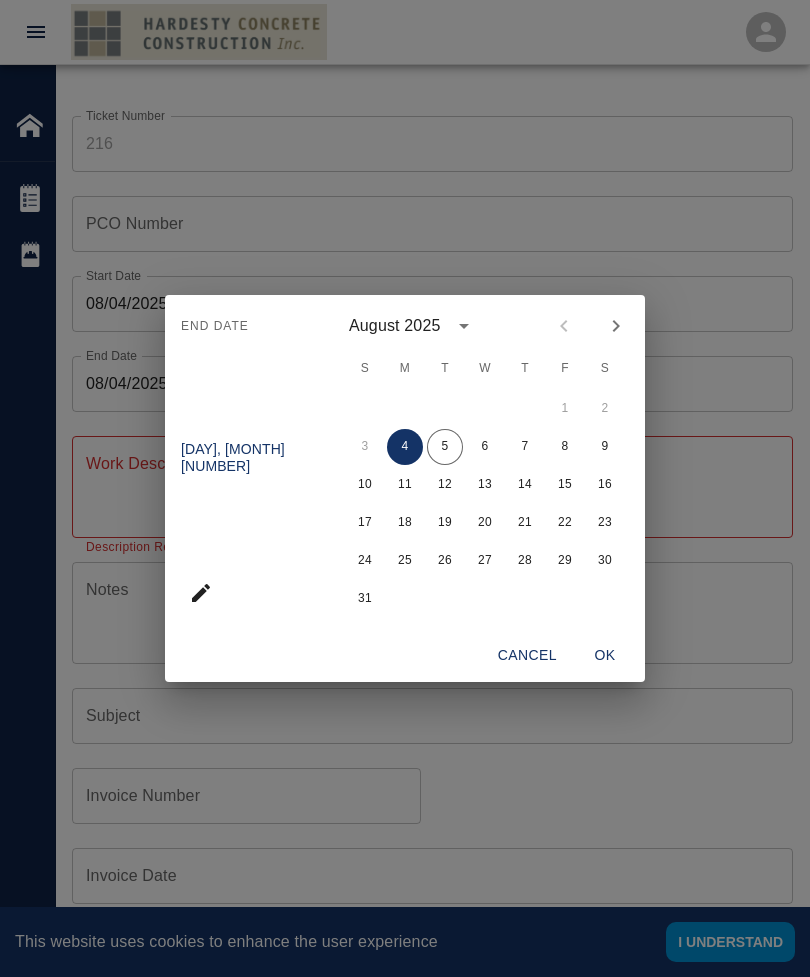 click on "OK" at bounding box center [605, 655] 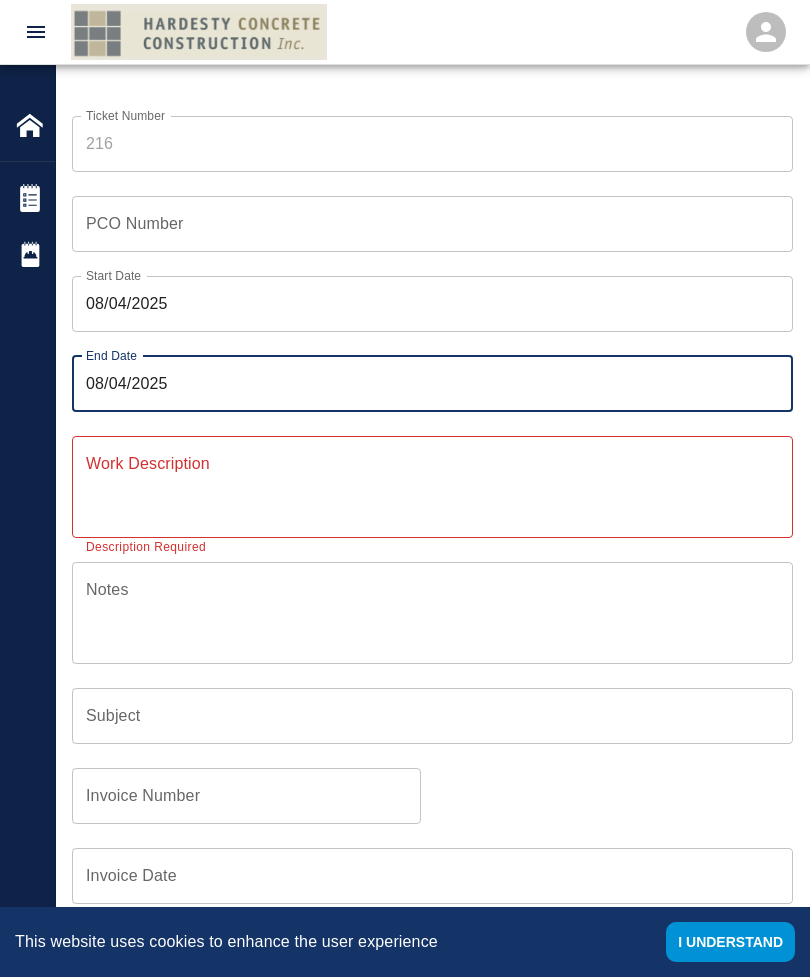 click on "Work Description" at bounding box center [432, 486] 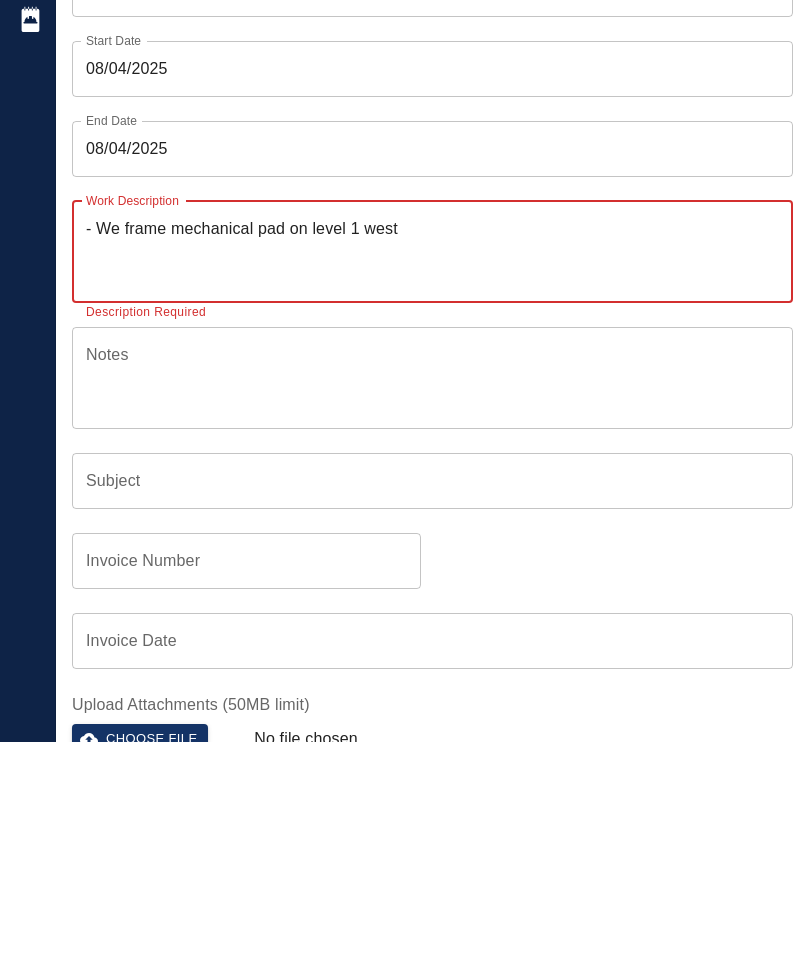 type on "- We frame mechanical pad on level 1 west" 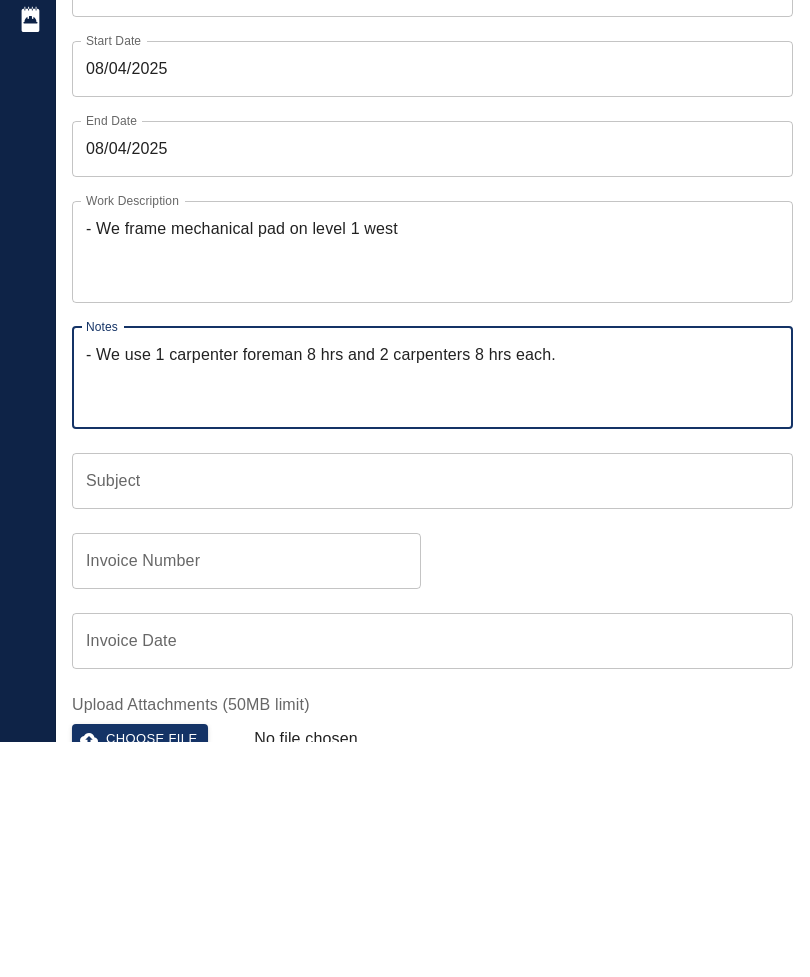 type on "- We use 1 carpenter foreman 8 hrs and 2 carpenters 8 hrs each." 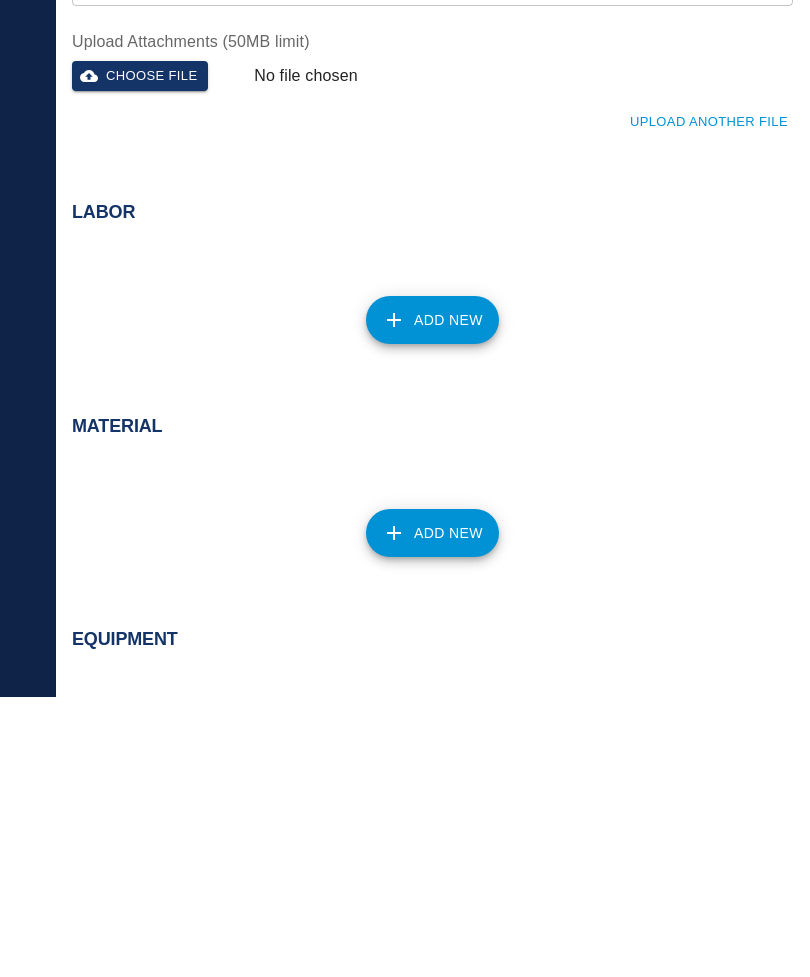 scroll, scrollTop: 813, scrollLeft: 0, axis: vertical 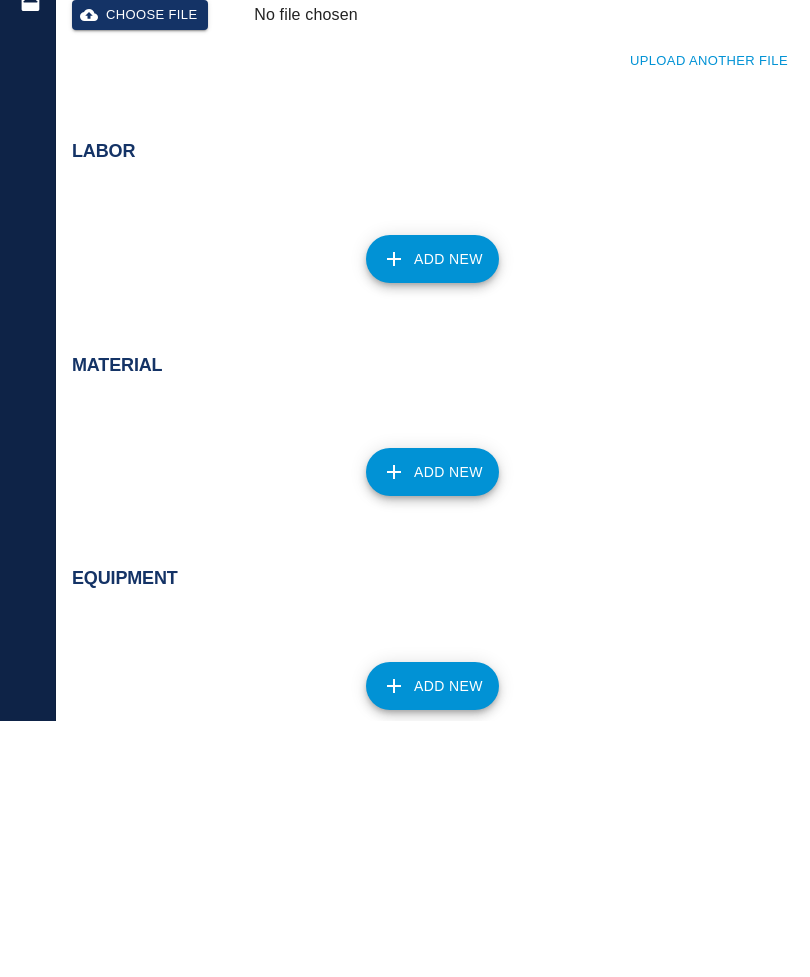 type on "Mechanical pad" 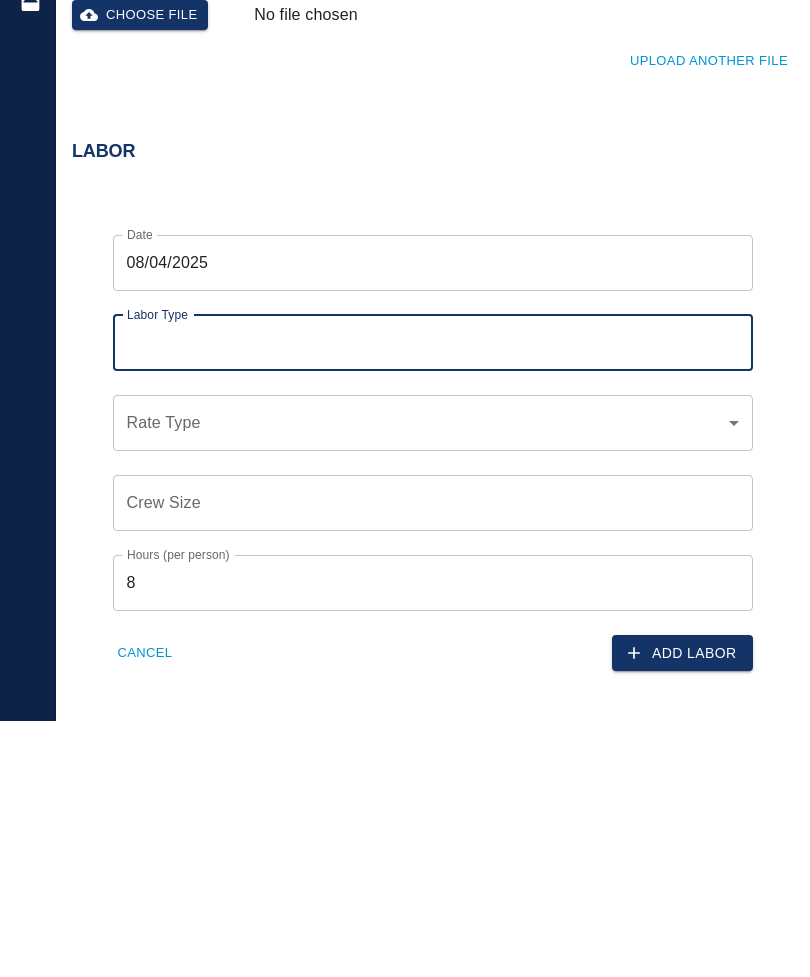 click on "Labor Type" at bounding box center (433, 599) 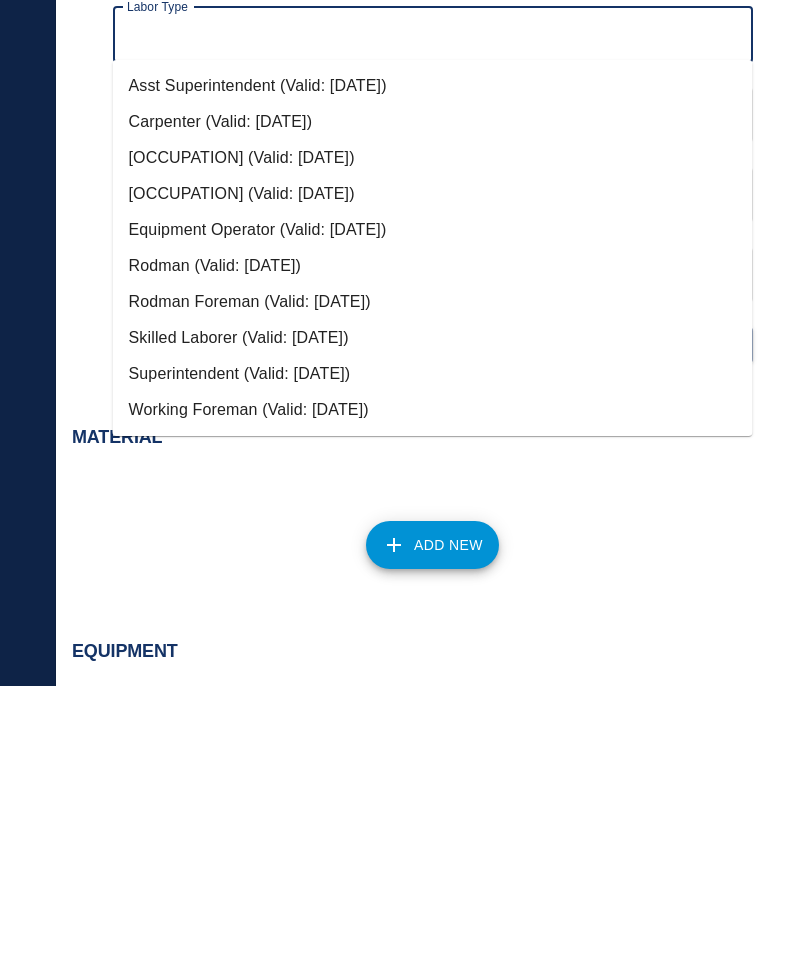 scroll, scrollTop: 1112, scrollLeft: 0, axis: vertical 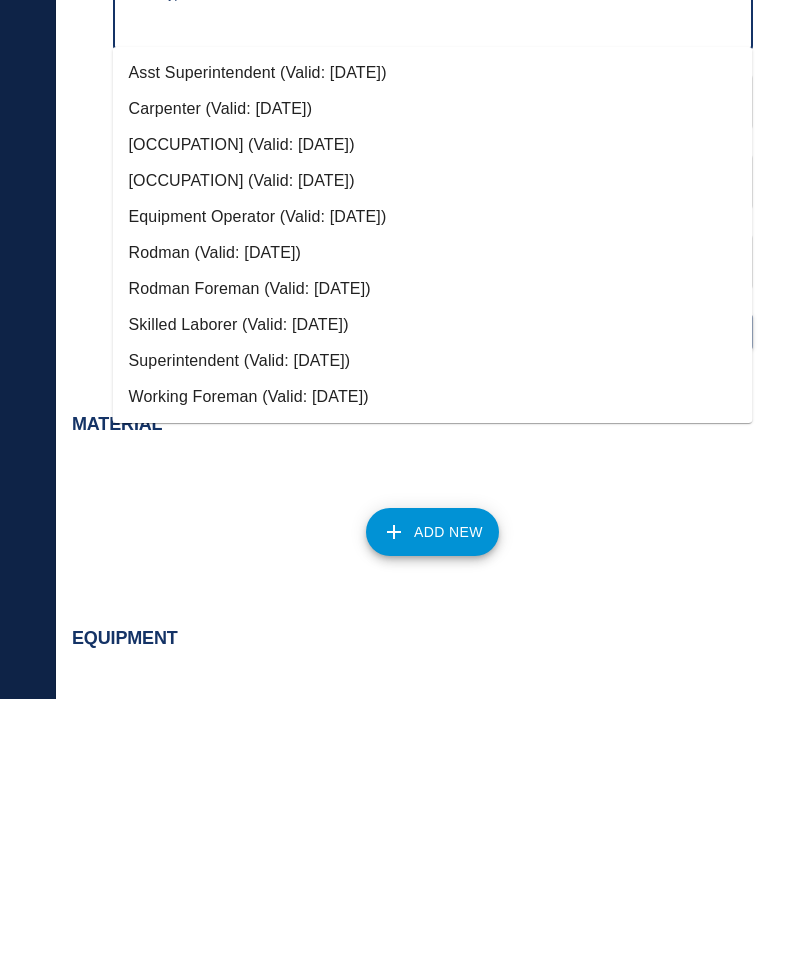 click on "Working Foreman (Valid: [DATE])" at bounding box center (433, 675) 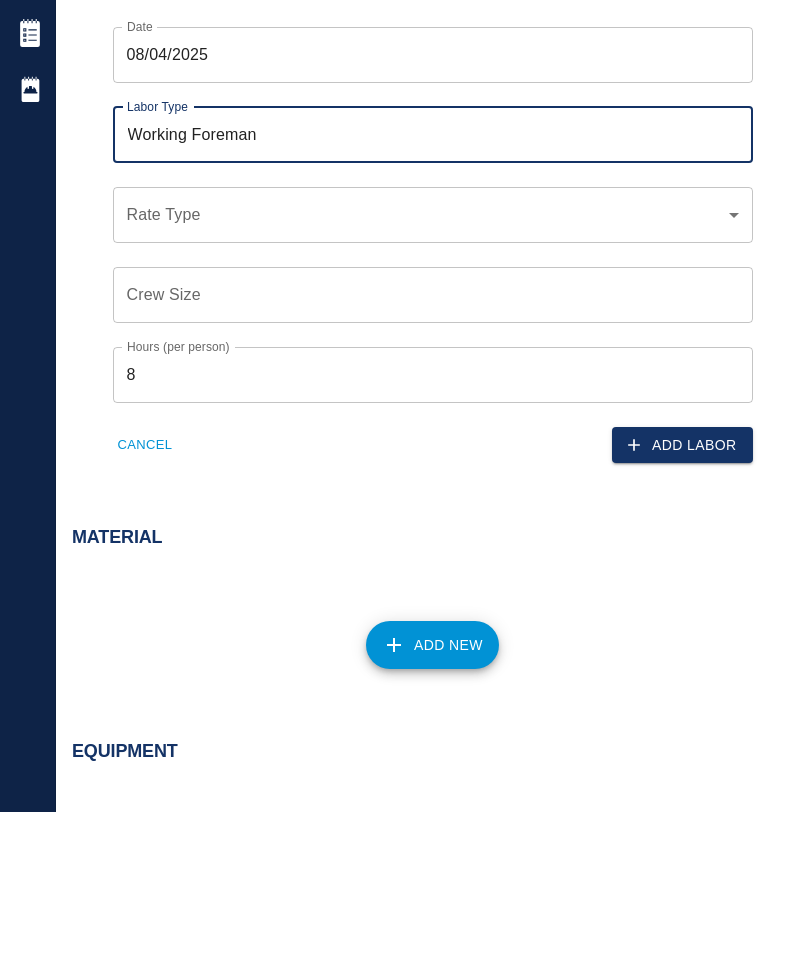 click on "Home [NUMBER] Mass Ave Renovation Tickets Daily Reports Powered By Terms of Service  |  Privacy Policy Add Ticket Ticket Number Ticket Number PCO Number PCO Number Start Date  [DATE] Start Date  End Date [DATE] End Date Work Description - We frame mechanical pad on level 1 west  x Work Description Notes - We use 1 carpenter foreman 8 hrs and 2 carpenters 8 hrs each. x Notes Subject Mechanical pad Subject Invoice Number Invoice Number Invoice Date Invoice Date Upload Attachments (50MB limit) Choose file No file chosen Upload Another File Labor Date [DATE] Date Labor Type Working Foreman Labor Type Rate Type ​ Rate Type Crew Size Crew Size Hours (per person) 8 Hours (per person) Cancel Add Labor Material Add New Equipment Add New Cancel Create Ticket [FIRST] [LAST] [EMAIL] Integrations Edit Profile Logout" at bounding box center [405, -624] 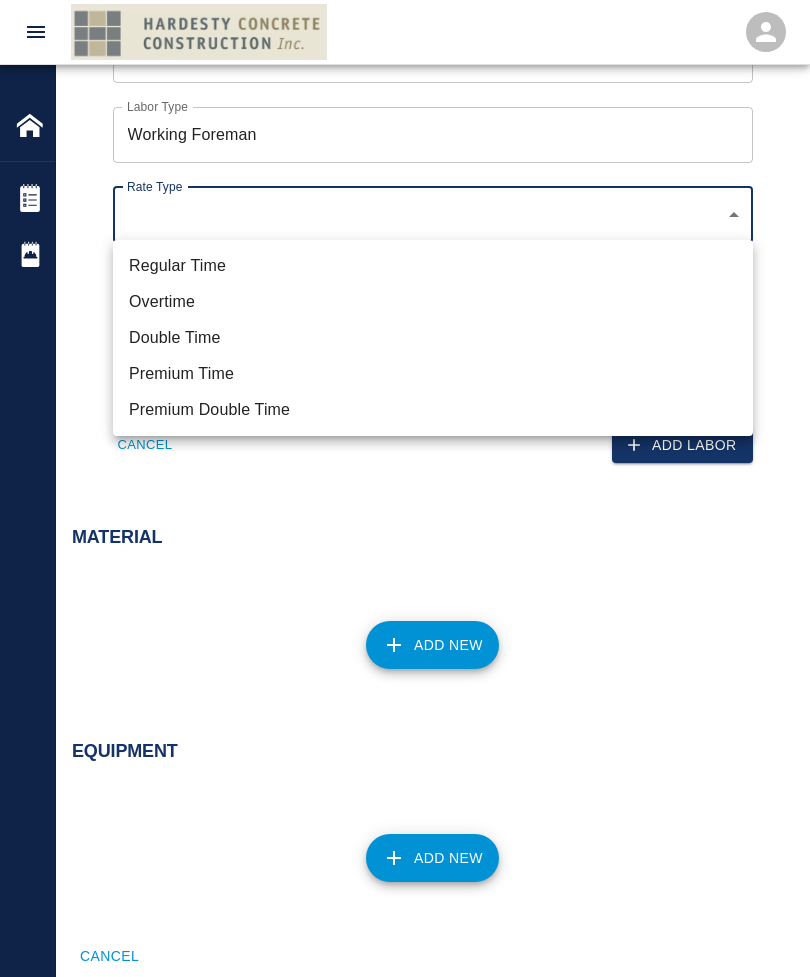 click on "Regular Time" at bounding box center (433, 266) 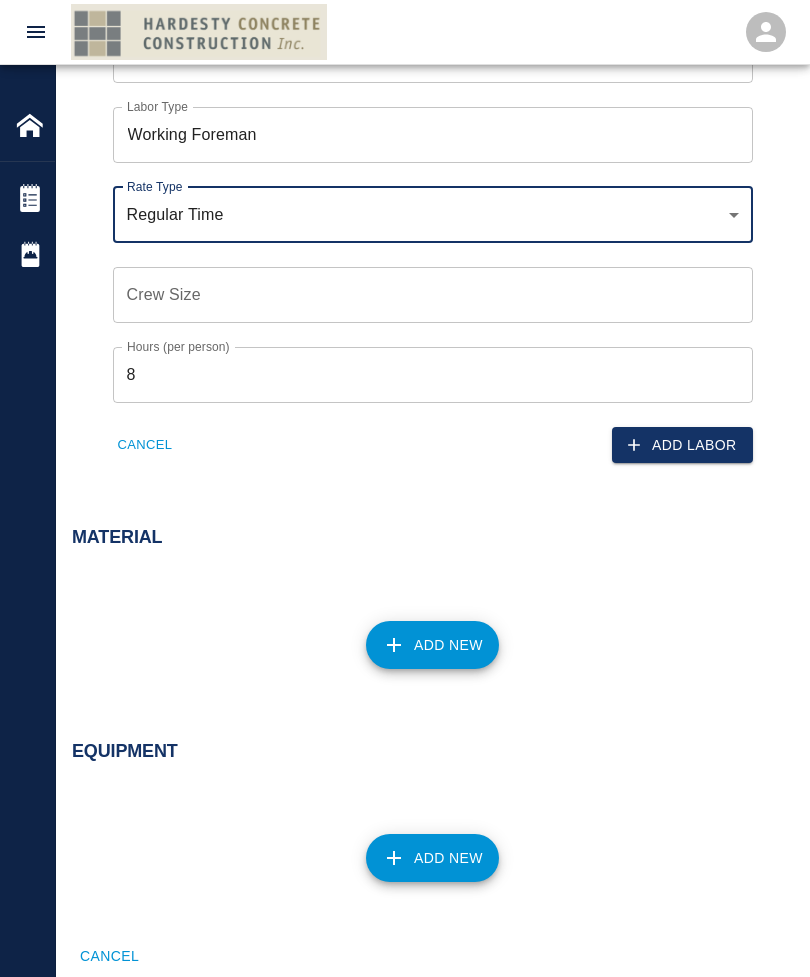click on "Crew Size Crew Size" at bounding box center (433, 295) 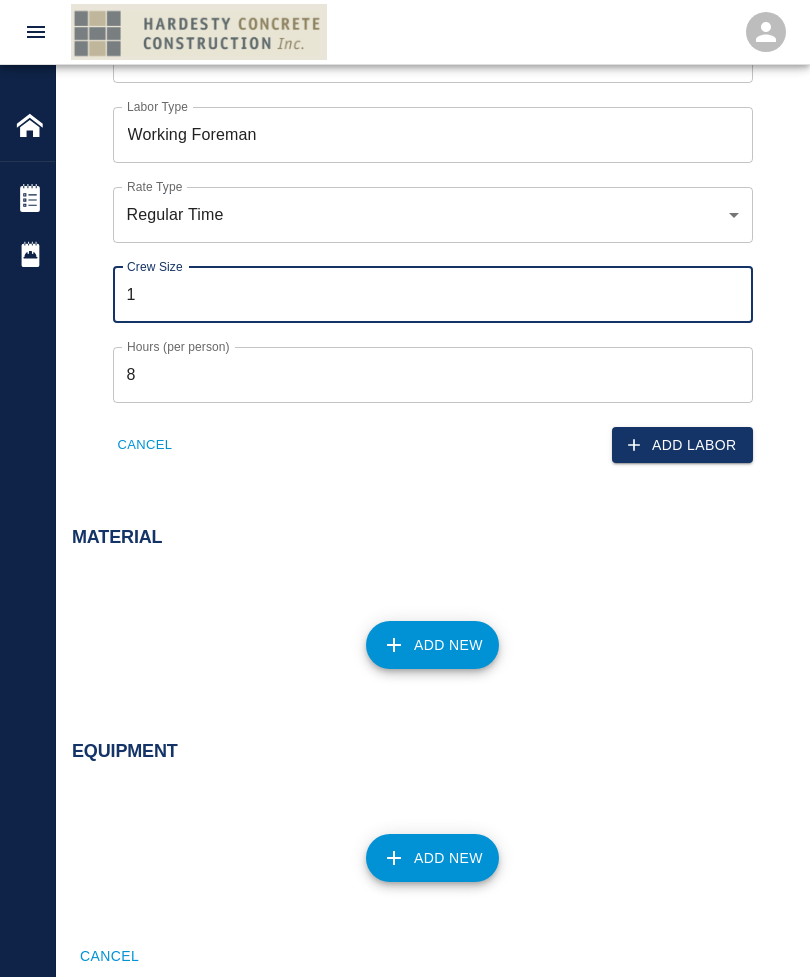 type on "1" 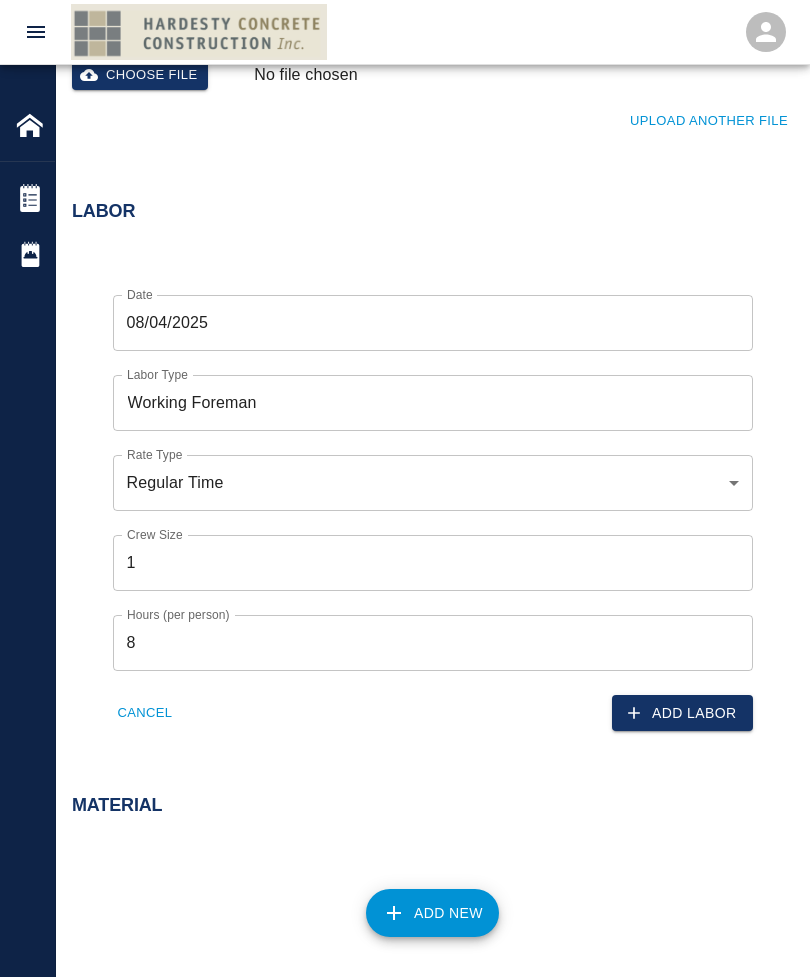 scroll, scrollTop: 1008, scrollLeft: 0, axis: vertical 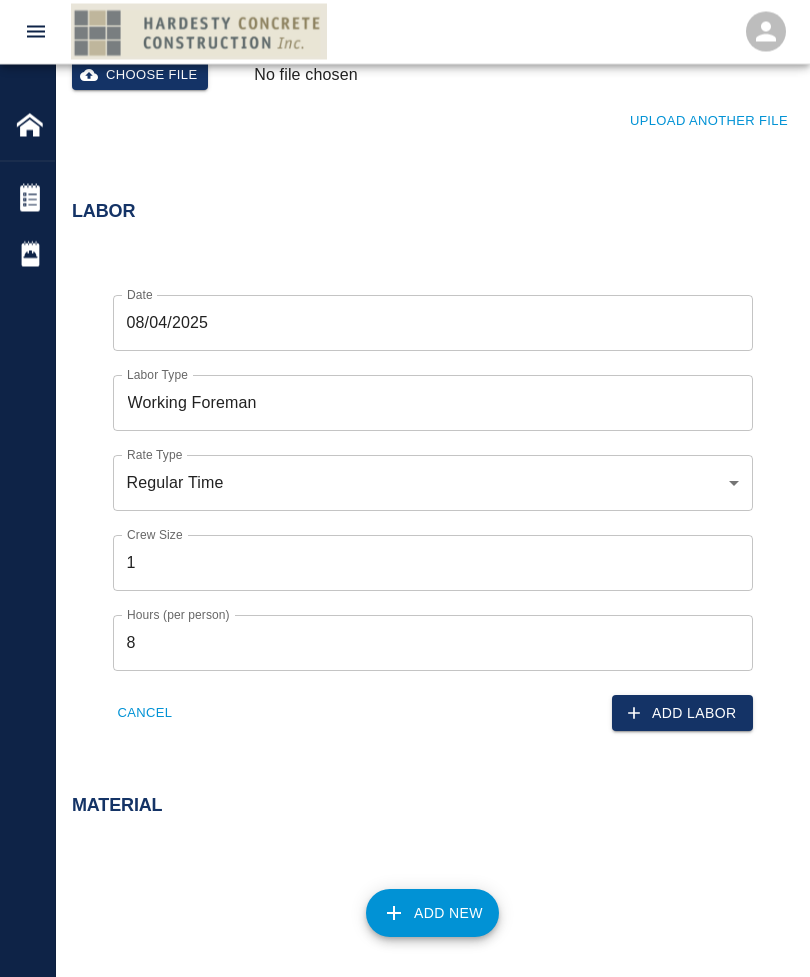 click on "Add Labor" at bounding box center [682, 714] 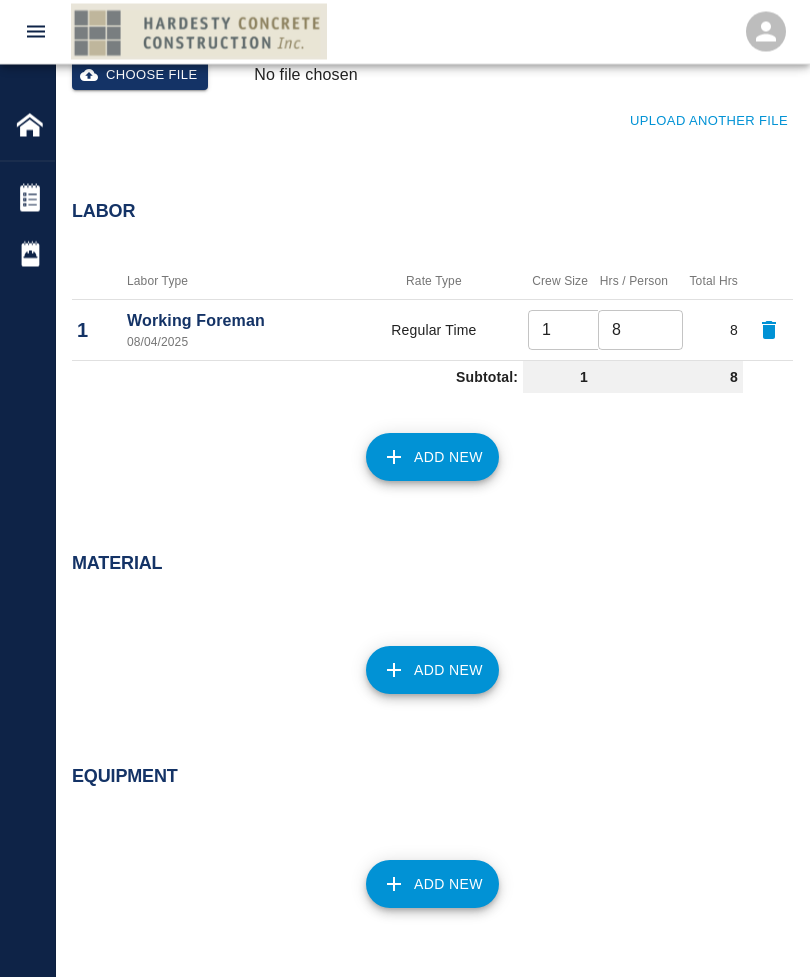 scroll, scrollTop: 1009, scrollLeft: 0, axis: vertical 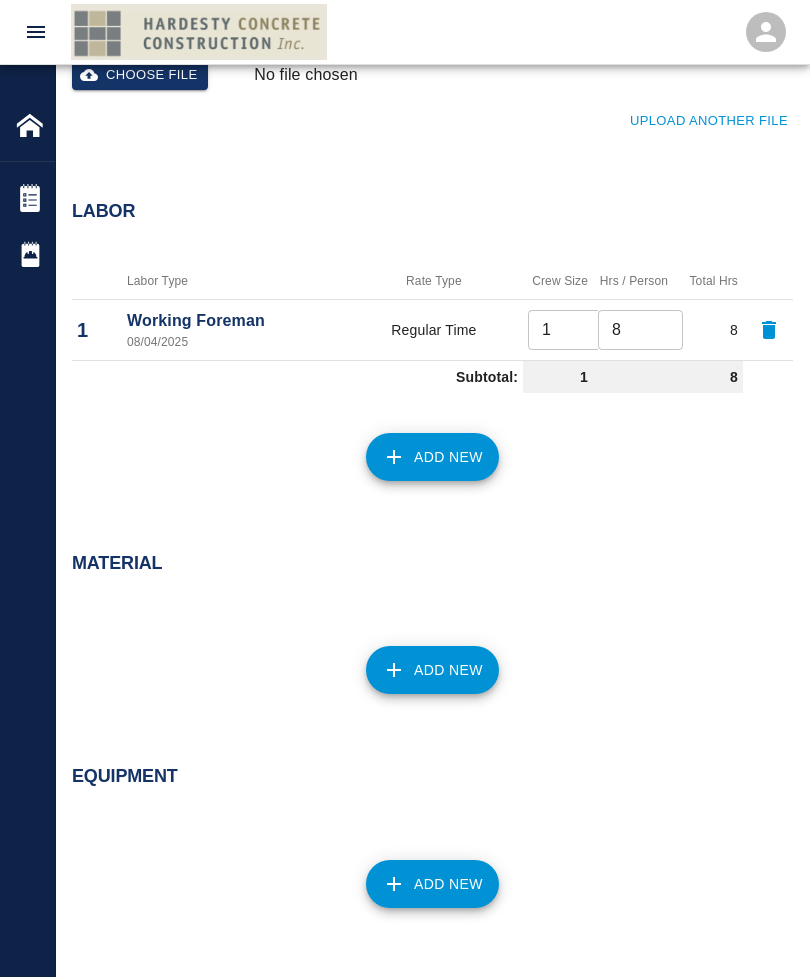 click on "Add New" at bounding box center (432, 457) 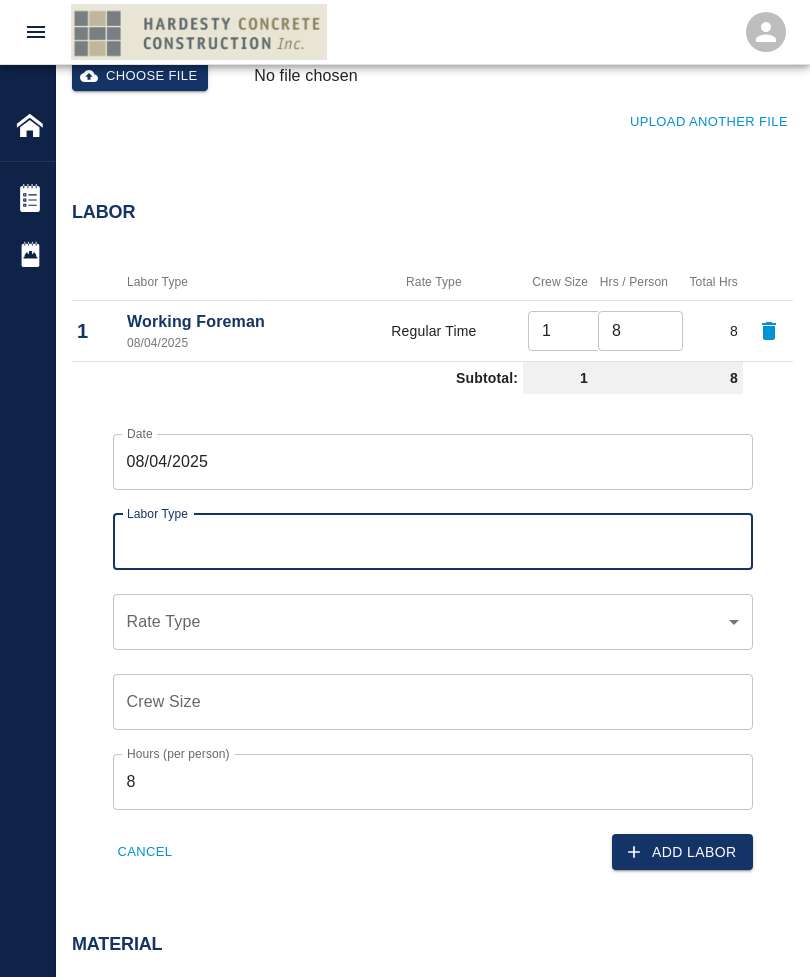 click on "Labor Type" at bounding box center (433, 542) 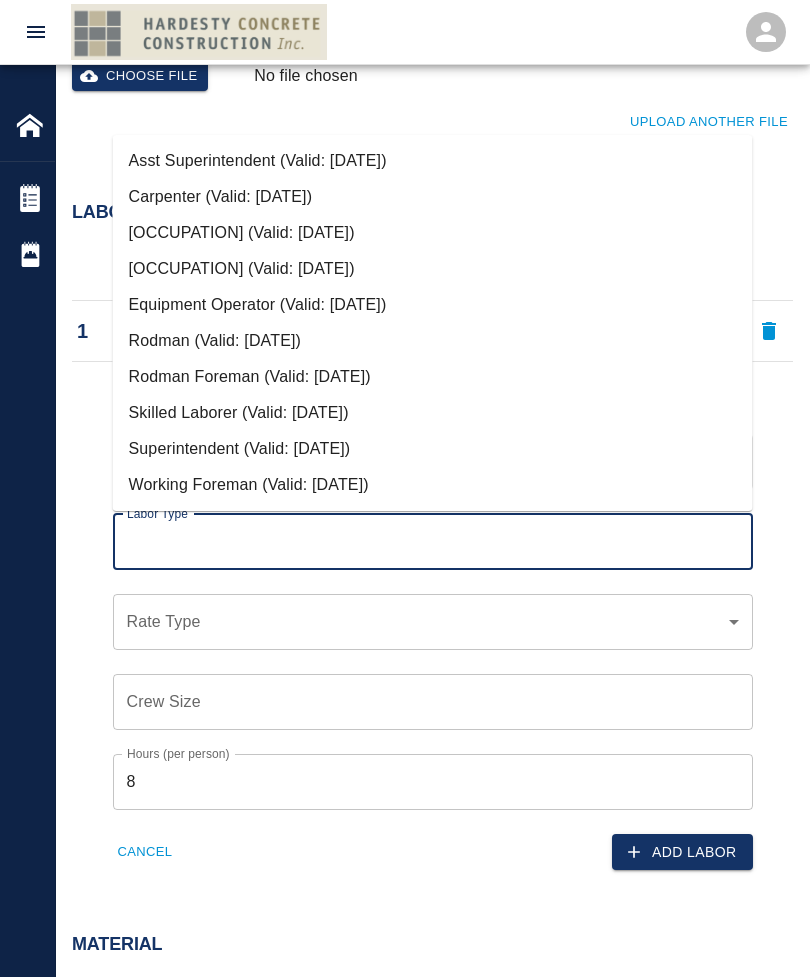 click on "Carpenter (Valid: [DATE])" at bounding box center [433, 197] 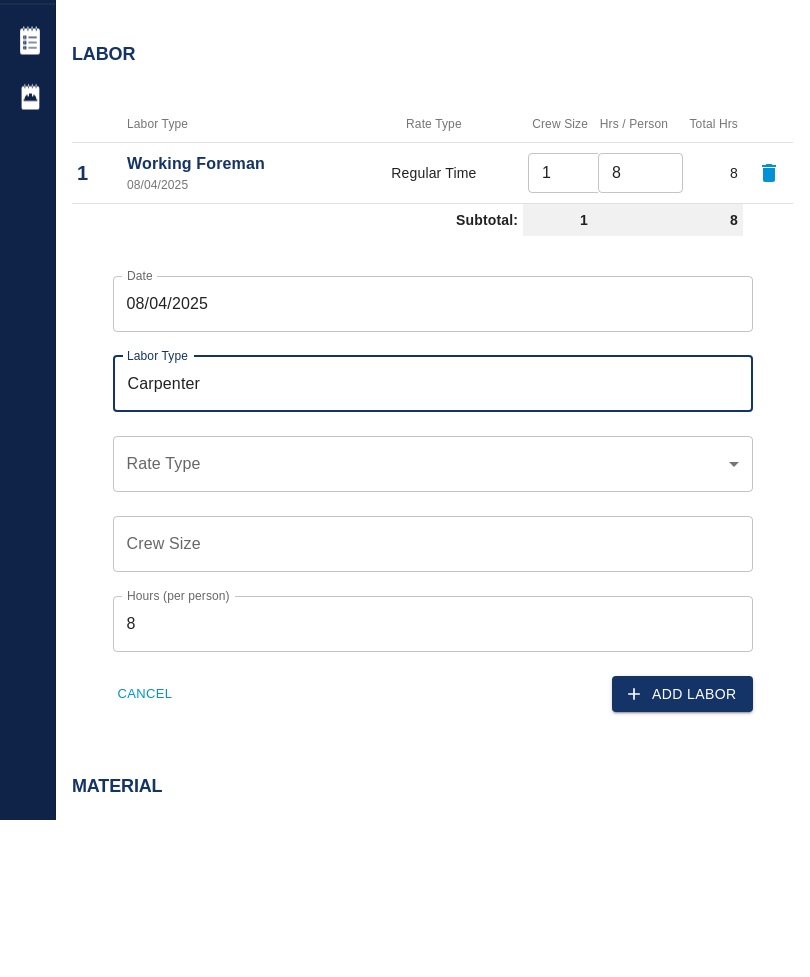 click on "Home [NUMBER] Mass Ave Renovation Tickets Daily Reports Powered By Terms of Service  |  Privacy Policy Add Ticket Ticket Number Ticket Number PCO Number PCO Number Start Date  [DATE] Start Date  End Date [DATE] End Date Work Description - We frame mechanical pad on level 1 west  x Work Description Notes - We use 1 carpenter foreman 8 hrs and 2 carpenters 8 hrs each. x Notes Subject Mechanical pad Subject Invoice Number Invoice Number Invoice Date Invoice Date Upload Attachments (50MB limit) Choose file No file chosen Upload Another File Labor Labor Type Rate Type Crew Size Hrs / Person Total Hrs 1 Working Foreman [DATE] Regular Time 1 ​ 8 ​ 8 Subtotal: 1 8 Date [DATE] Date Labor Type Carpenter Labor Type Rate Type ​ Rate Type Crew Size Crew Size Hours (per person) 8 Hours (per person) Cancel Add Labor Material Add New Equipment Add New Cancel Create Ticket [FIRST] [LAST] ([EMAIL]) Integrations Edit Profile Logout" at bounding box center (405, -520) 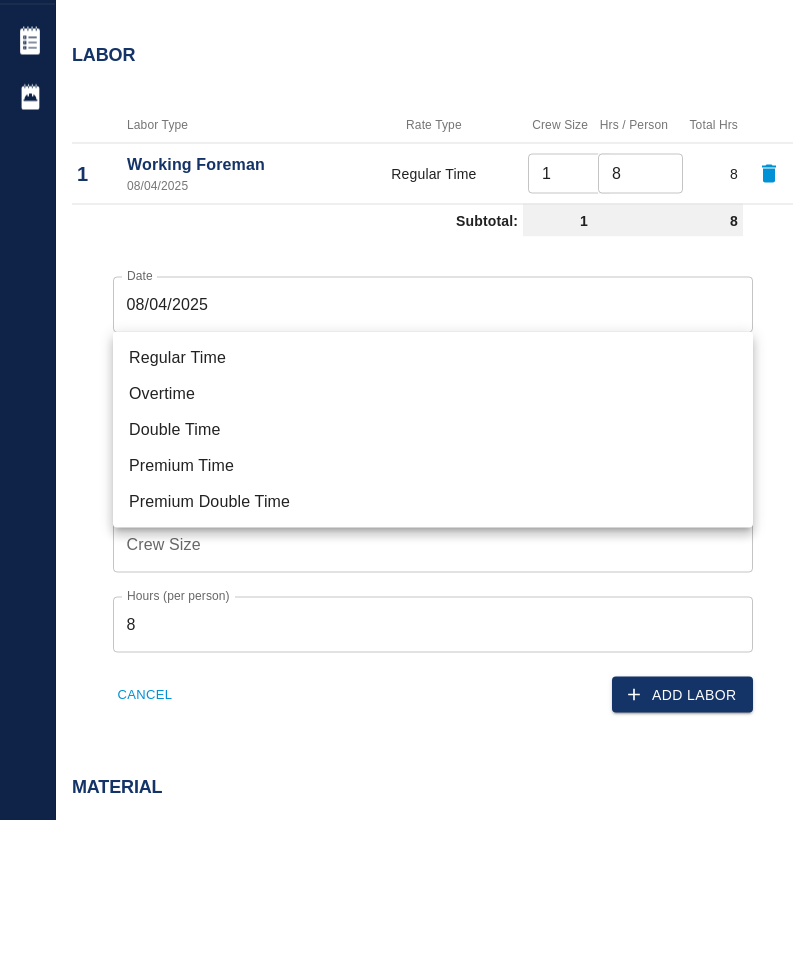 scroll, scrollTop: 1166, scrollLeft: 0, axis: vertical 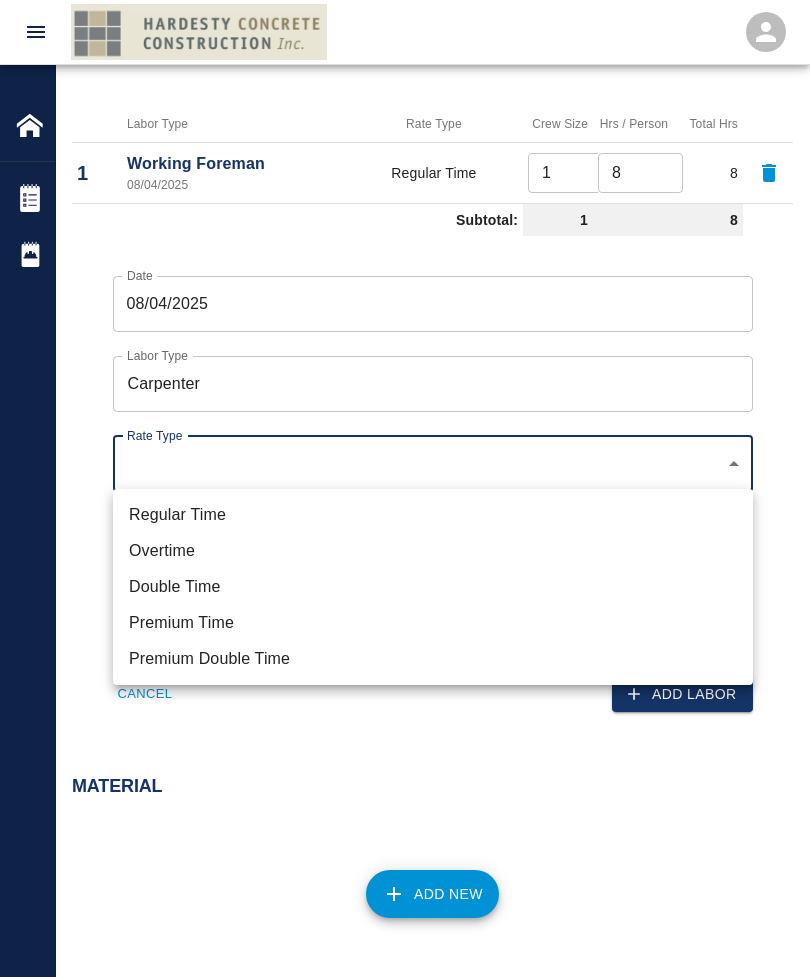 click on "Regular Time" at bounding box center (433, 515) 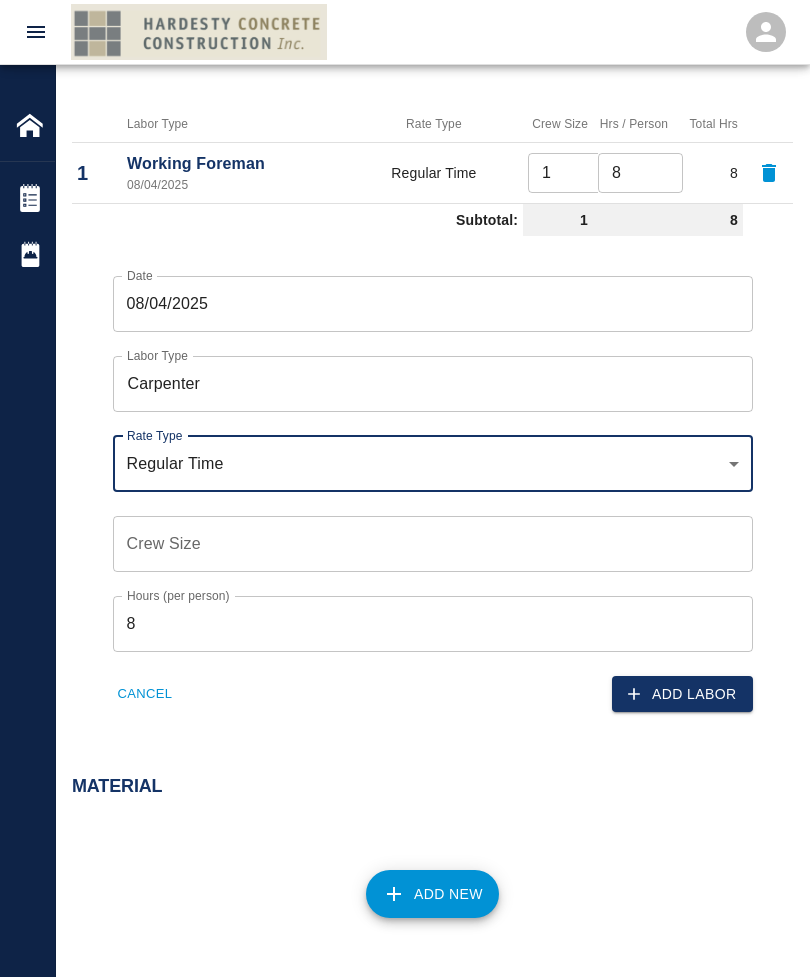 click on "Crew Size Crew Size" at bounding box center [433, 544] 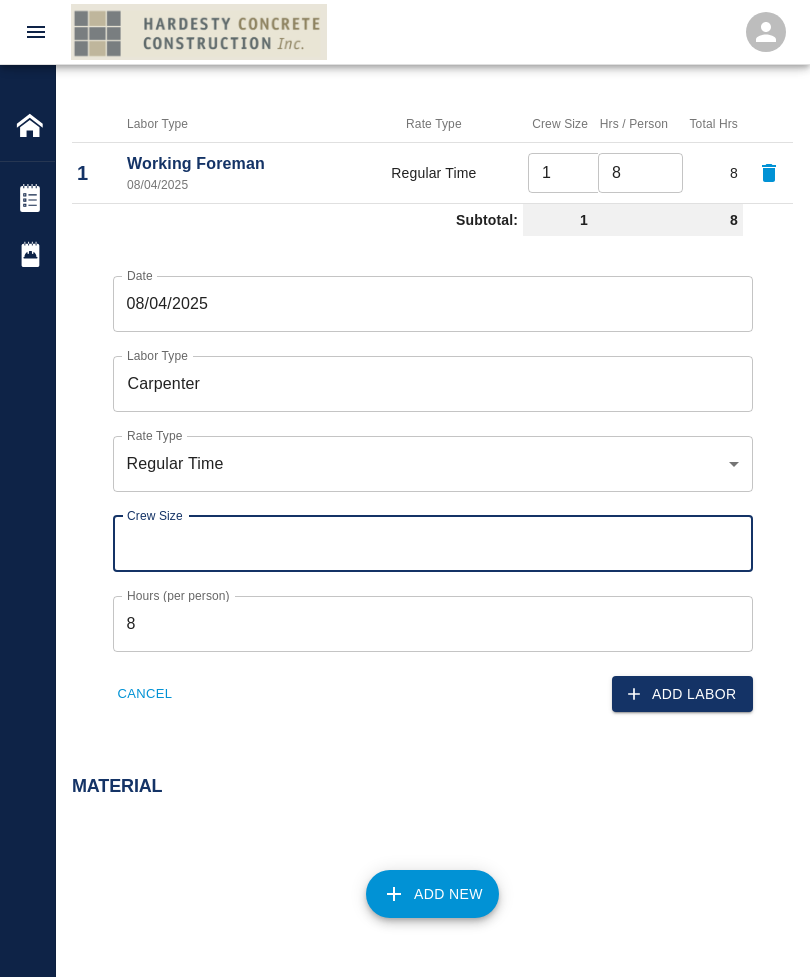 type on "2" 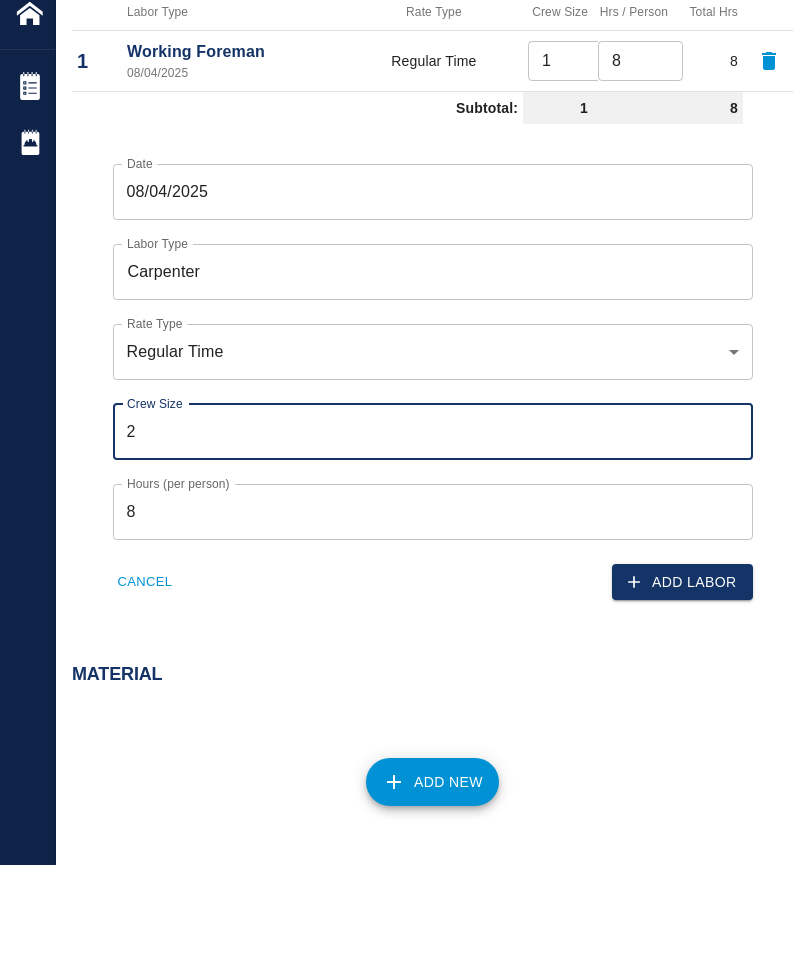 click on "Add Labor" at bounding box center [682, 694] 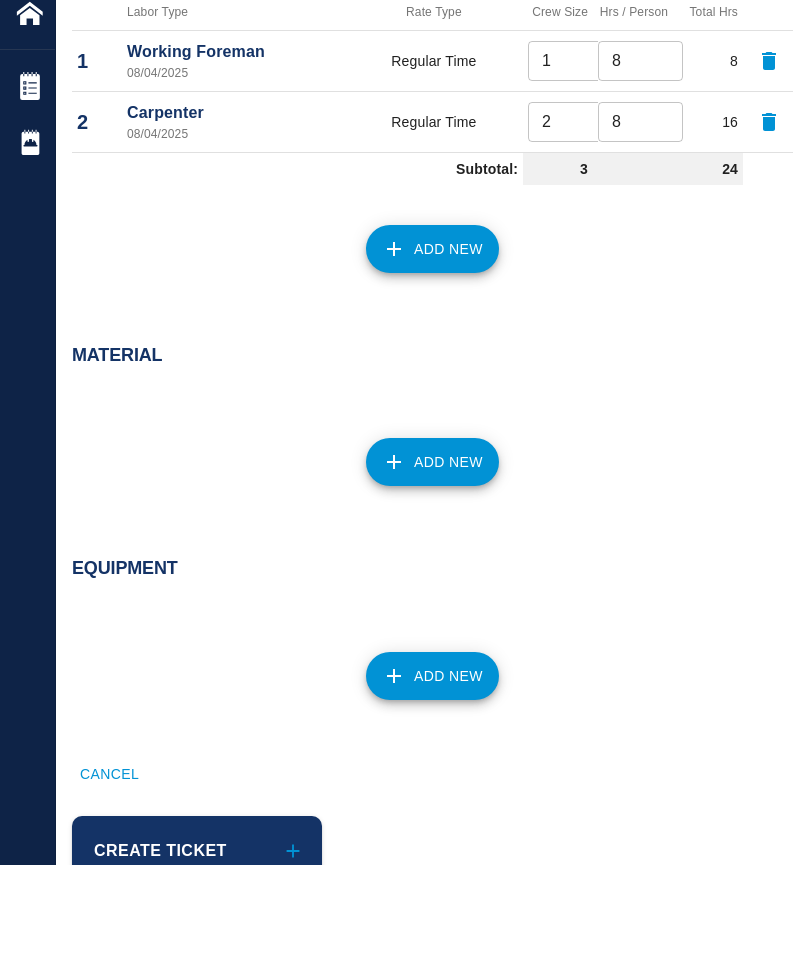 scroll, scrollTop: 1167, scrollLeft: 0, axis: vertical 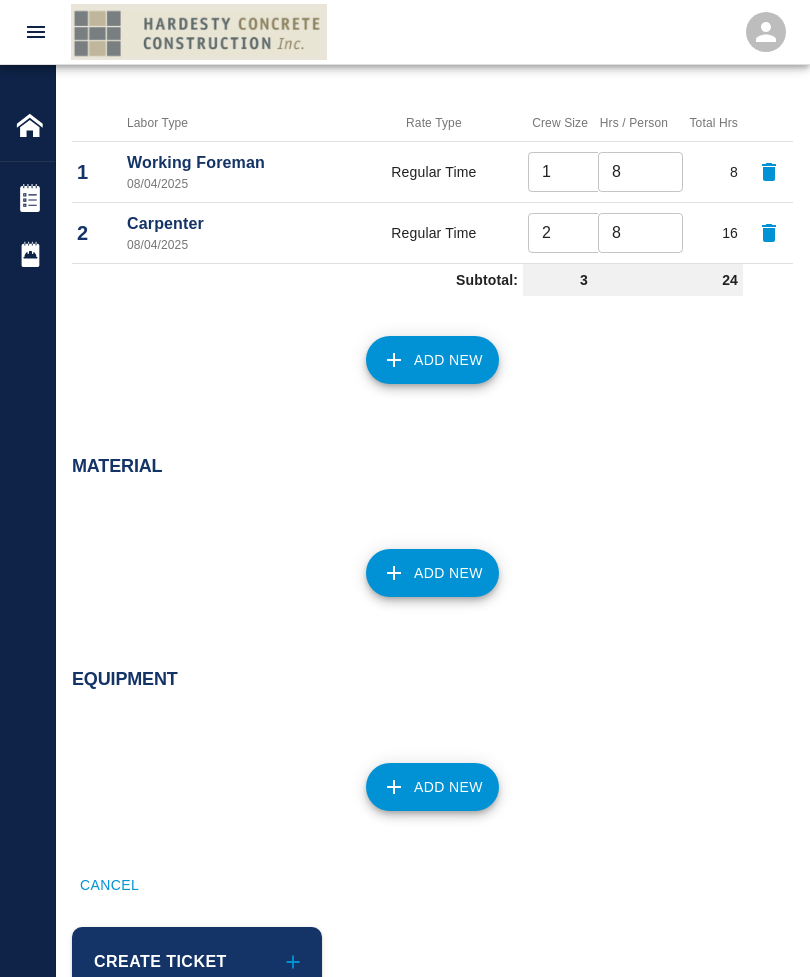 click on "Add New" at bounding box center (432, 573) 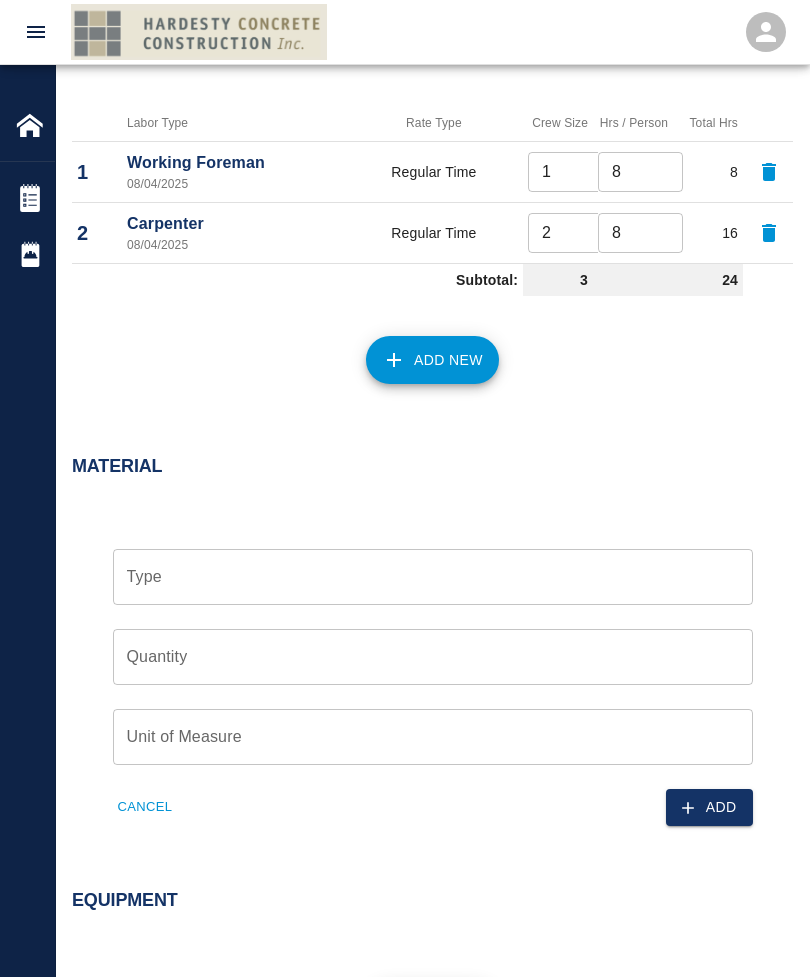 click on "Type" at bounding box center [433, 577] 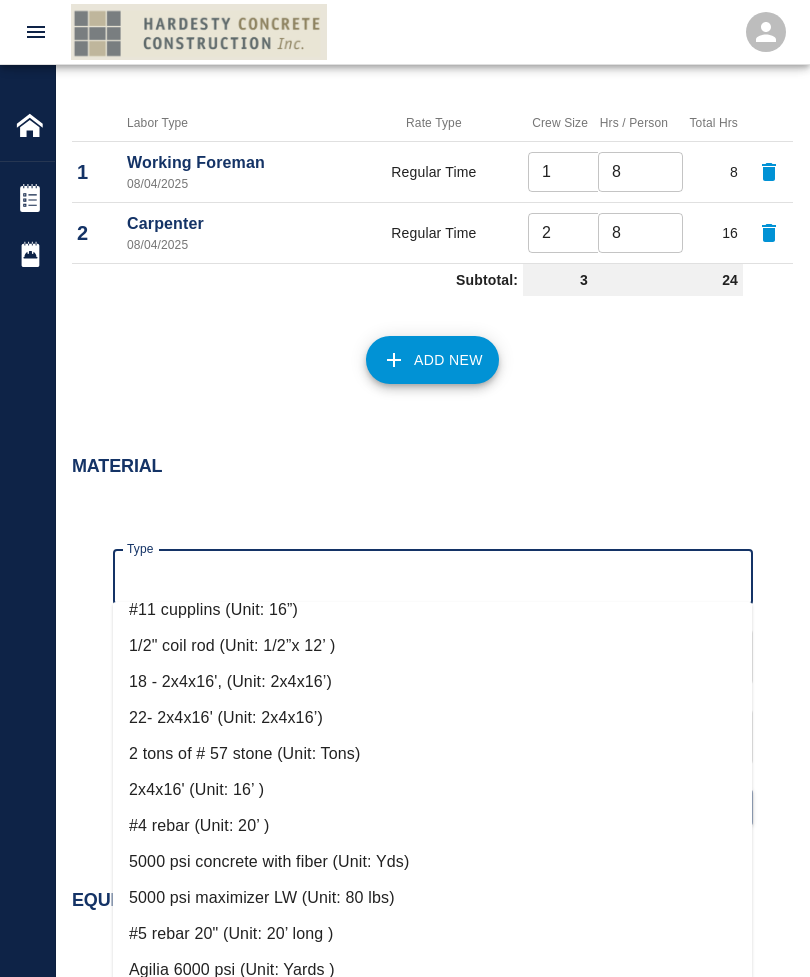 scroll, scrollTop: 57, scrollLeft: 0, axis: vertical 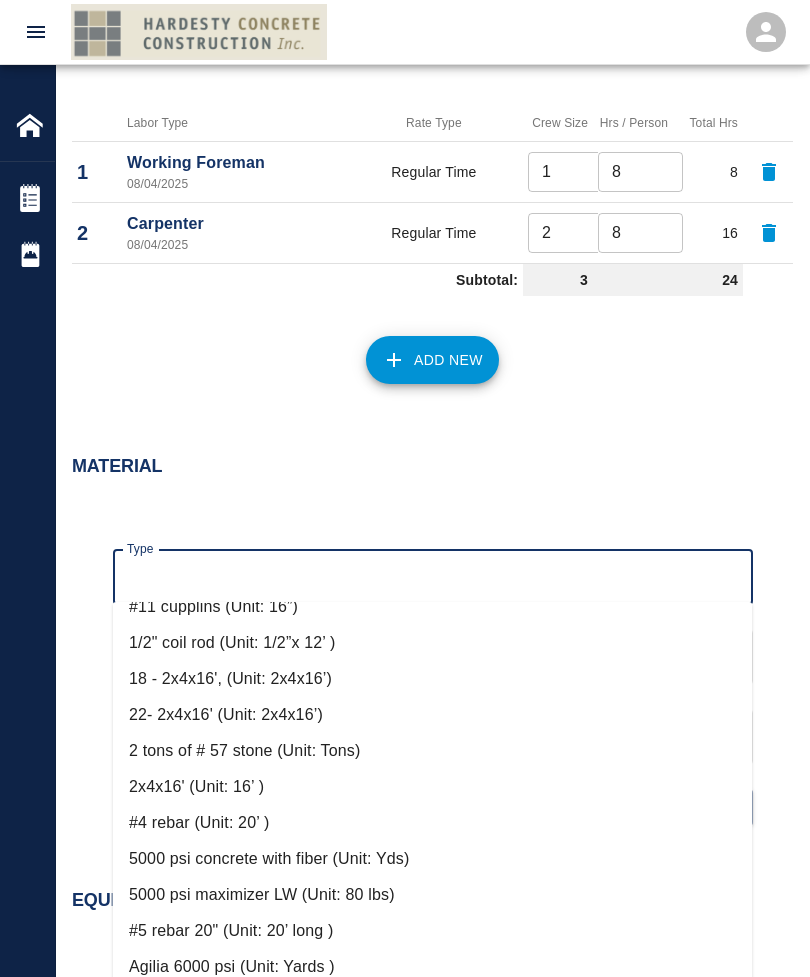 click on "Material" at bounding box center [432, 467] 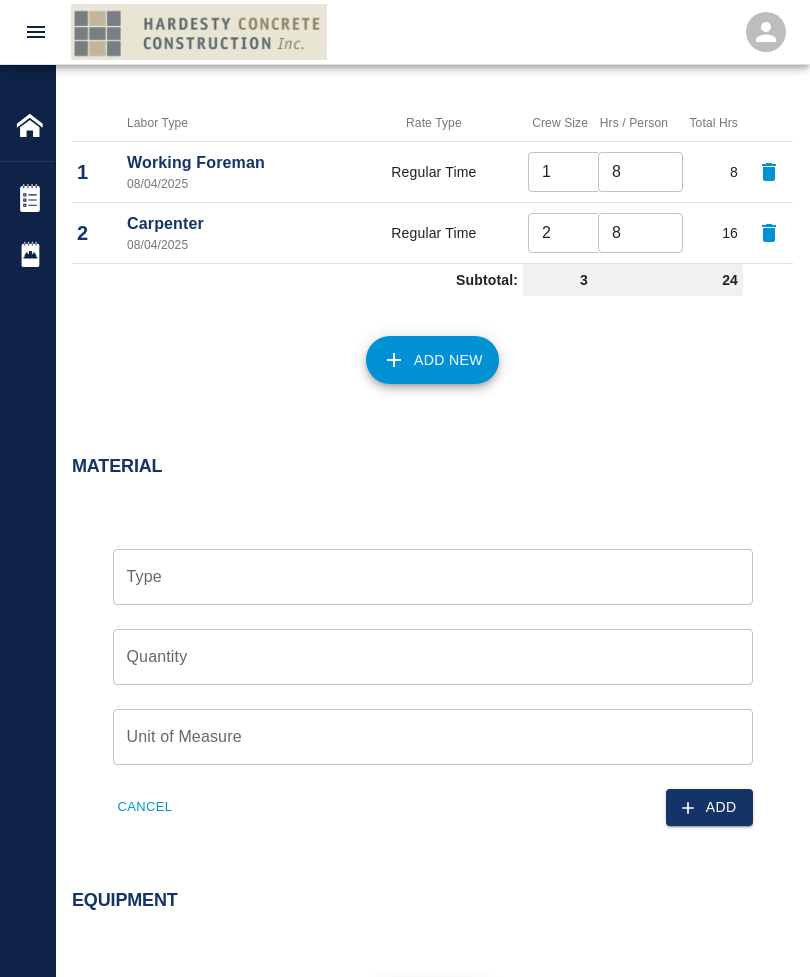 click on "Type Type" at bounding box center [433, 577] 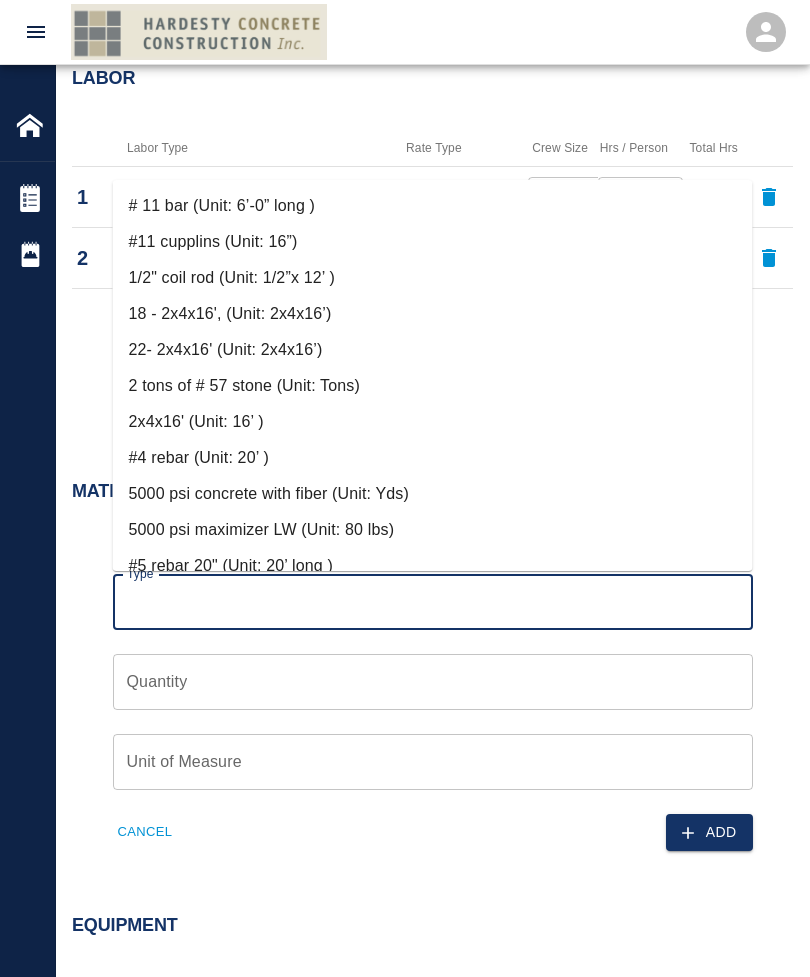 scroll, scrollTop: 1141, scrollLeft: 0, axis: vertical 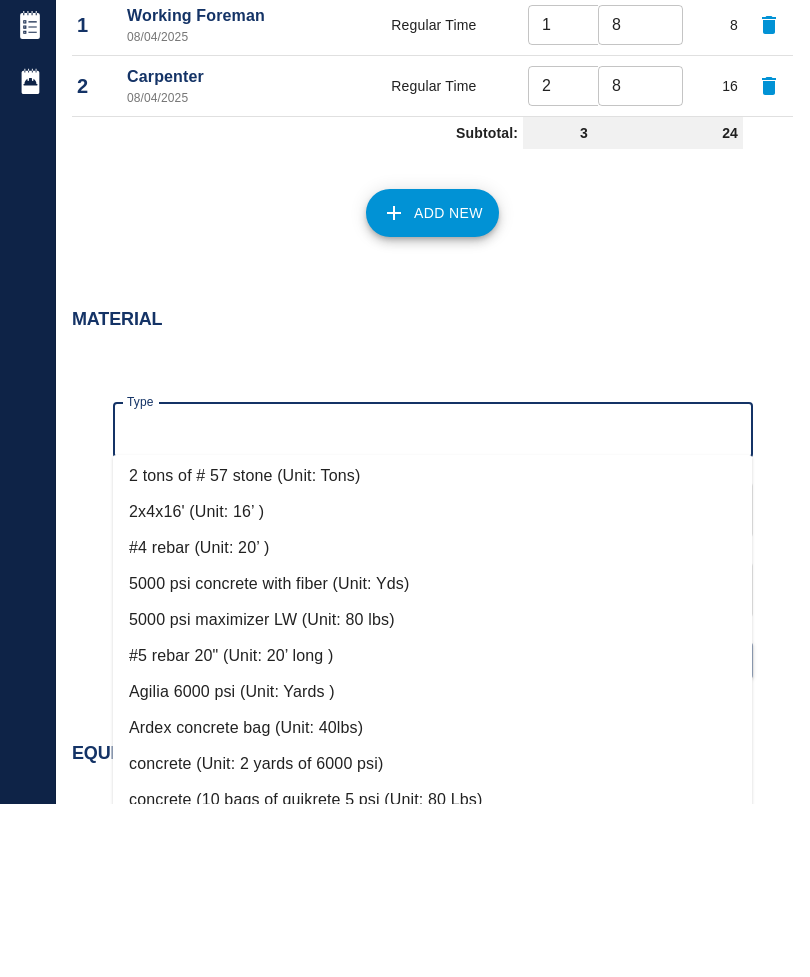 click on "2x4x16' (Unit: 16’ )" at bounding box center [433, 685] 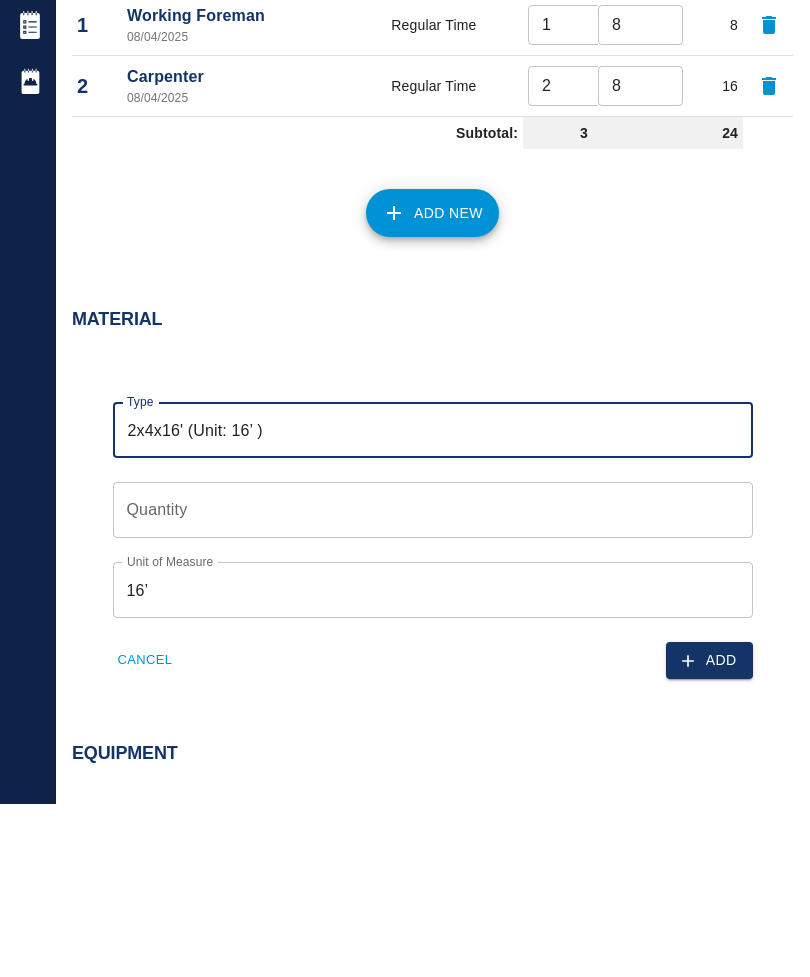 click on "2x4x16' (Unit: 16’ )" at bounding box center [433, 603] 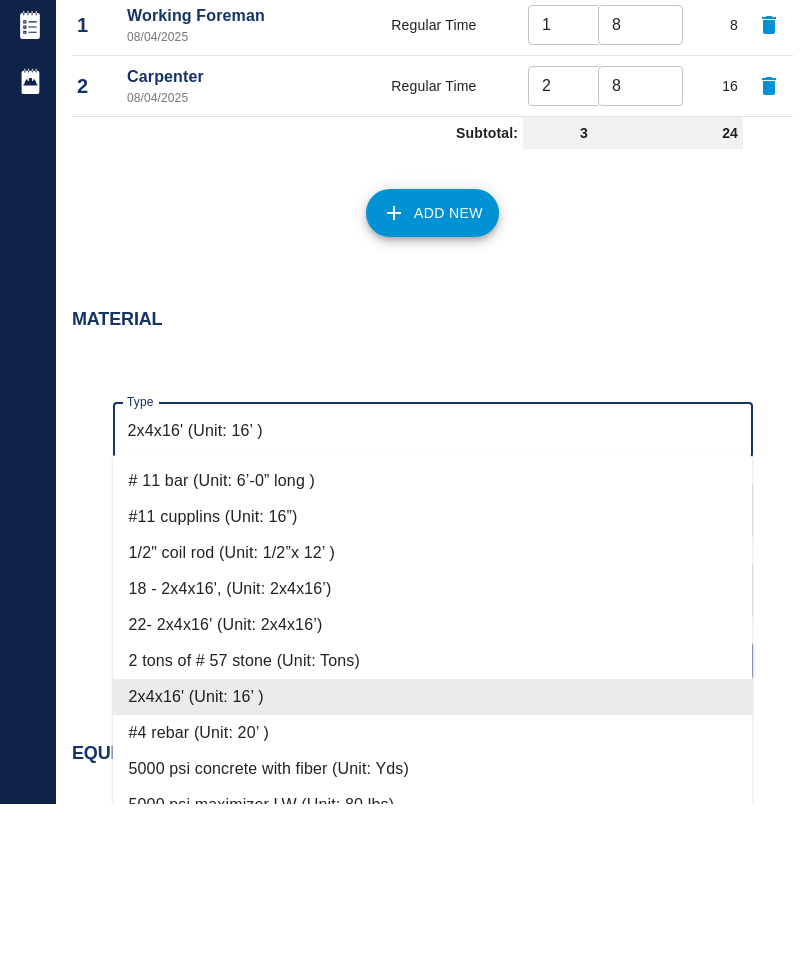 click on "2x4x16' (Unit: 16’ )" at bounding box center (433, 603) 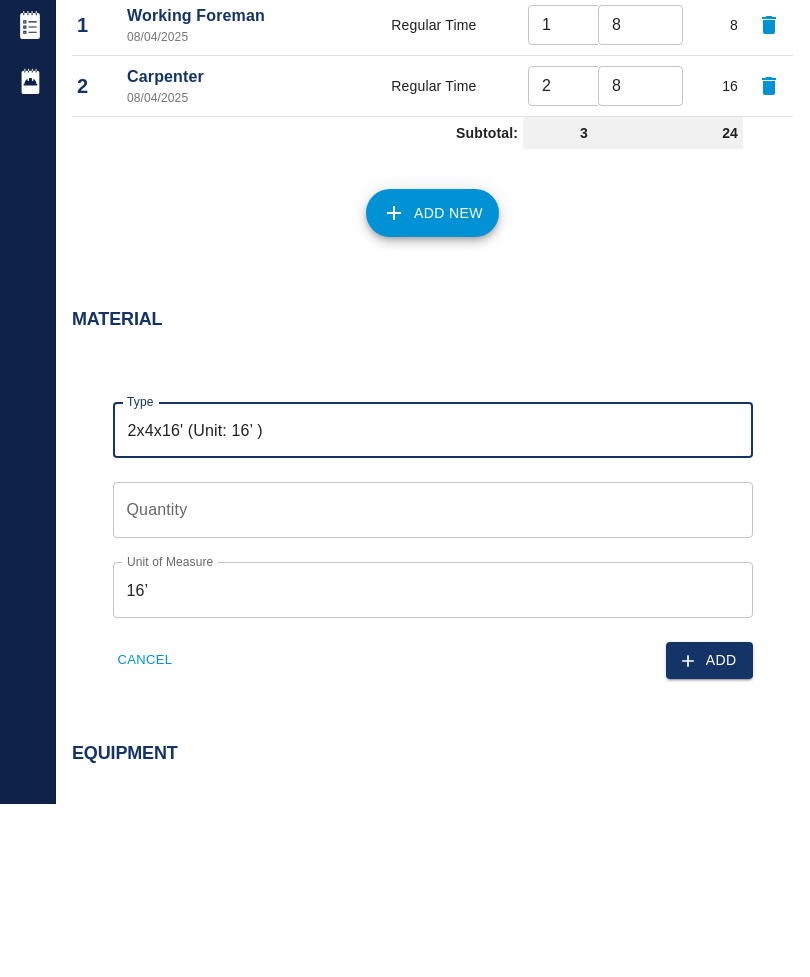type on "2x4x16' (Unit: 16’ )" 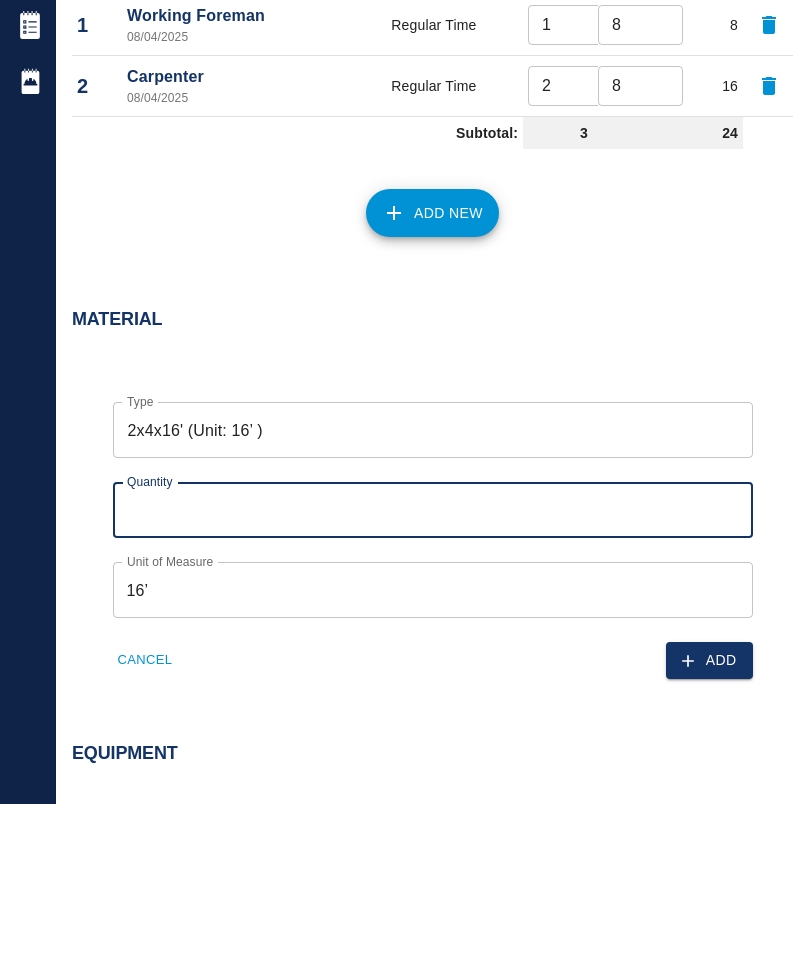 type on "1" 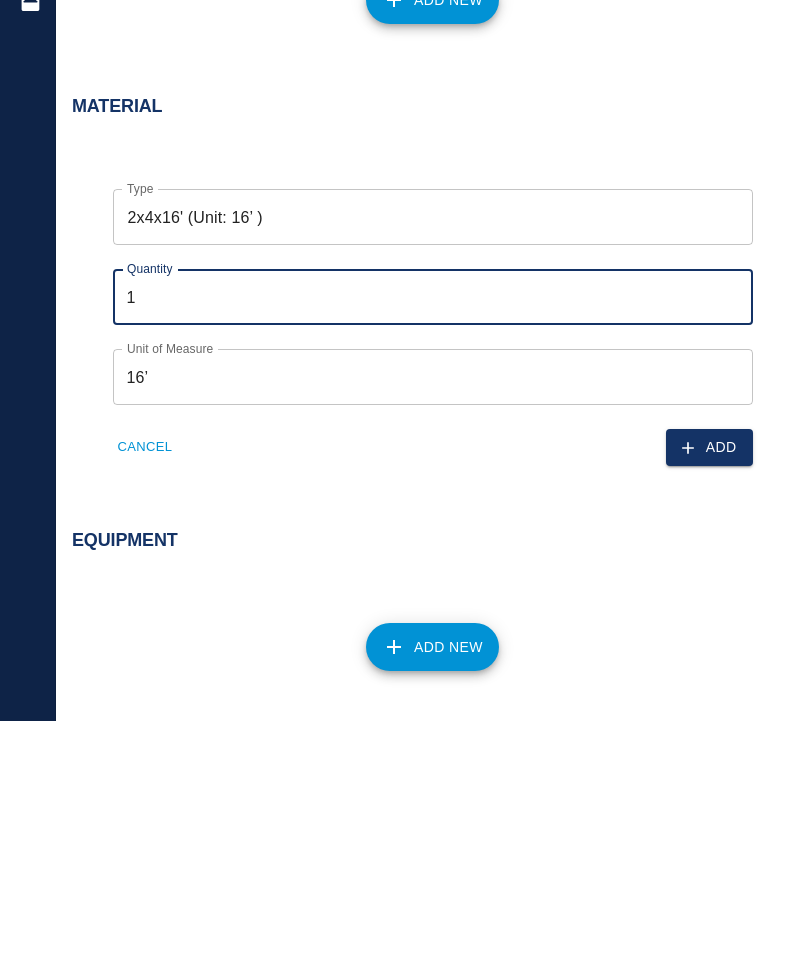 scroll, scrollTop: 1291, scrollLeft: 0, axis: vertical 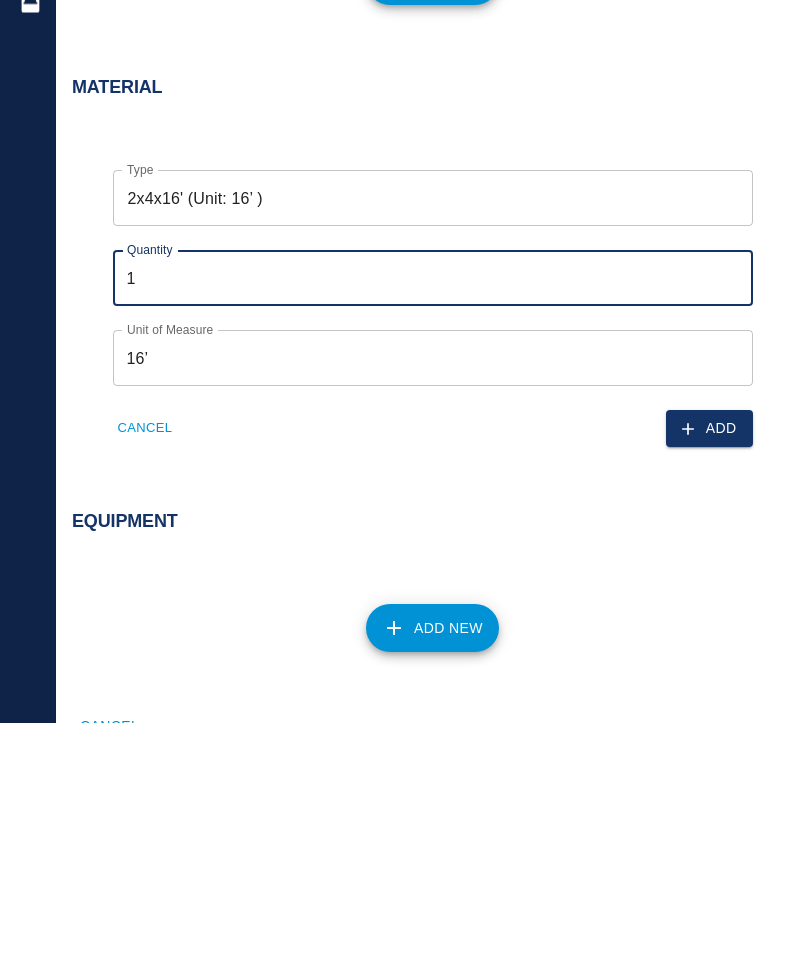click on "Add" at bounding box center [709, 683] 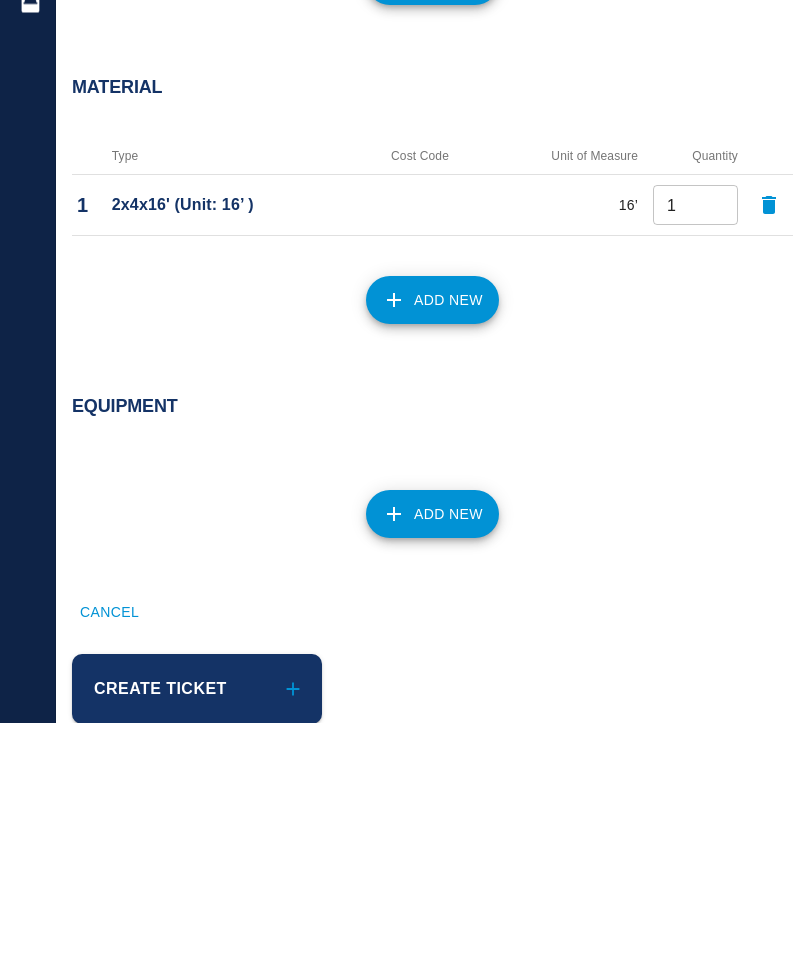 scroll, scrollTop: 1273, scrollLeft: 0, axis: vertical 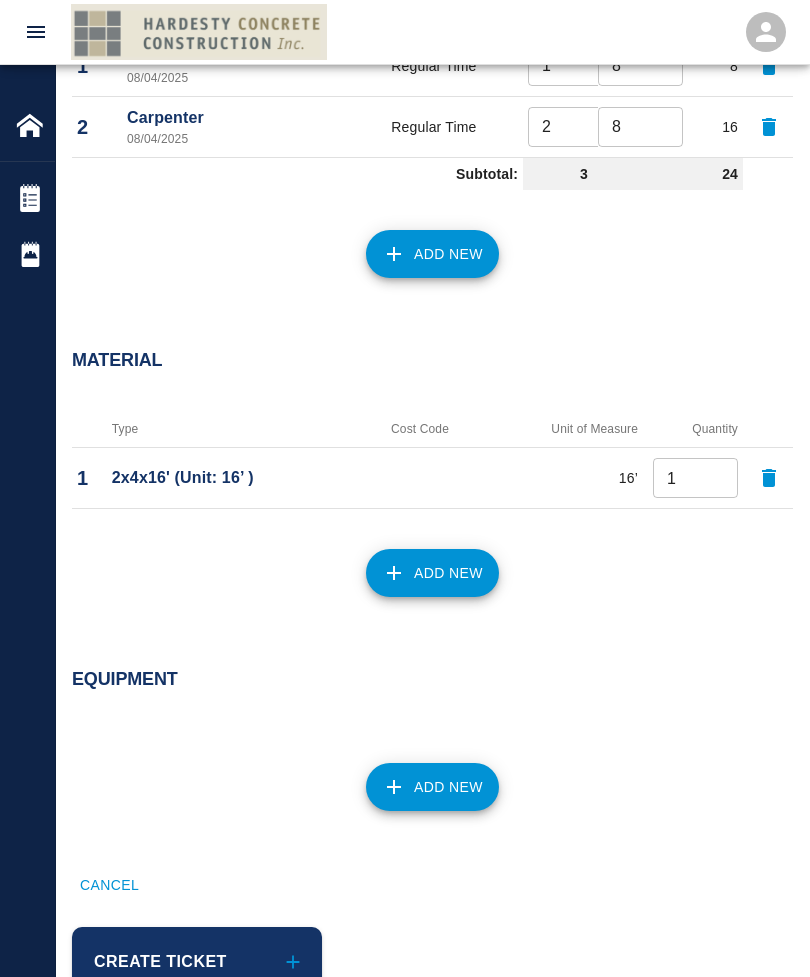 click on "Add New" at bounding box center (432, 573) 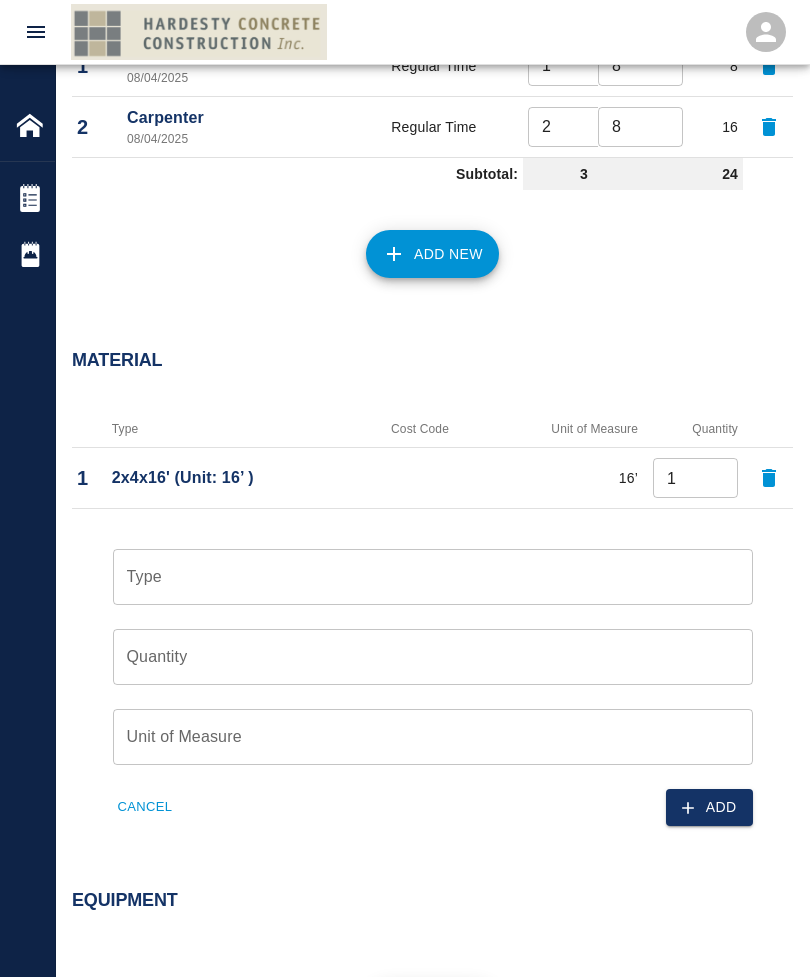 click on "Type" at bounding box center (433, 577) 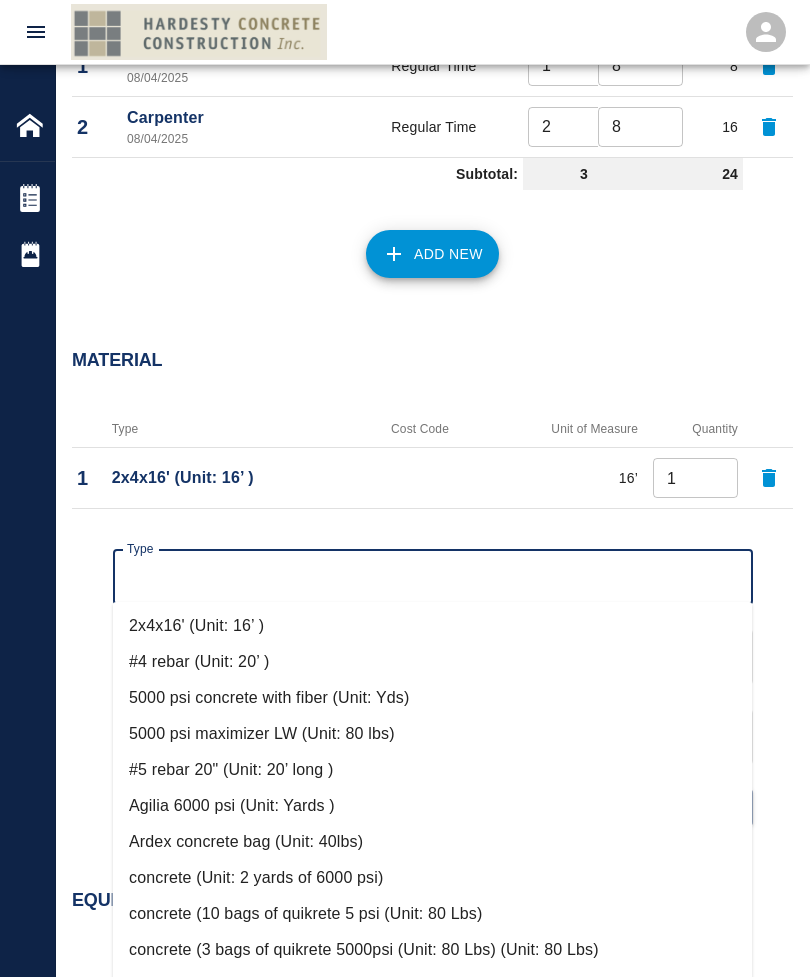 scroll, scrollTop: 220, scrollLeft: 0, axis: vertical 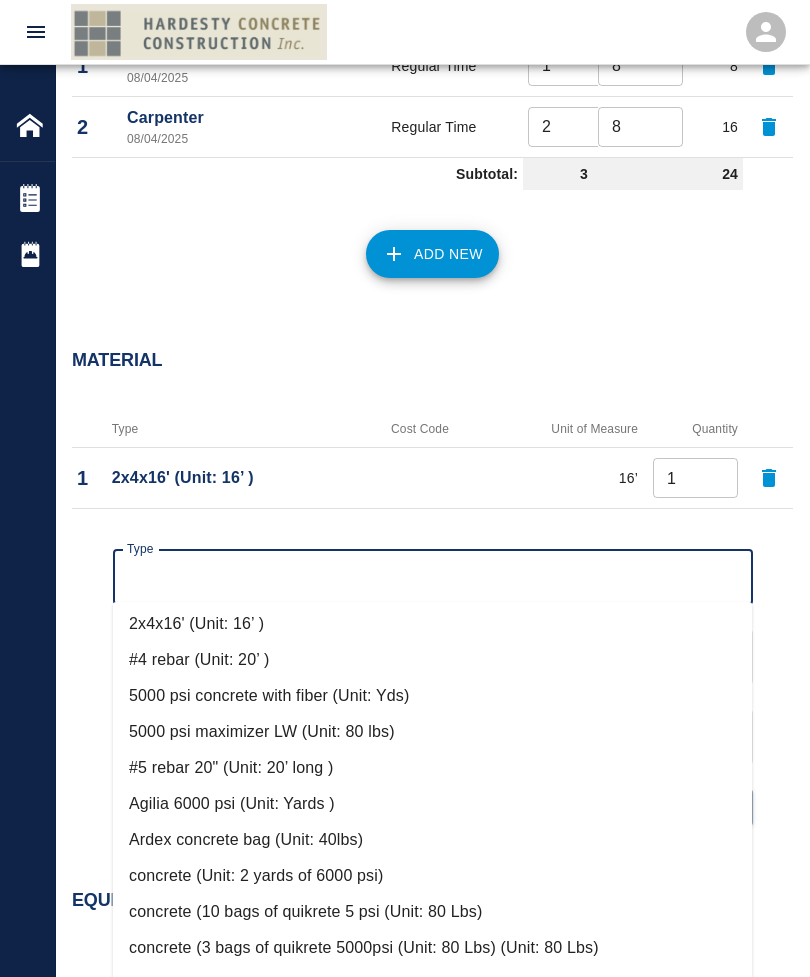 click on "#4 rebar  (Unit: 20’ )" at bounding box center [433, 660] 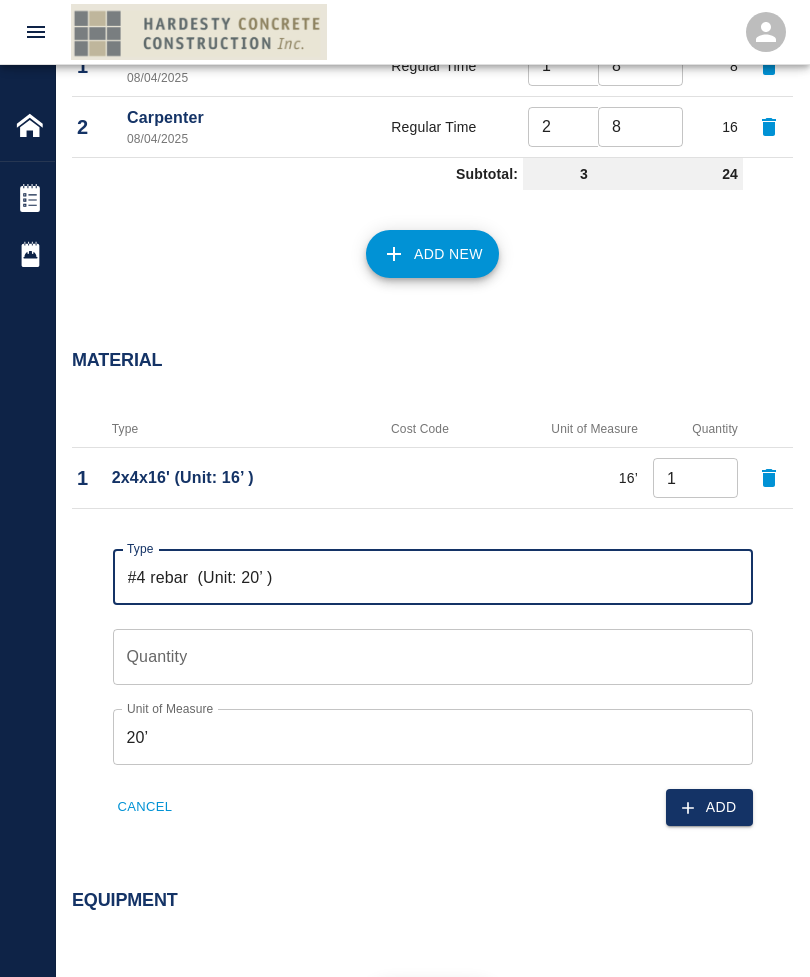 click on "Quantity" at bounding box center [433, 657] 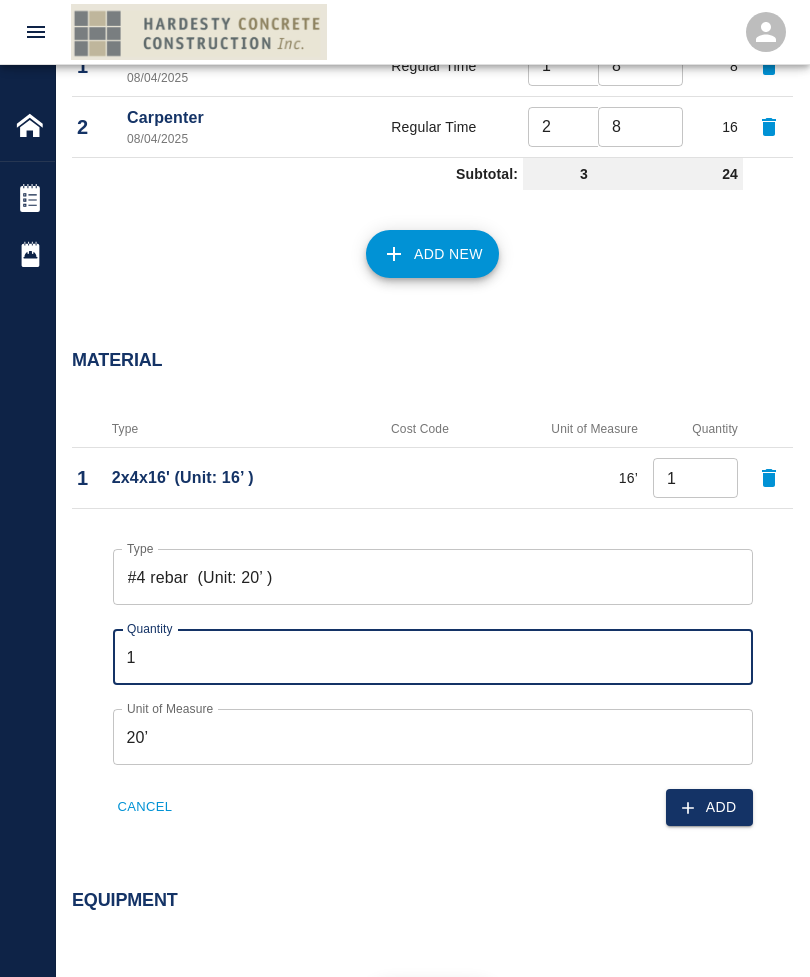 type on "1" 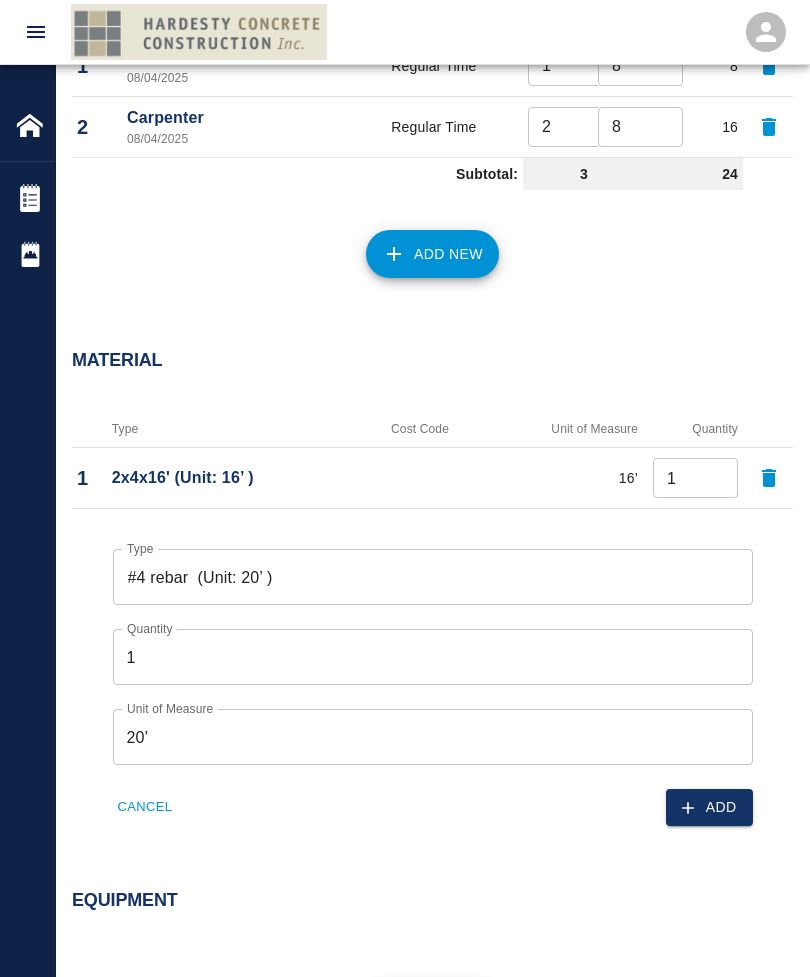 click on "Add" at bounding box center [709, 807] 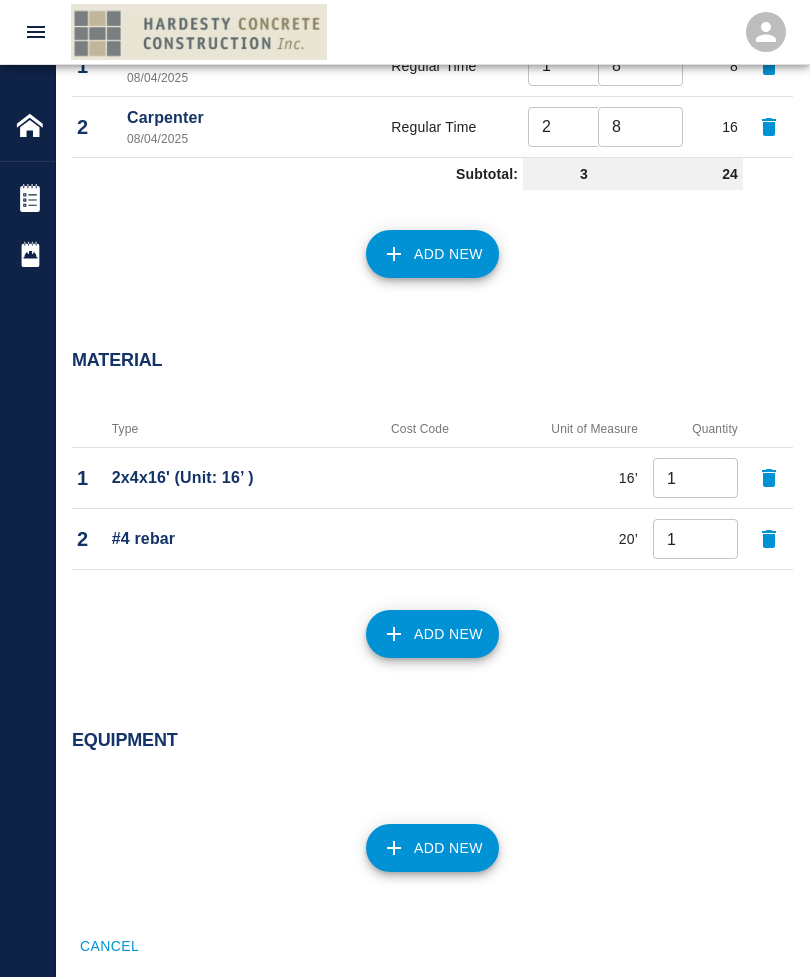 click on "Add New" at bounding box center [432, 634] 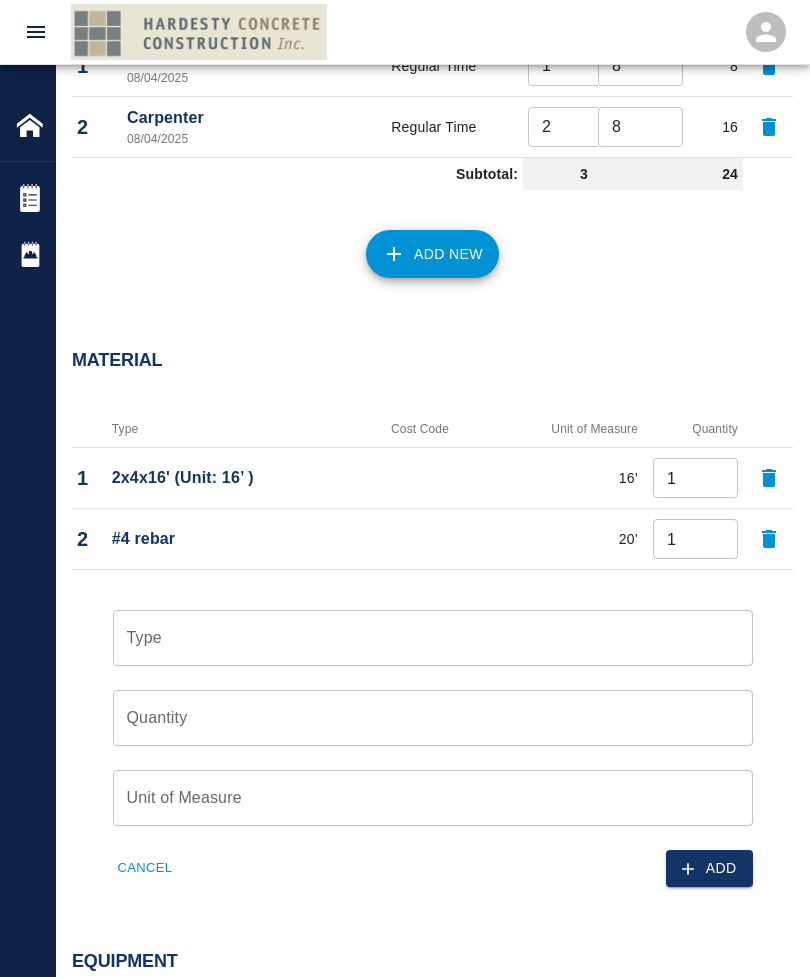 click on "Type" at bounding box center (433, 638) 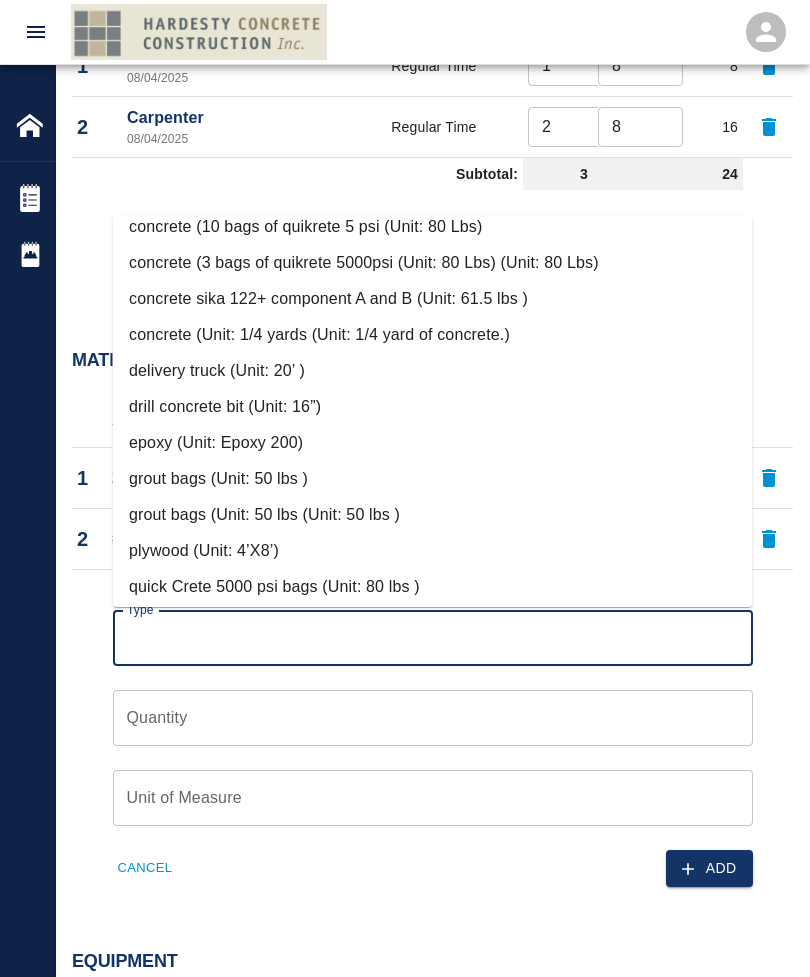 scroll, scrollTop: 524, scrollLeft: 0, axis: vertical 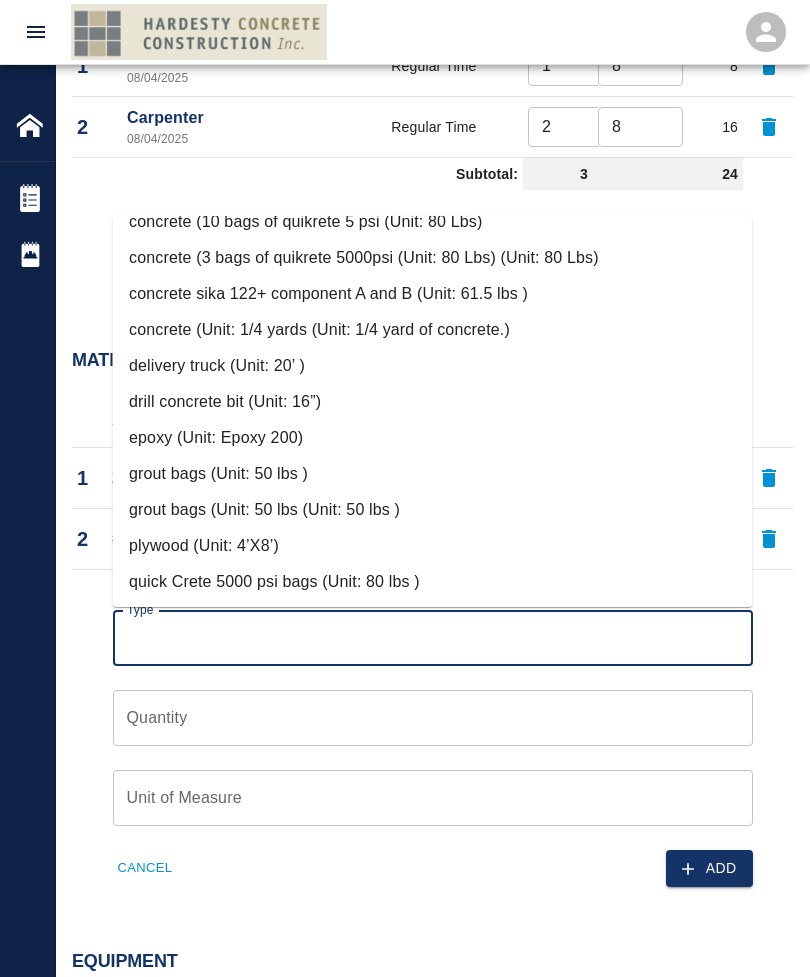 click on "epoxy  (Unit: Epoxy 200)" at bounding box center [433, 438] 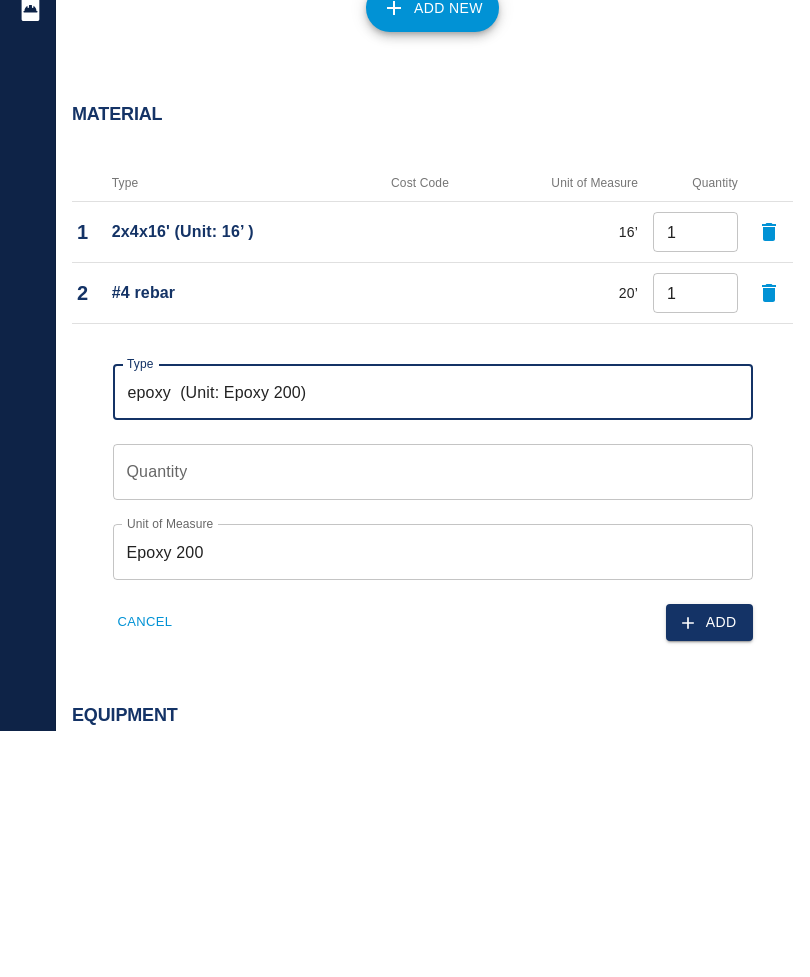 click on "Quantity" at bounding box center [433, 718] 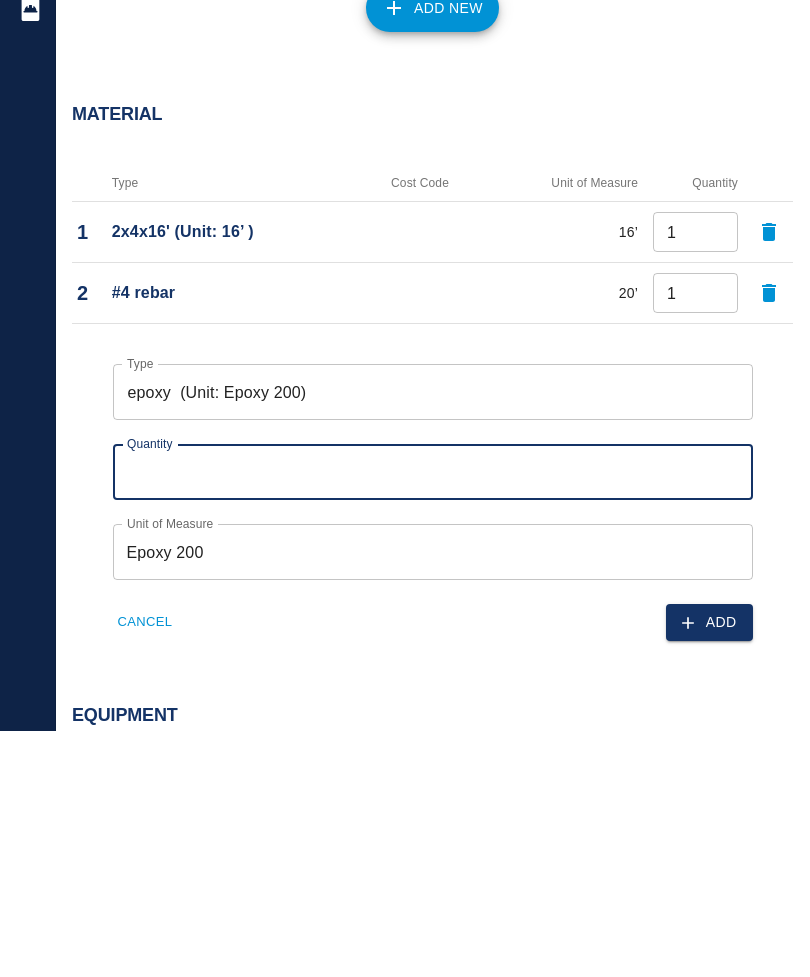 type on "1" 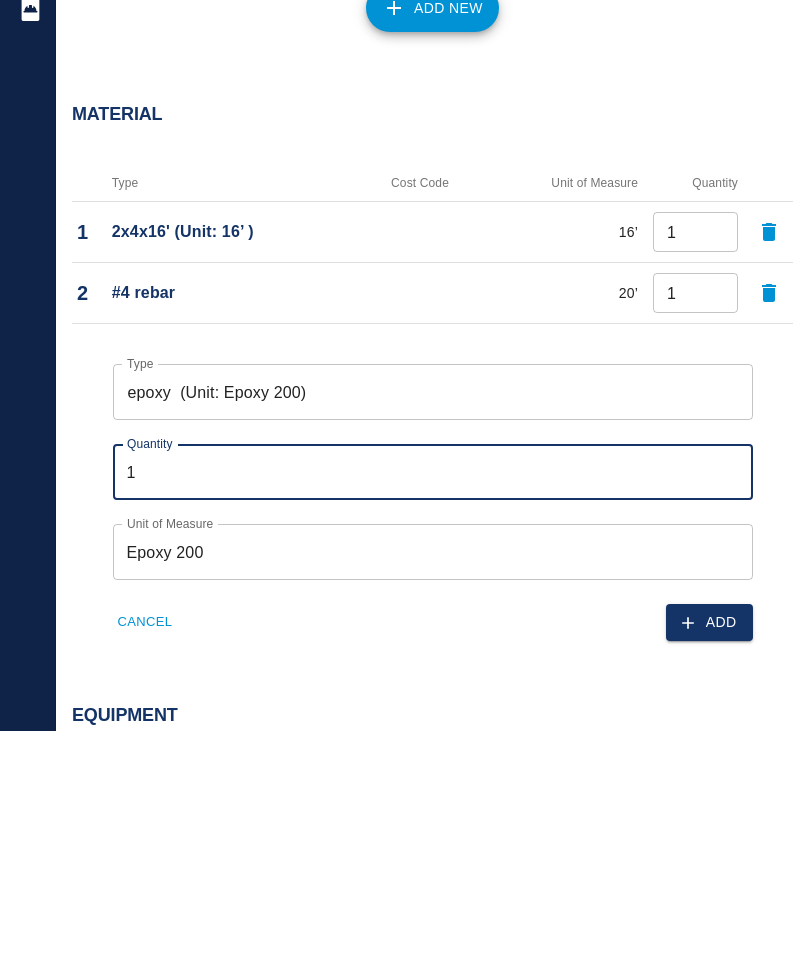click on "Add" at bounding box center (709, 868) 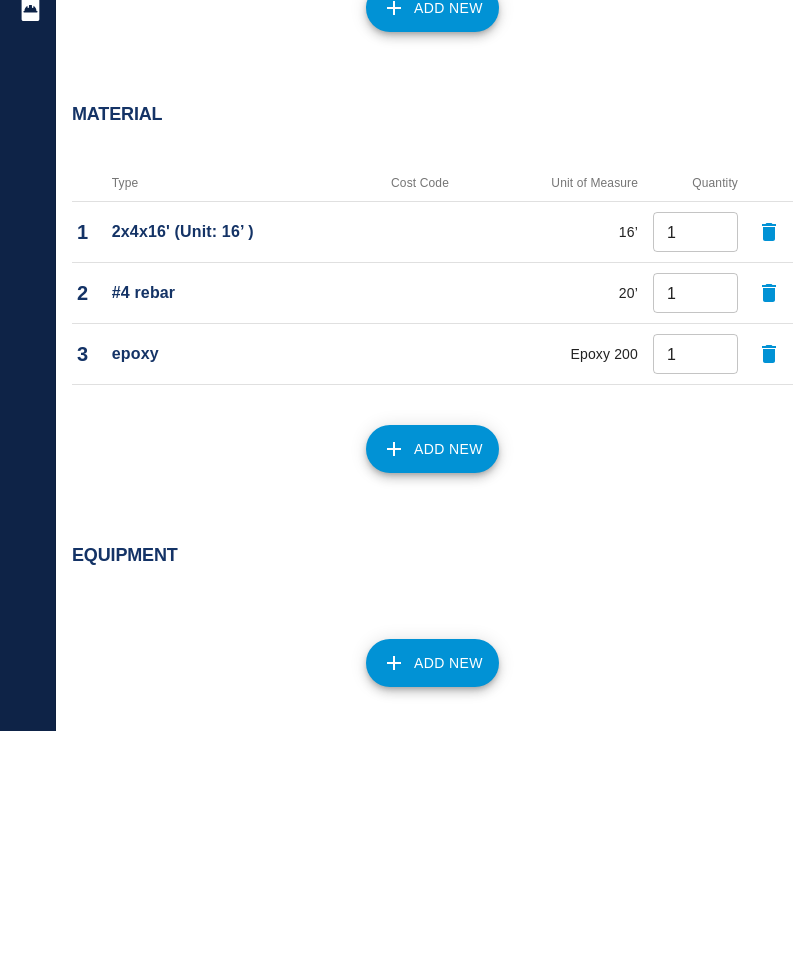 scroll, scrollTop: 1395, scrollLeft: 0, axis: vertical 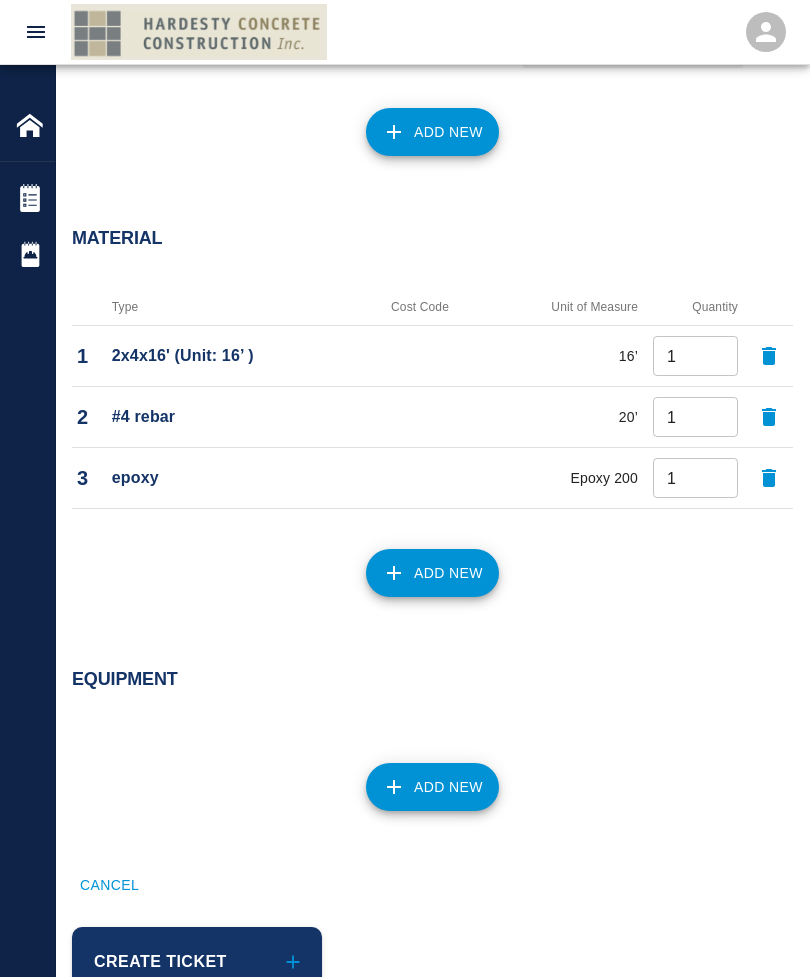 click on "Add New" at bounding box center [432, 573] 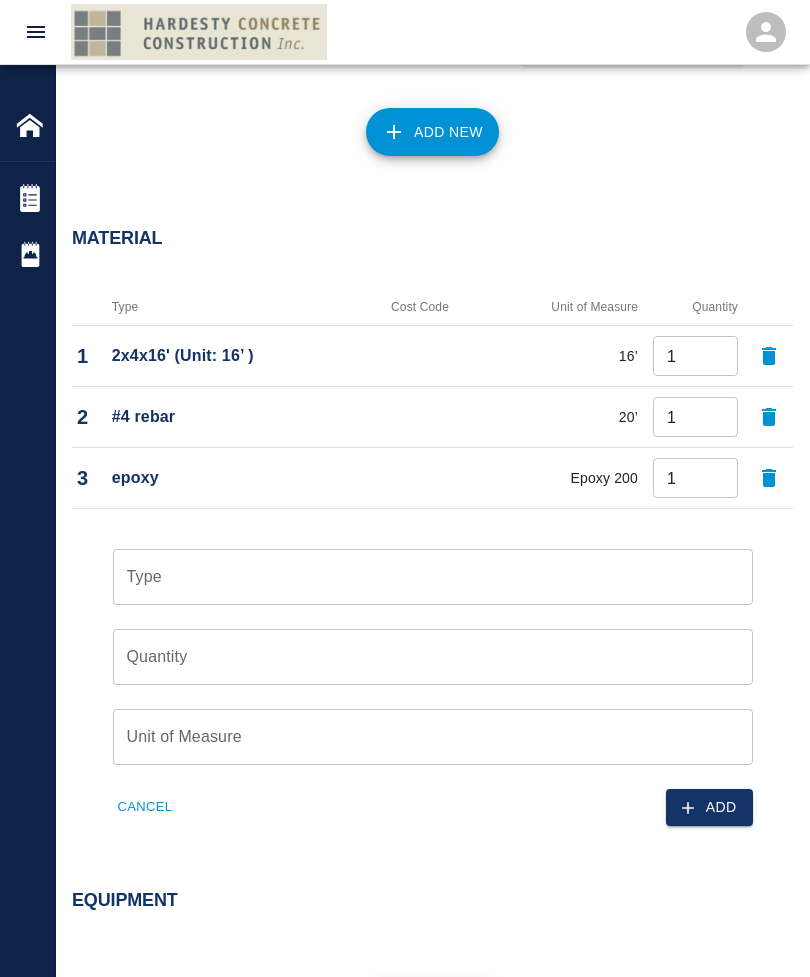 click on "Type" at bounding box center [433, 577] 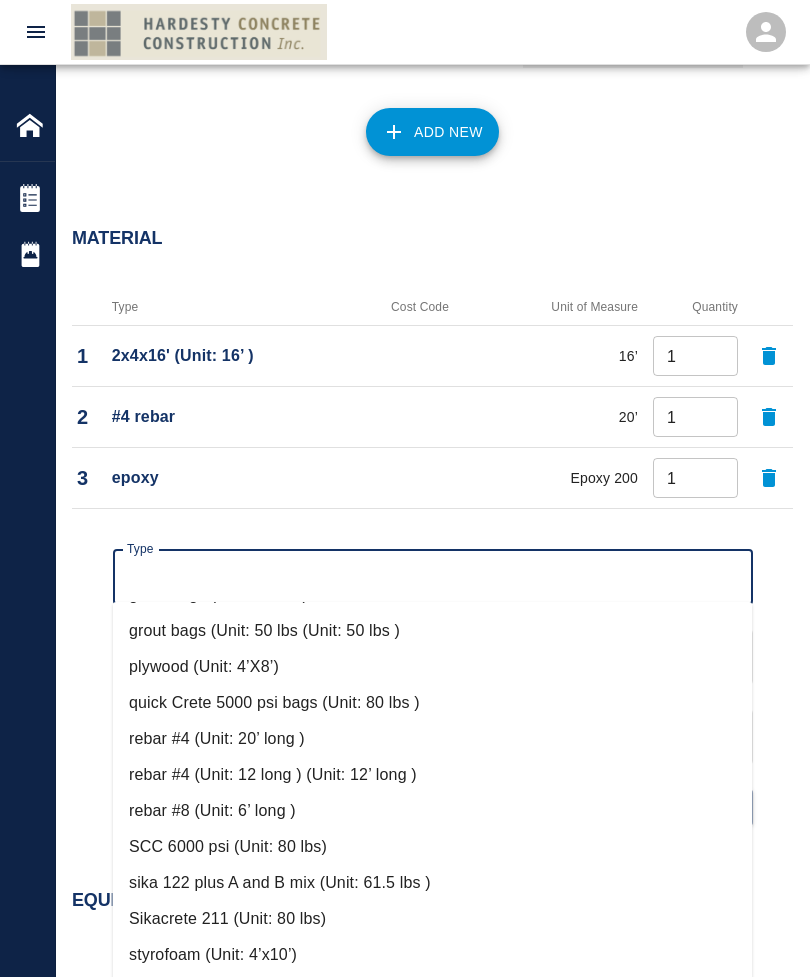scroll, scrollTop: 788, scrollLeft: 0, axis: vertical 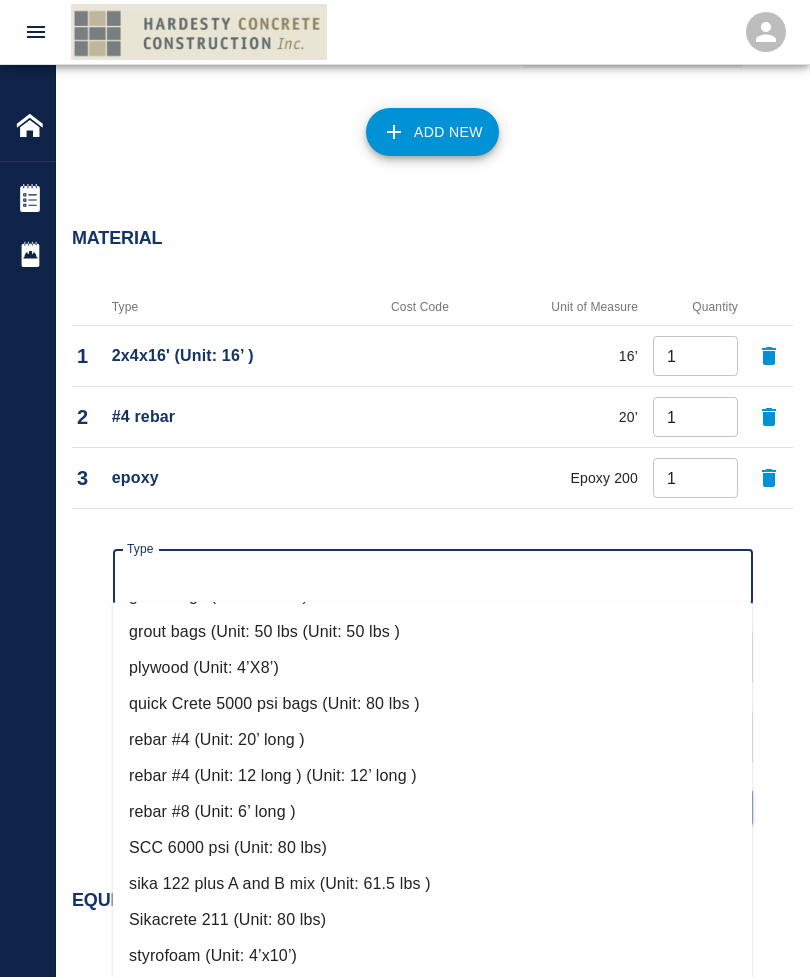 click on "Type Type Quantity Quantity Unit of Measure Unit of Measure Cancel Add" at bounding box center (420, 671) 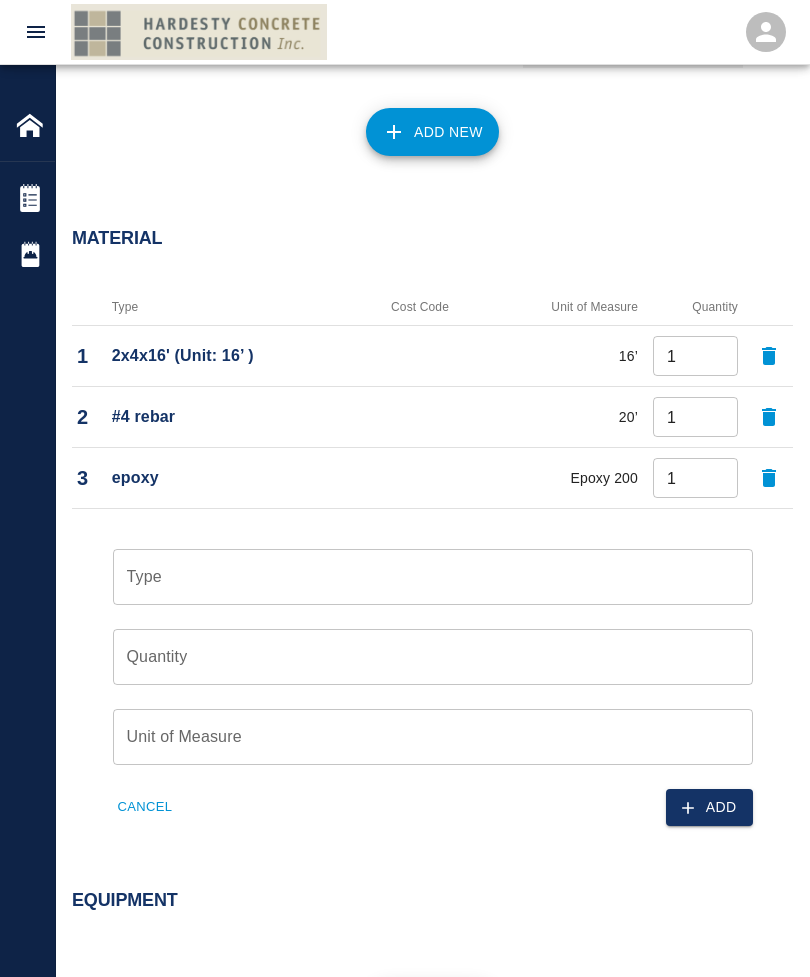 click on "Cancel" at bounding box center [145, 807] 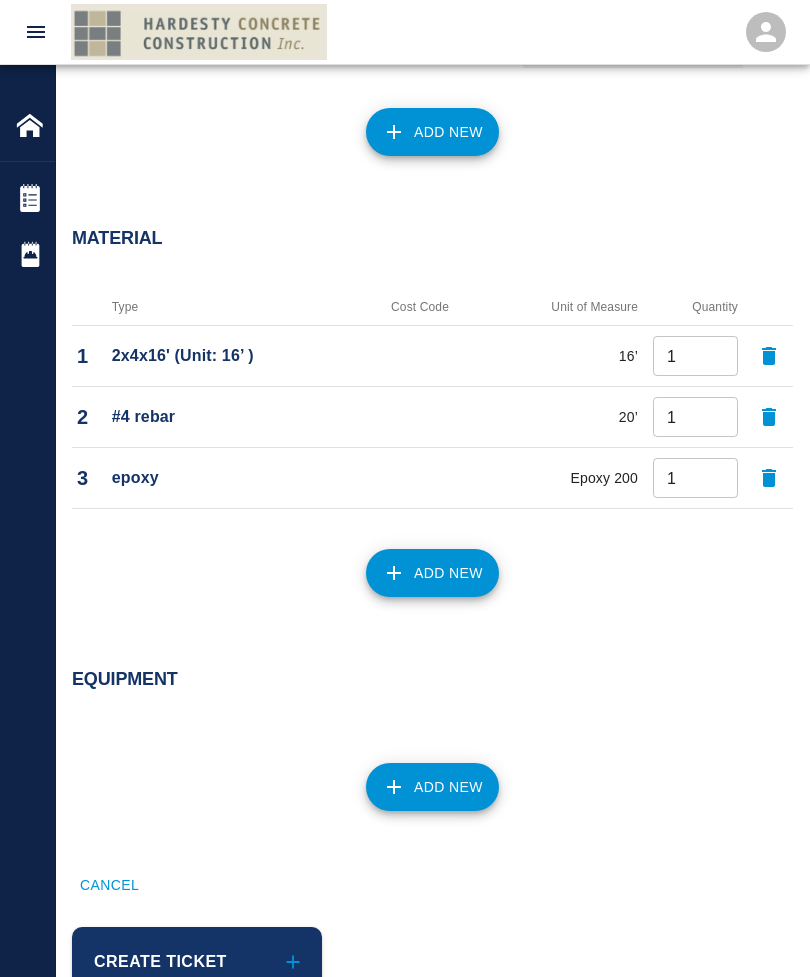 click on "Add New" at bounding box center [432, 787] 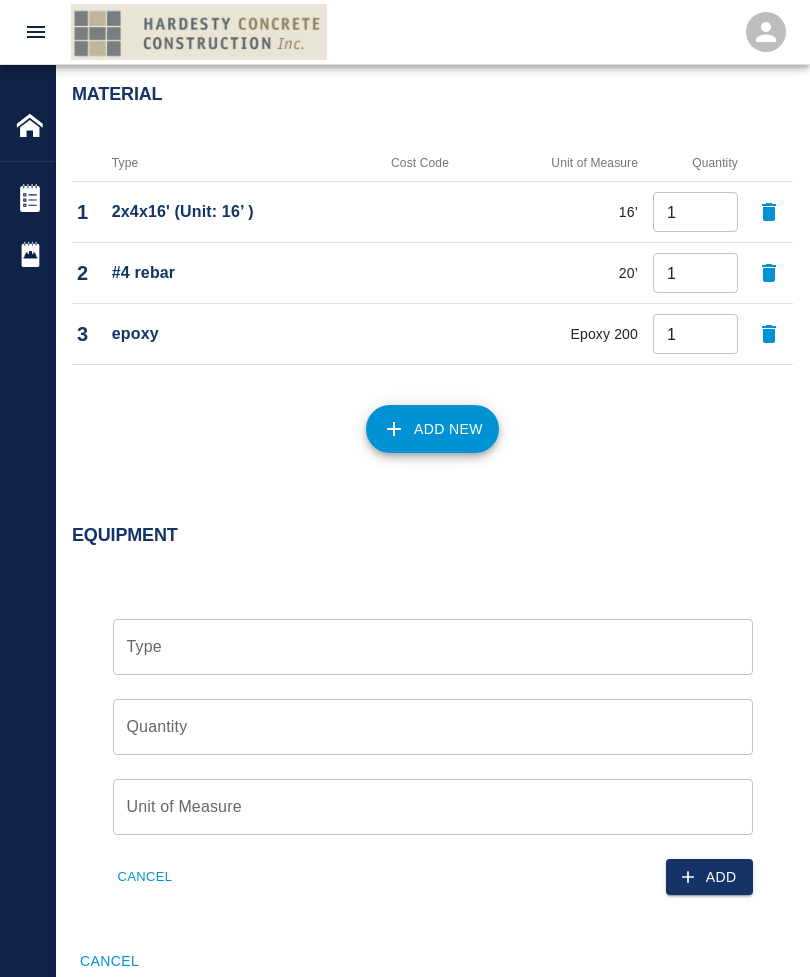 scroll, scrollTop: 1615, scrollLeft: 0, axis: vertical 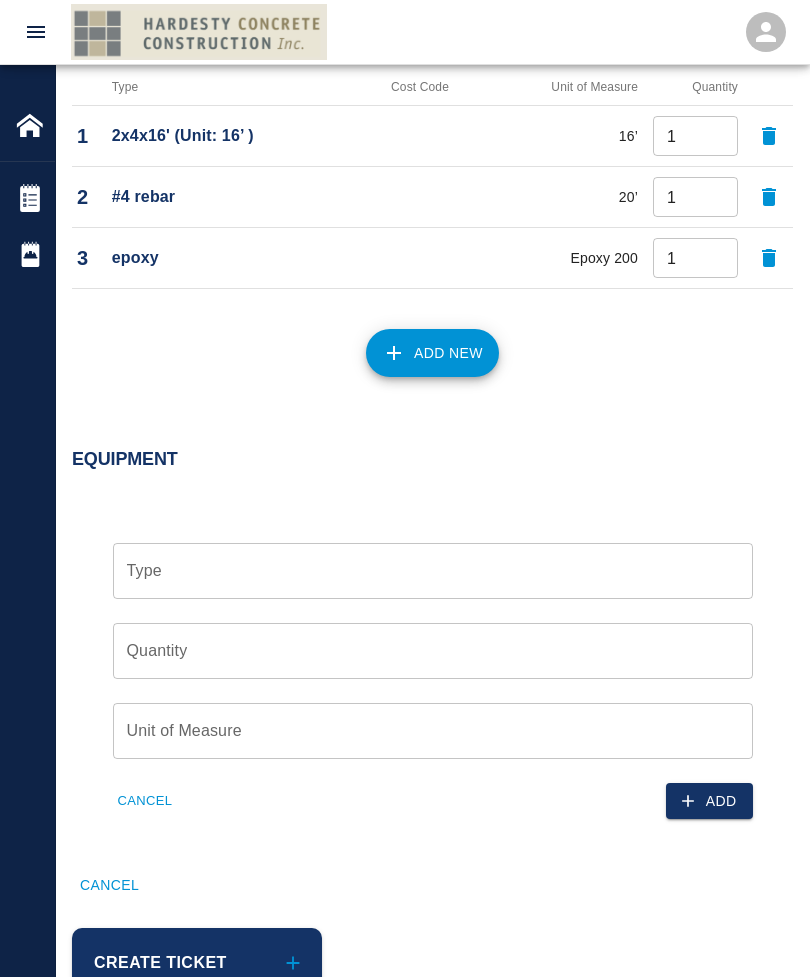 click on "Type" at bounding box center (433, 571) 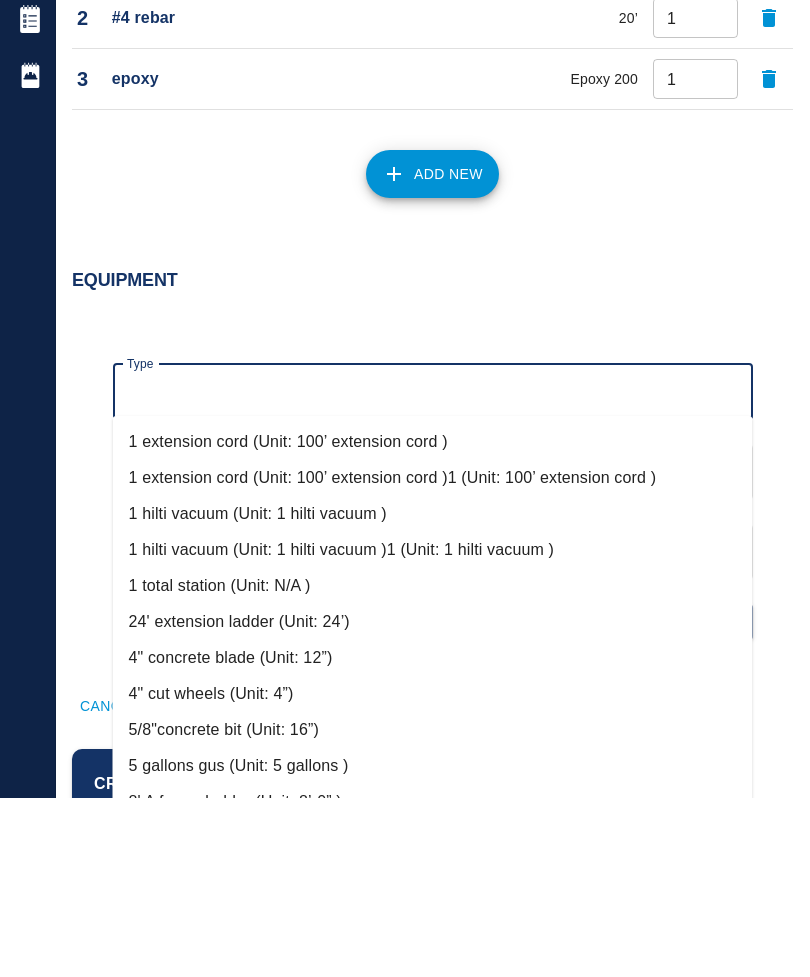 scroll, scrollTop: 1679, scrollLeft: 0, axis: vertical 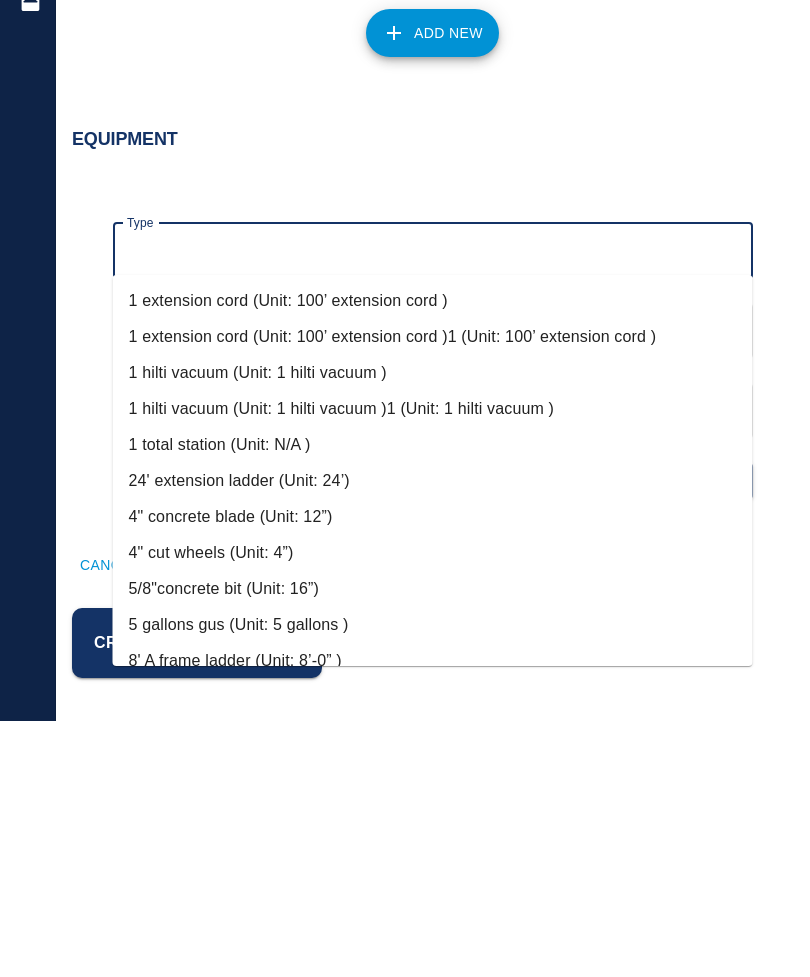 click on "1 hilti vacuum  (Unit: 1 hilti vacuum )" at bounding box center [433, 629] 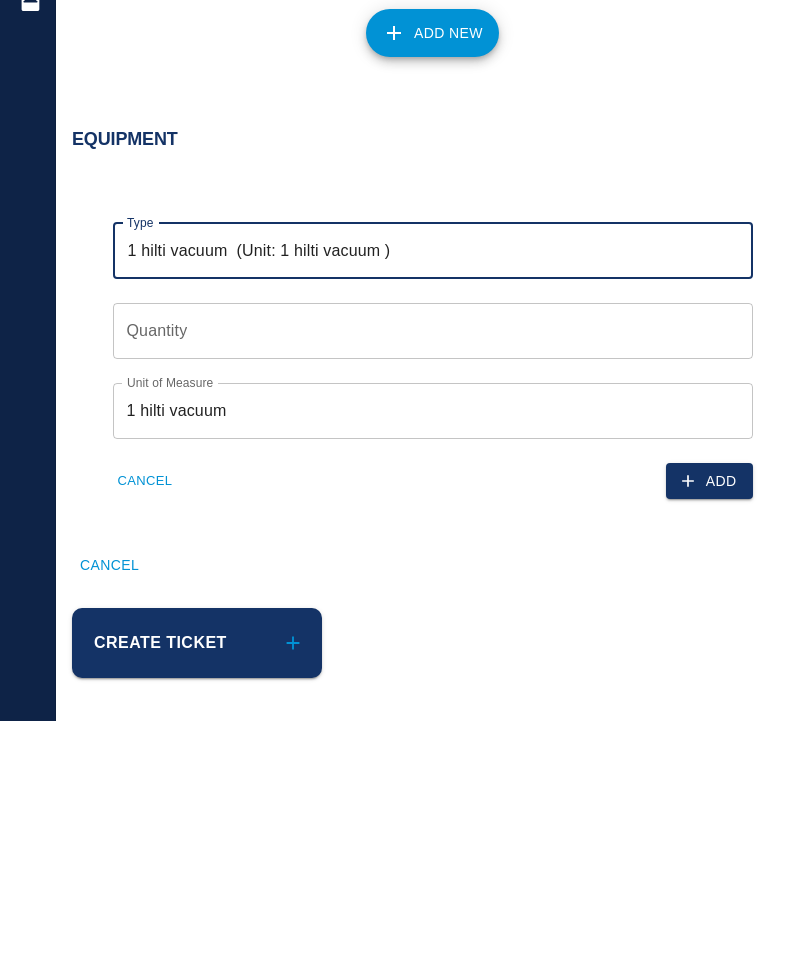 click on "Quantity" at bounding box center [433, 587] 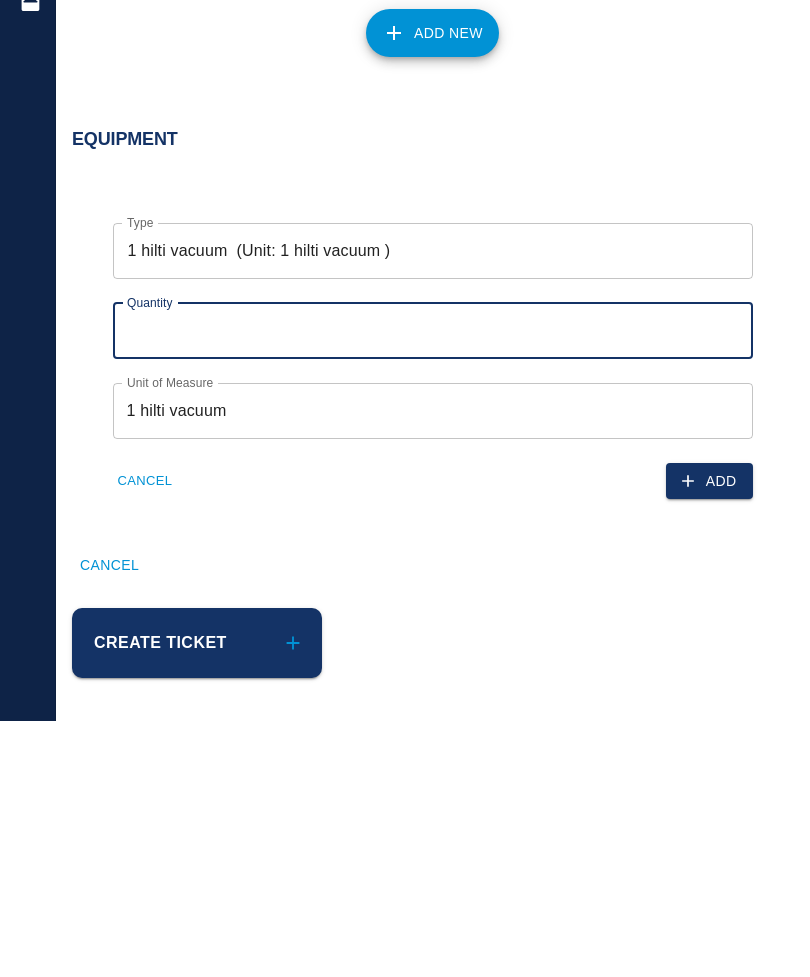 click on "Quantity" at bounding box center (433, 587) 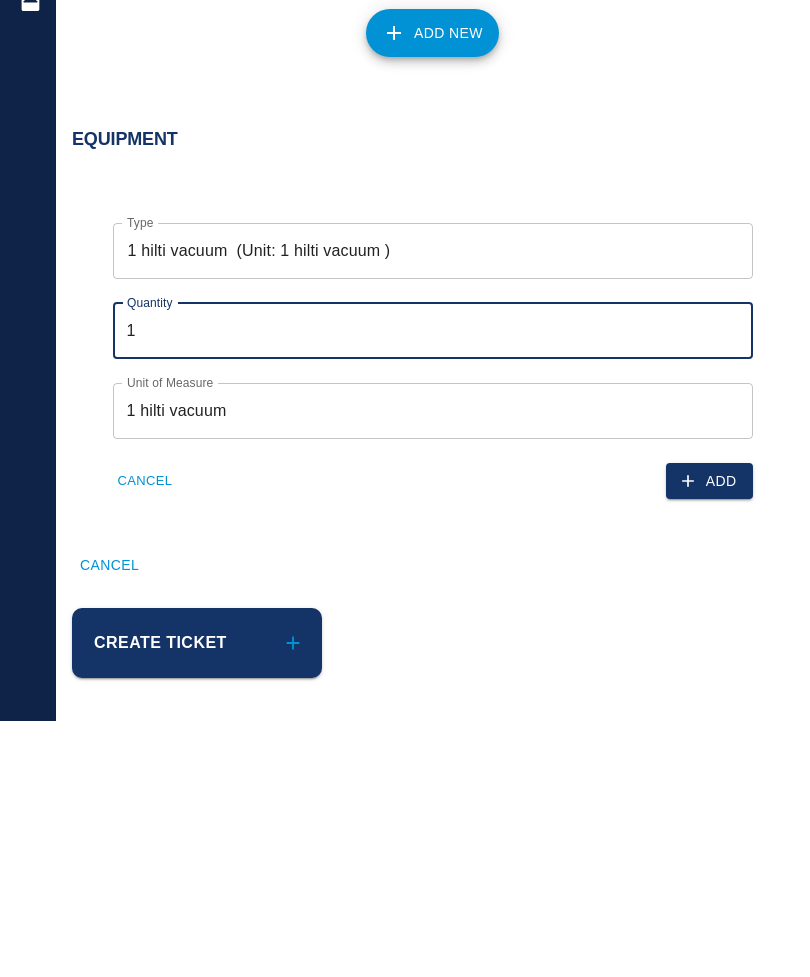 click on "Add" at bounding box center (709, 737) 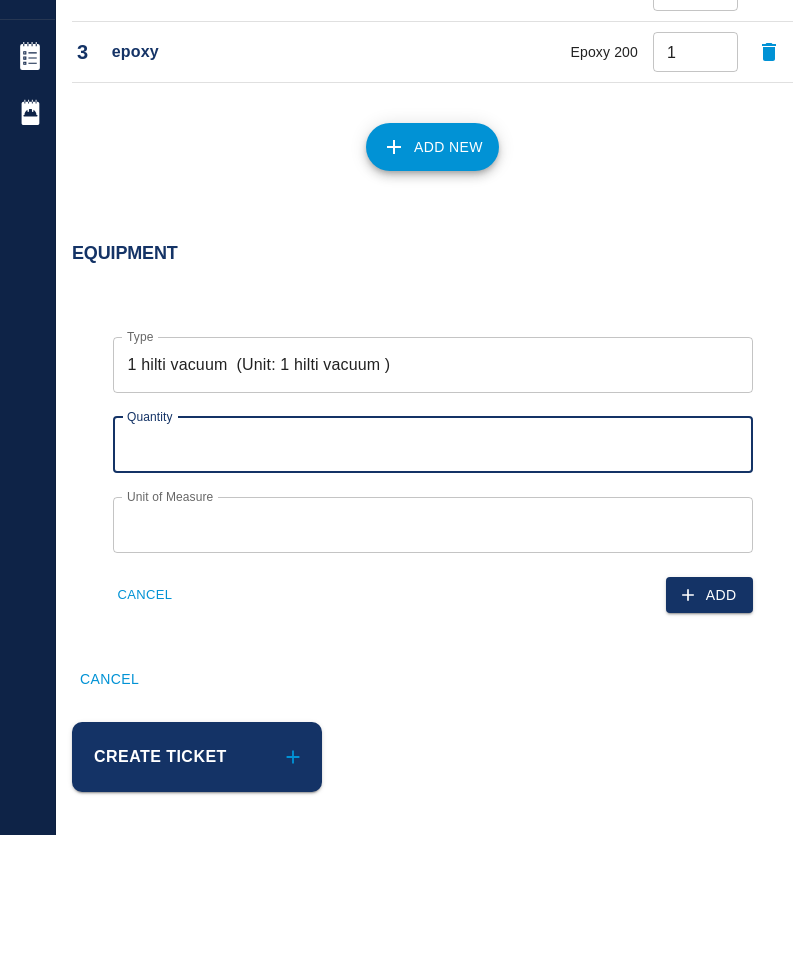 scroll, scrollTop: 1501, scrollLeft: 0, axis: vertical 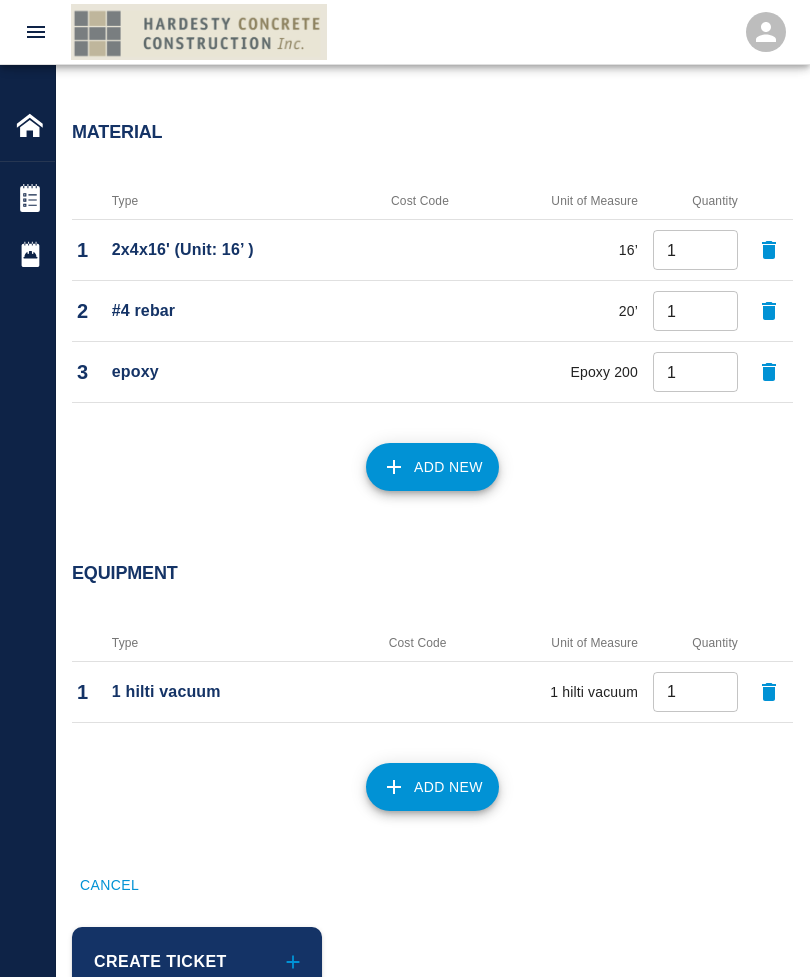click on "Add New" at bounding box center [432, 787] 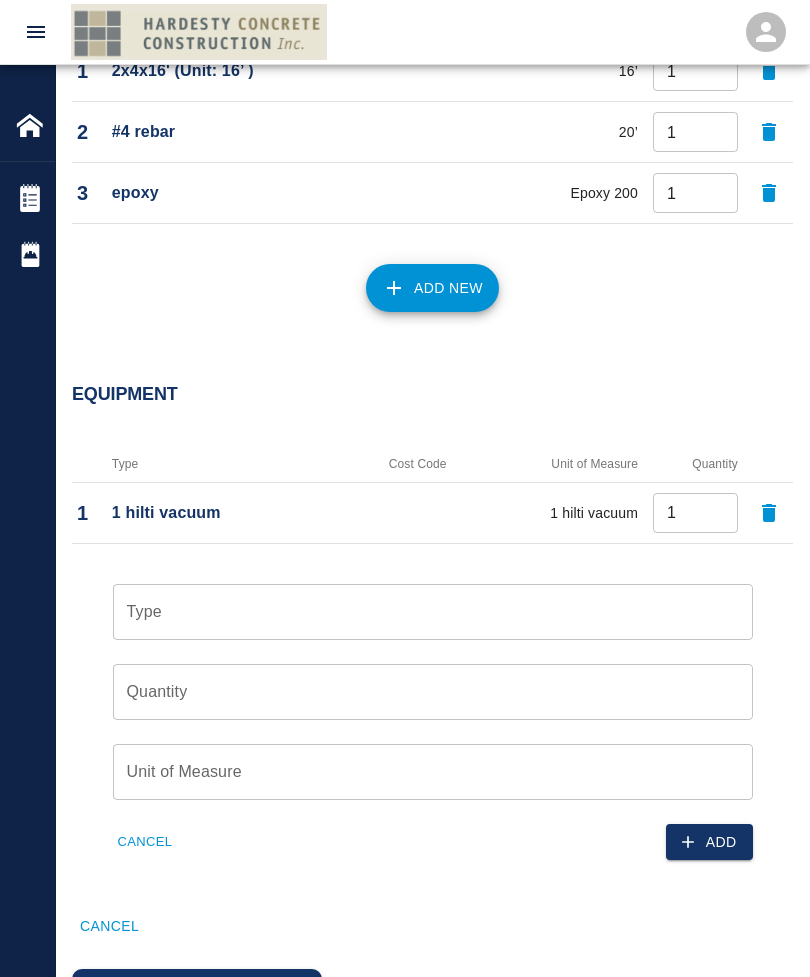 scroll, scrollTop: 1721, scrollLeft: 0, axis: vertical 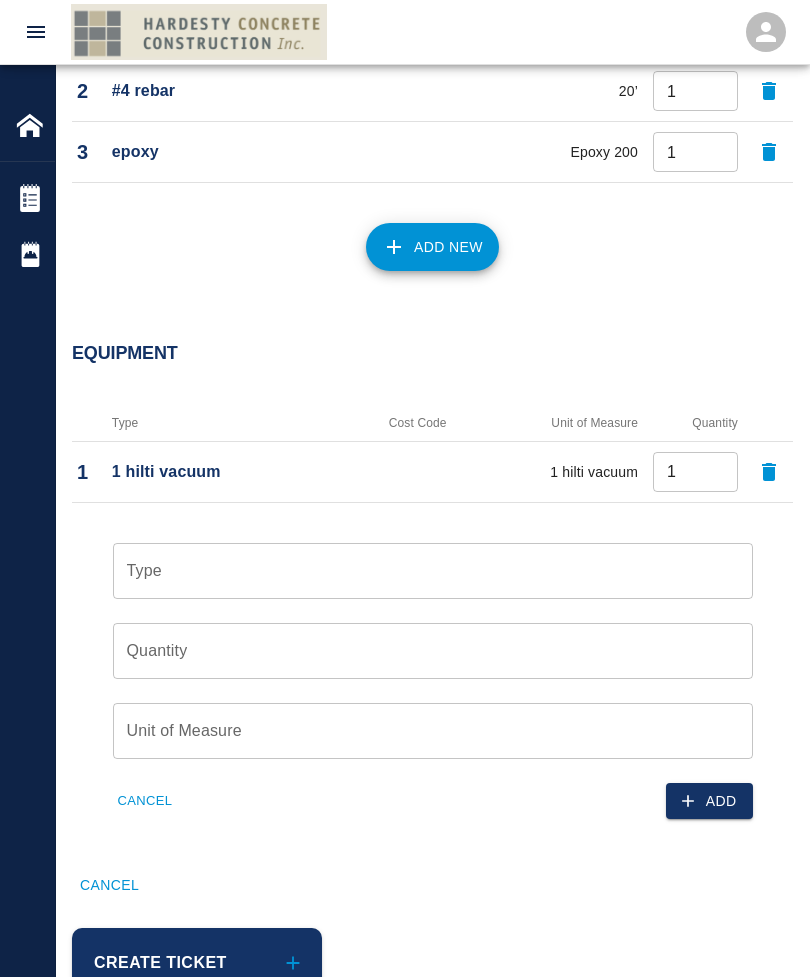 click on "Type" at bounding box center [433, 571] 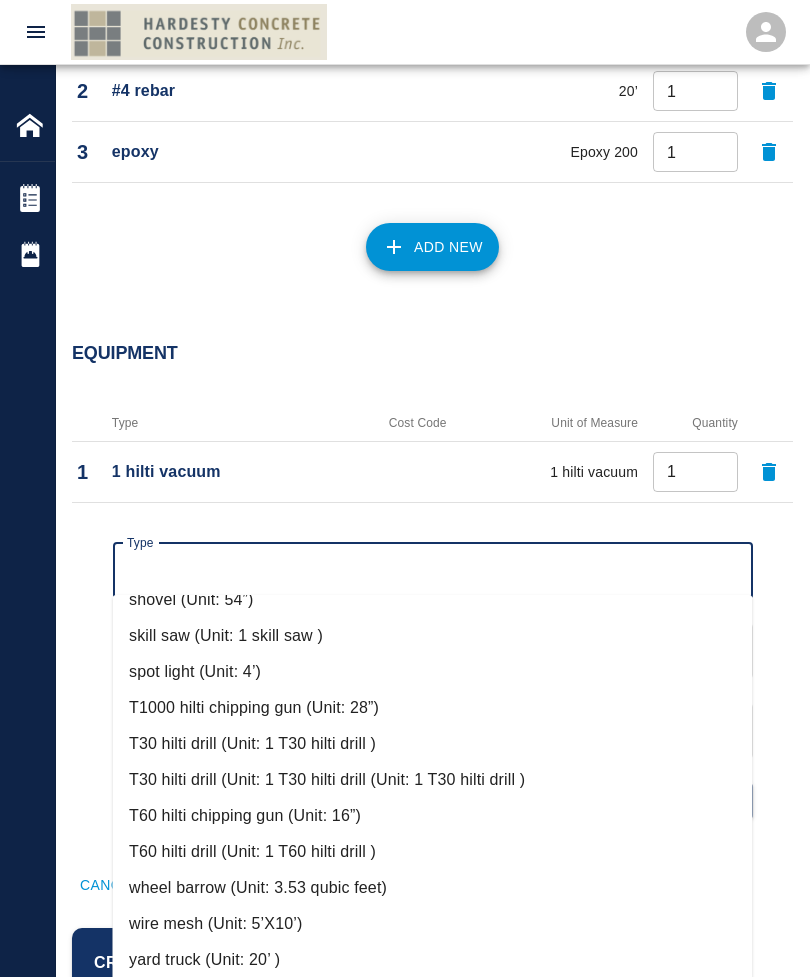 scroll, scrollTop: 1270, scrollLeft: 0, axis: vertical 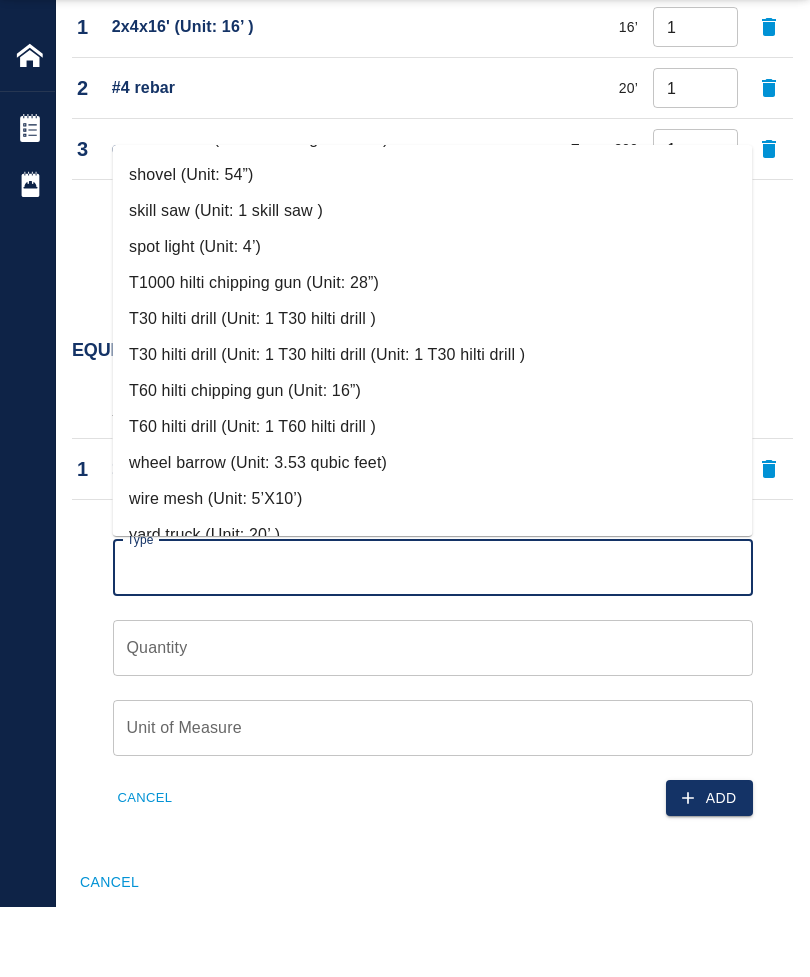 click on "T60 hilti drill  (Unit: 1 T60 hilti drill )" at bounding box center (433, 497) 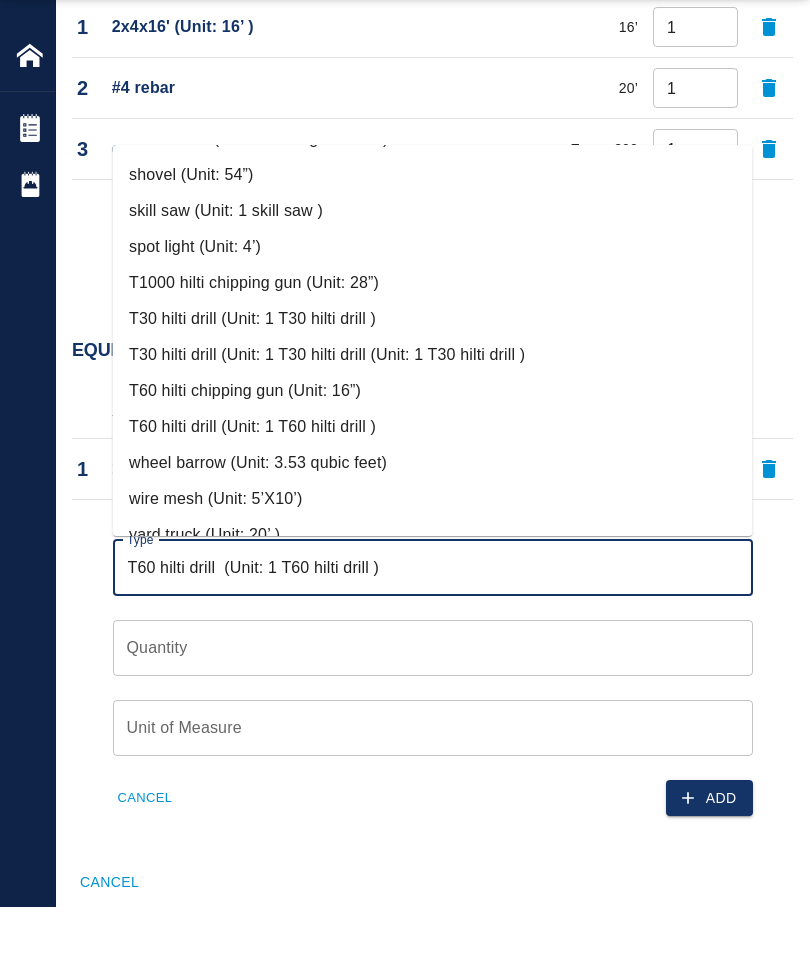 type on "1 T60 hilti drill" 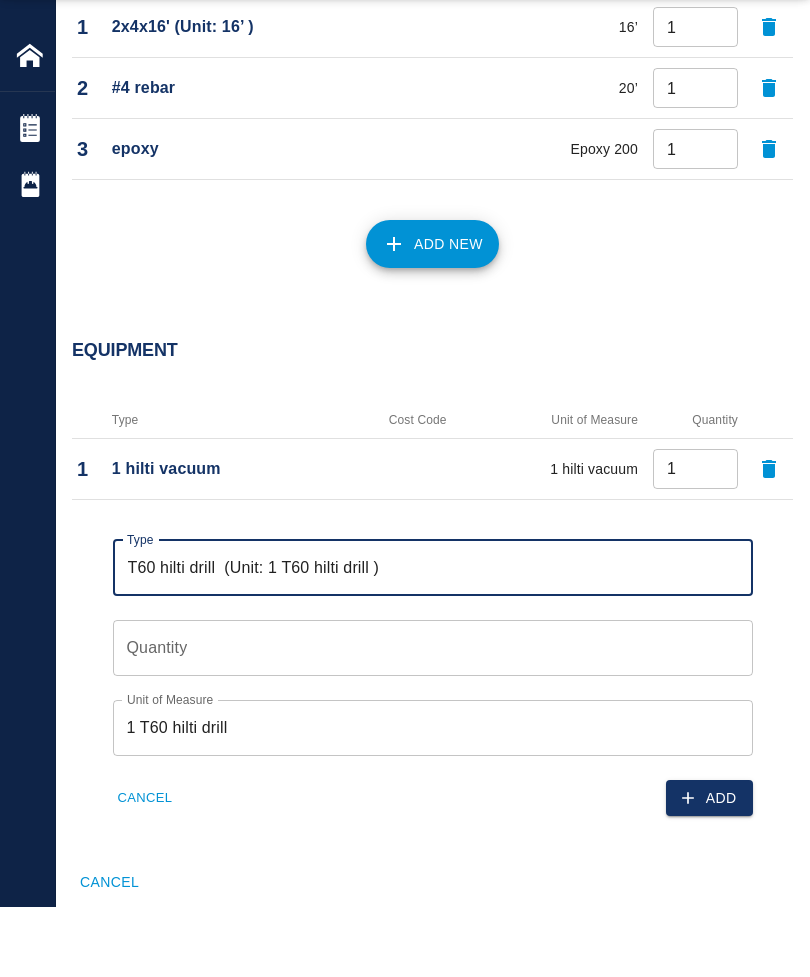 click on "Quantity" at bounding box center [433, 718] 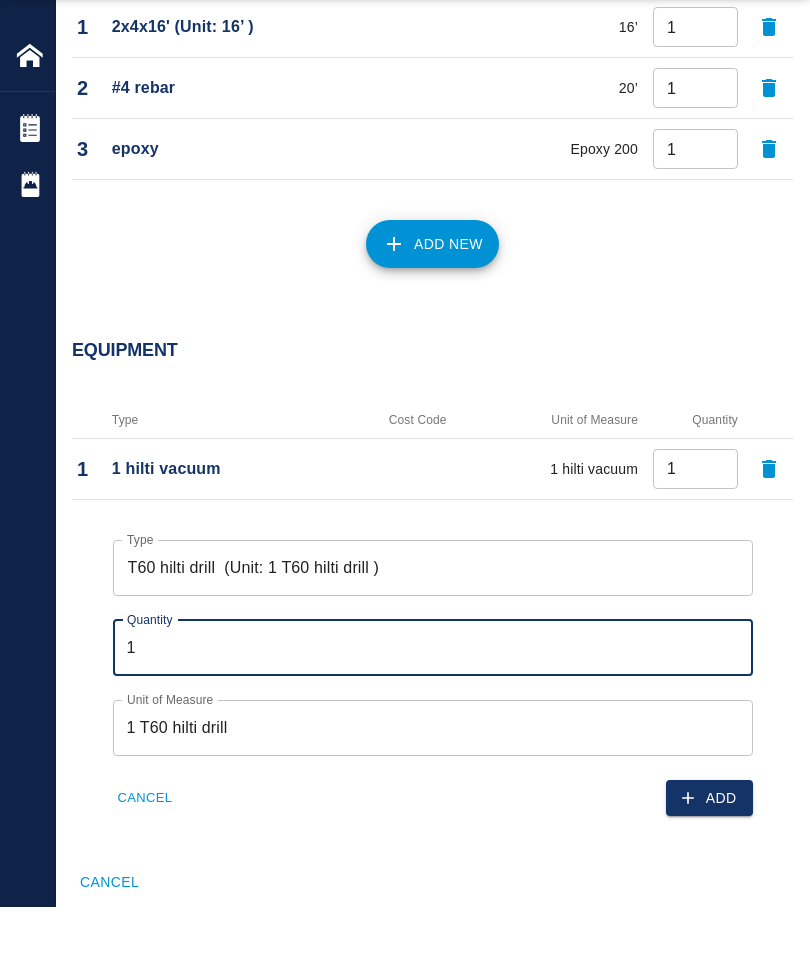 type on "1" 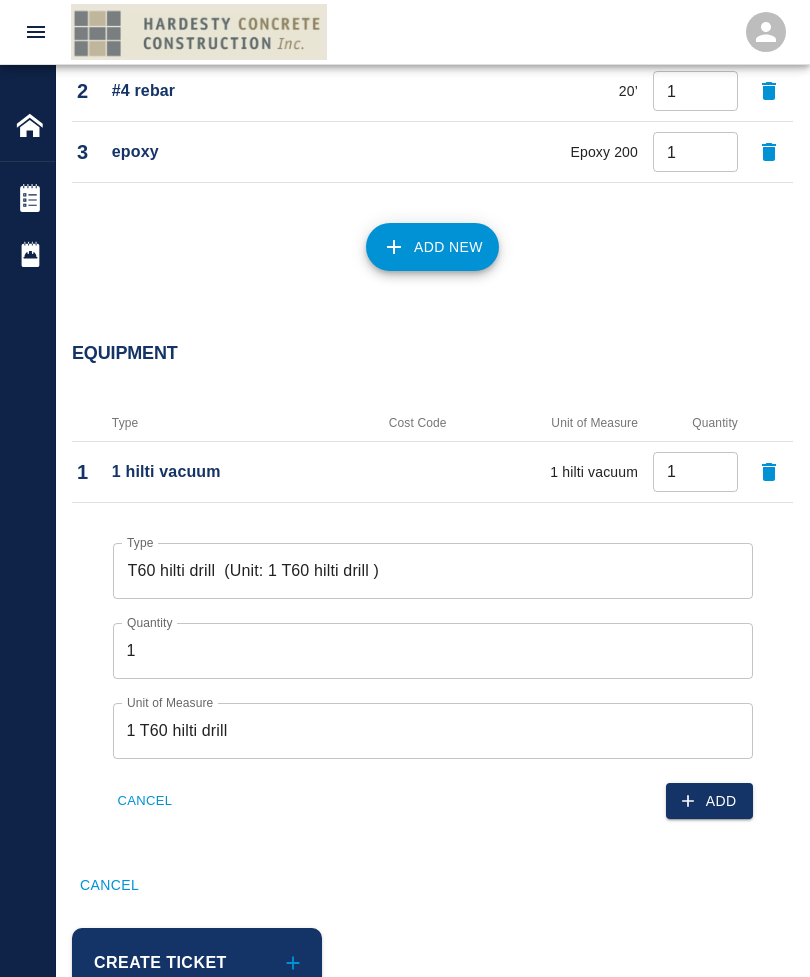 click on "Add" at bounding box center [709, 801] 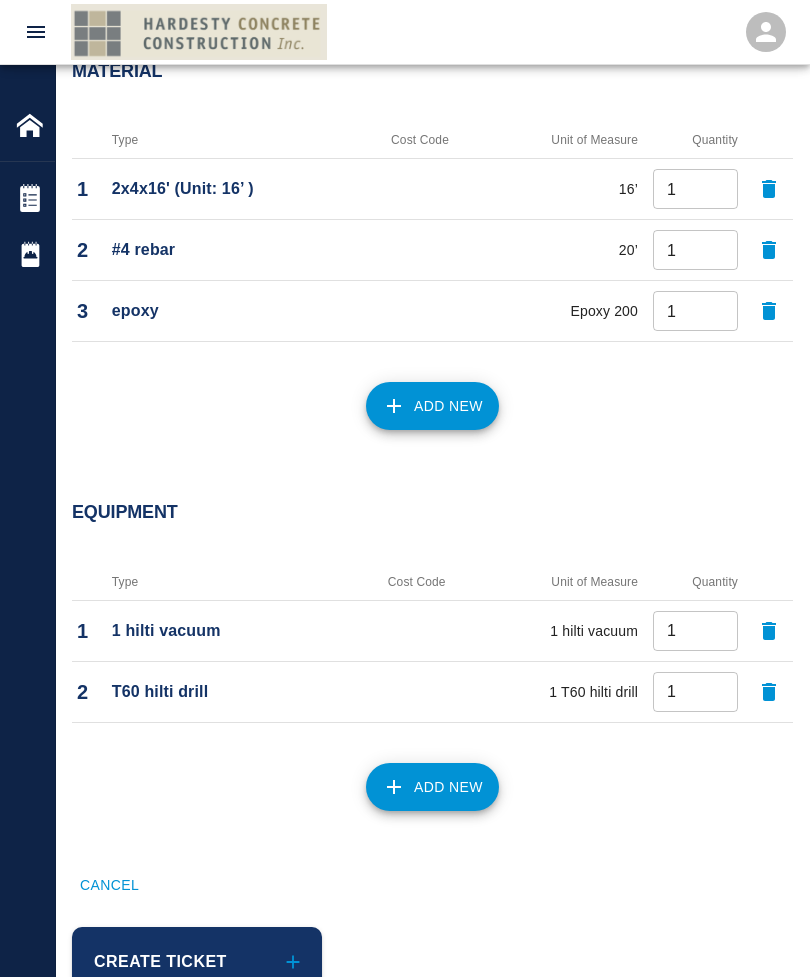 click on "Add New" at bounding box center (432, 787) 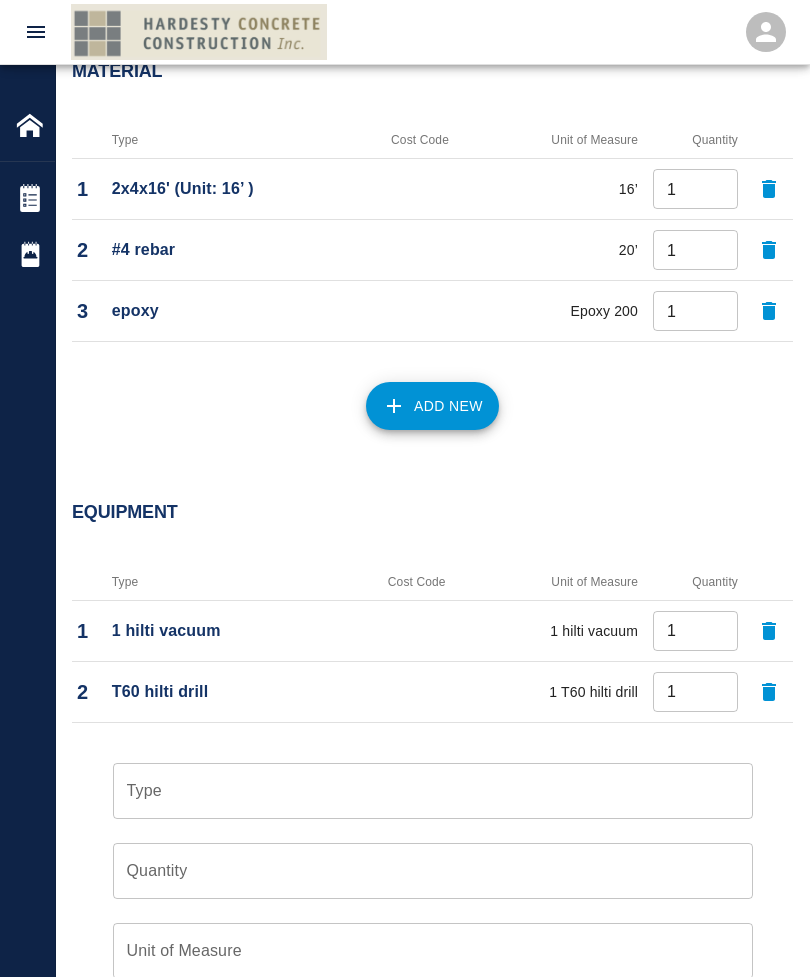 click on "Type" at bounding box center [433, 791] 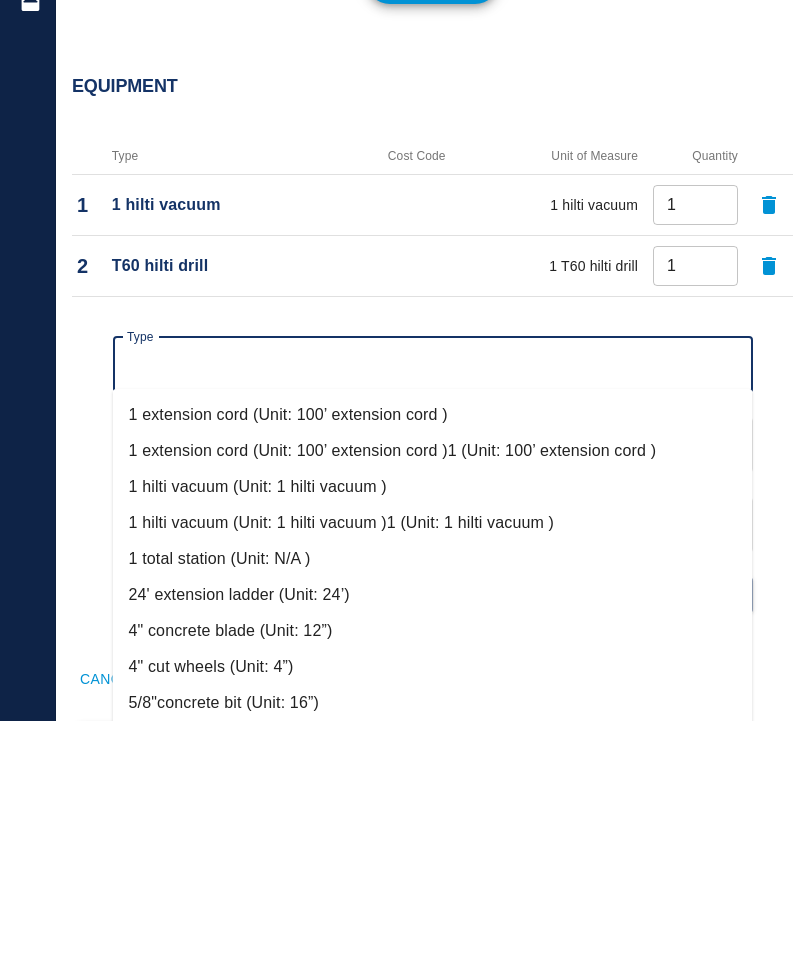 click on "1 extension cord  (Unit: 100’ extension cord )" at bounding box center (433, 671) 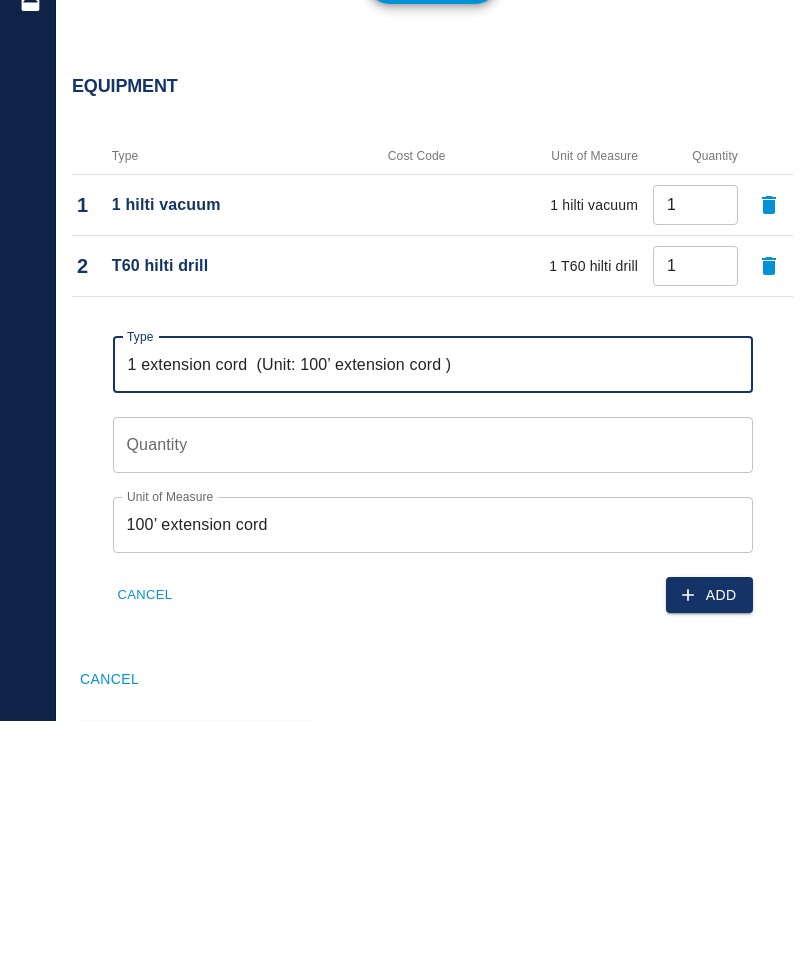 click on "Quantity" at bounding box center (433, 701) 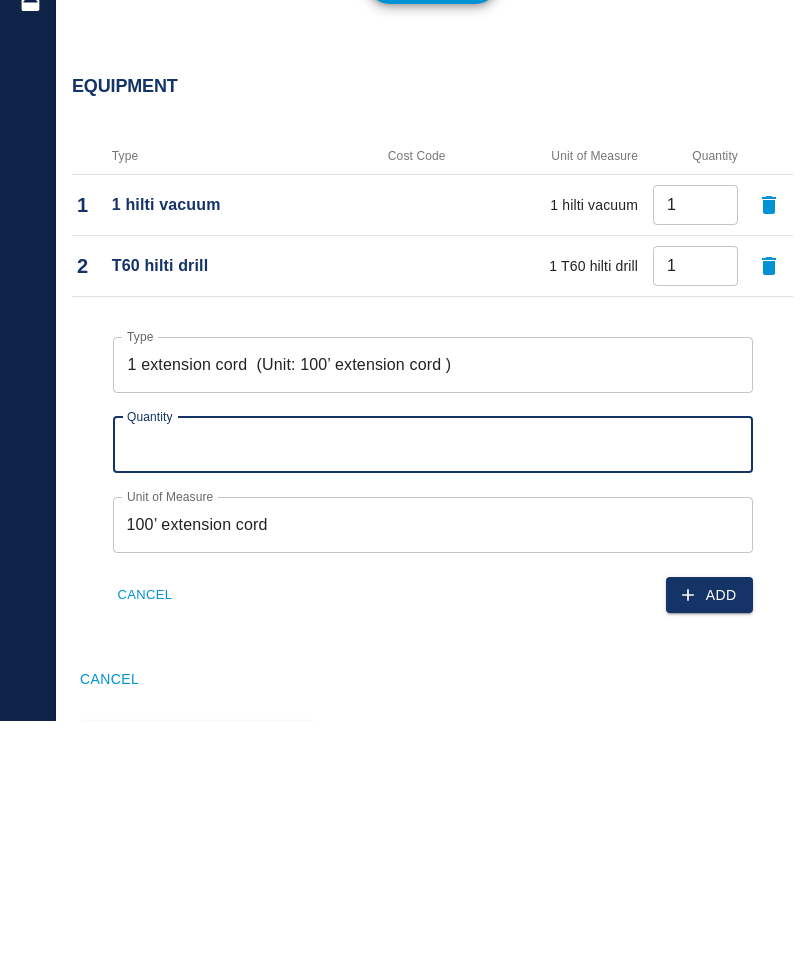 type on "1" 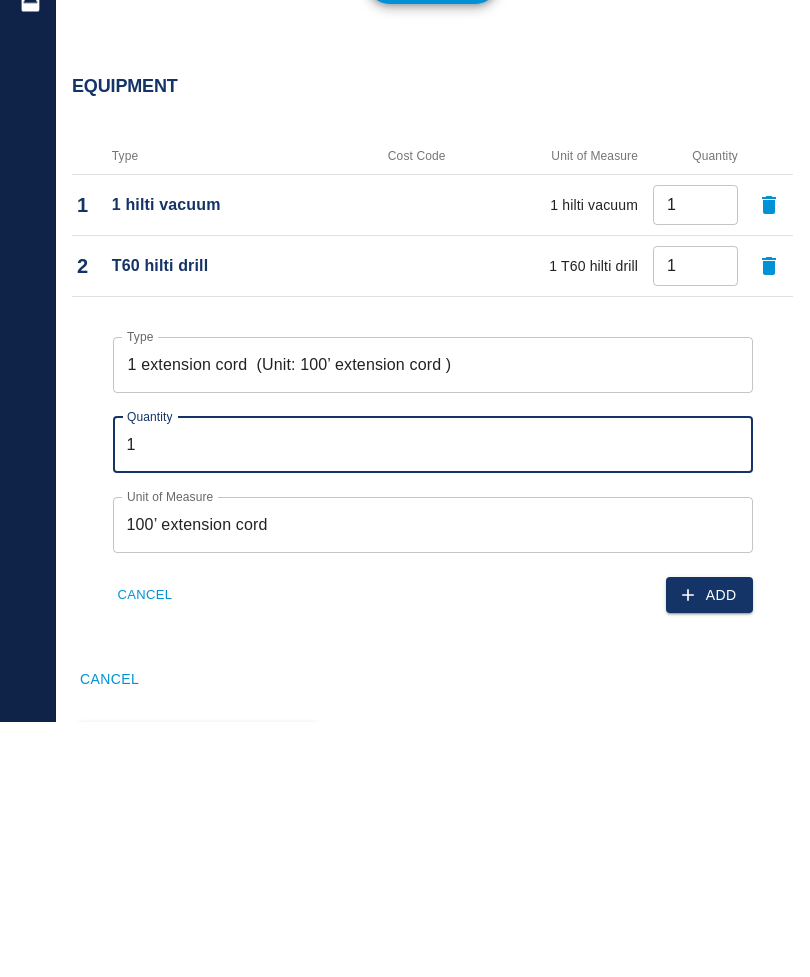 click on "Add" at bounding box center (709, 851) 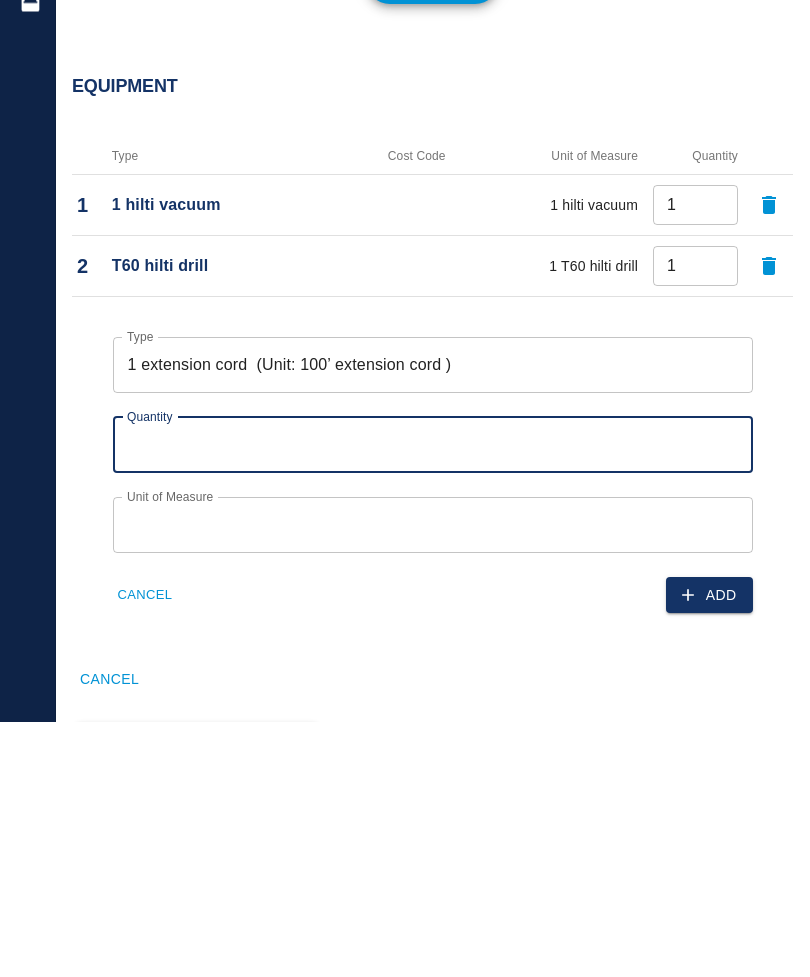 scroll, scrollTop: 1623, scrollLeft: 0, axis: vertical 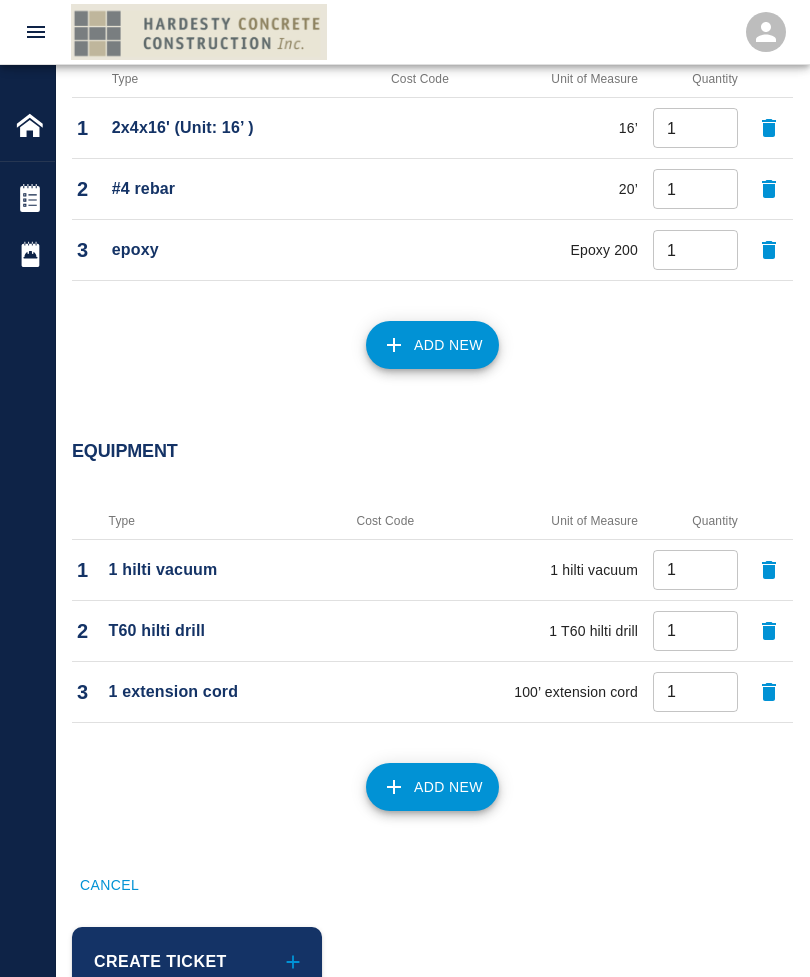 click on "Add New" at bounding box center [432, 787] 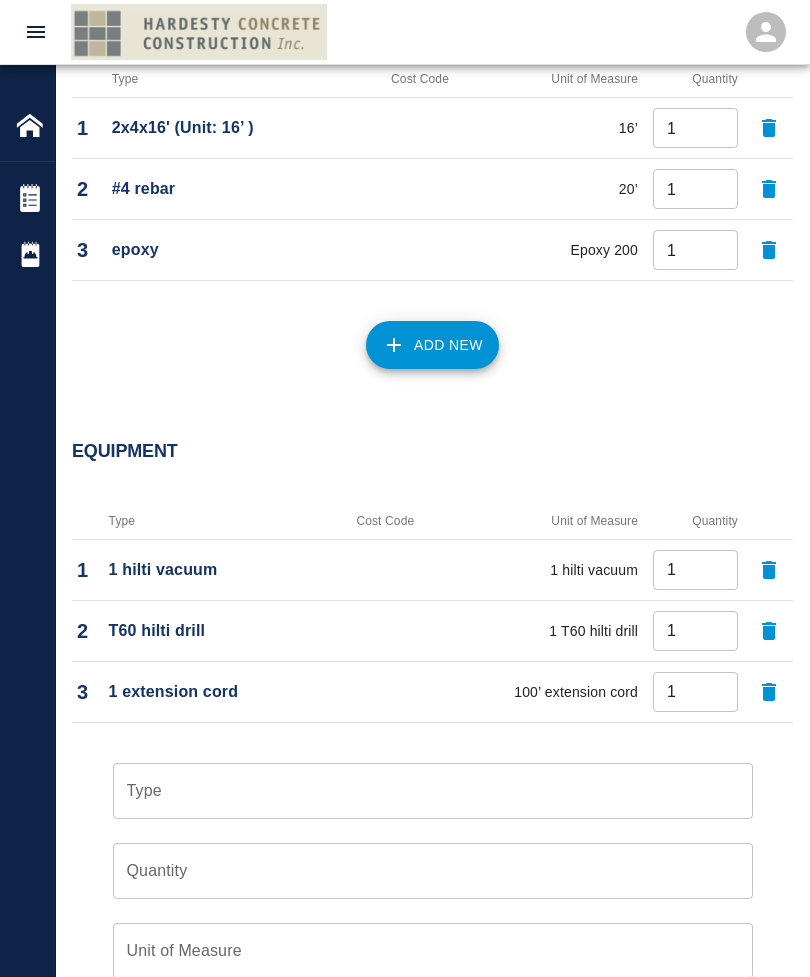click on "Type" at bounding box center [433, 791] 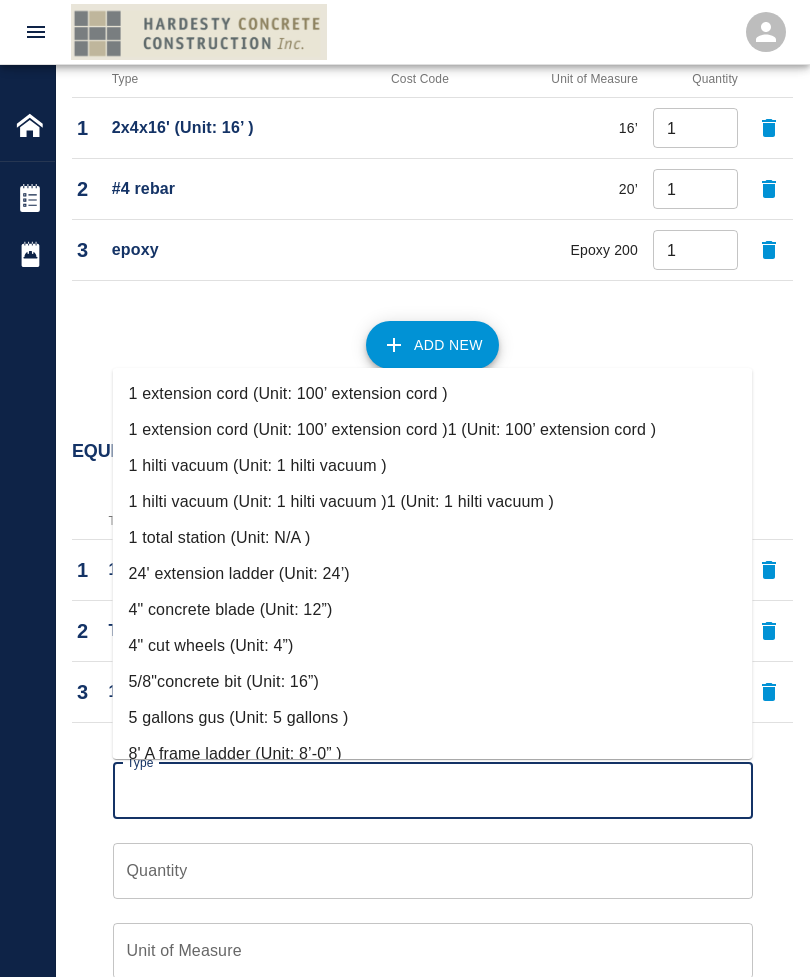 scroll, scrollTop: 1793, scrollLeft: 0, axis: vertical 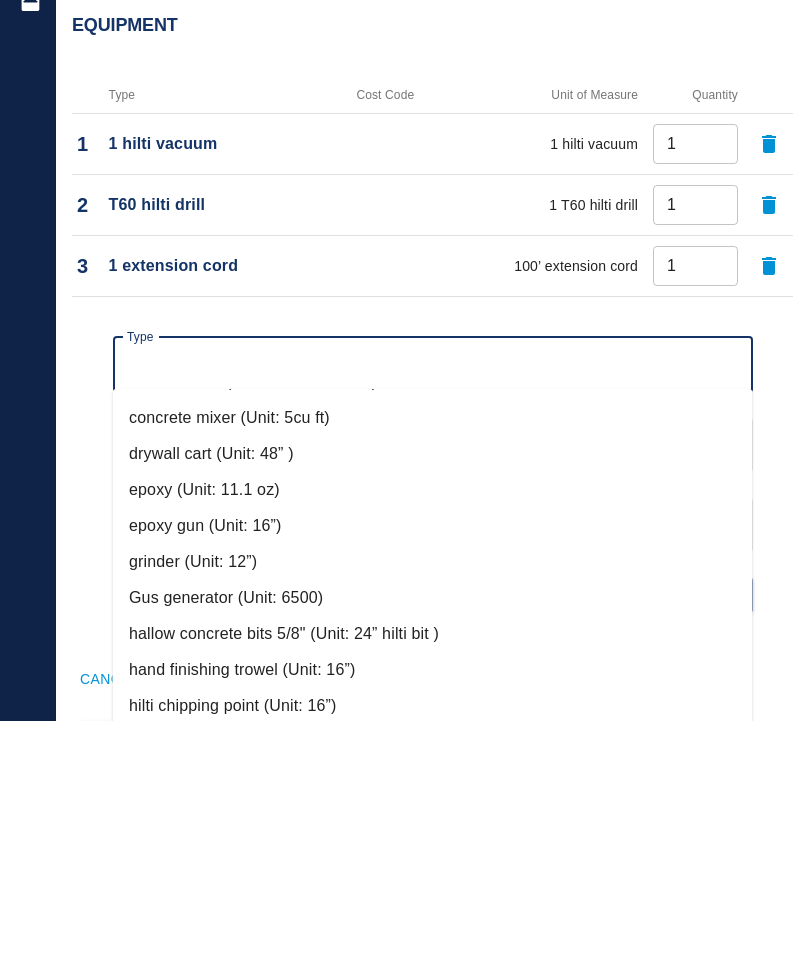 click on "epoxy gun (Unit: 16”)" at bounding box center (433, 782) 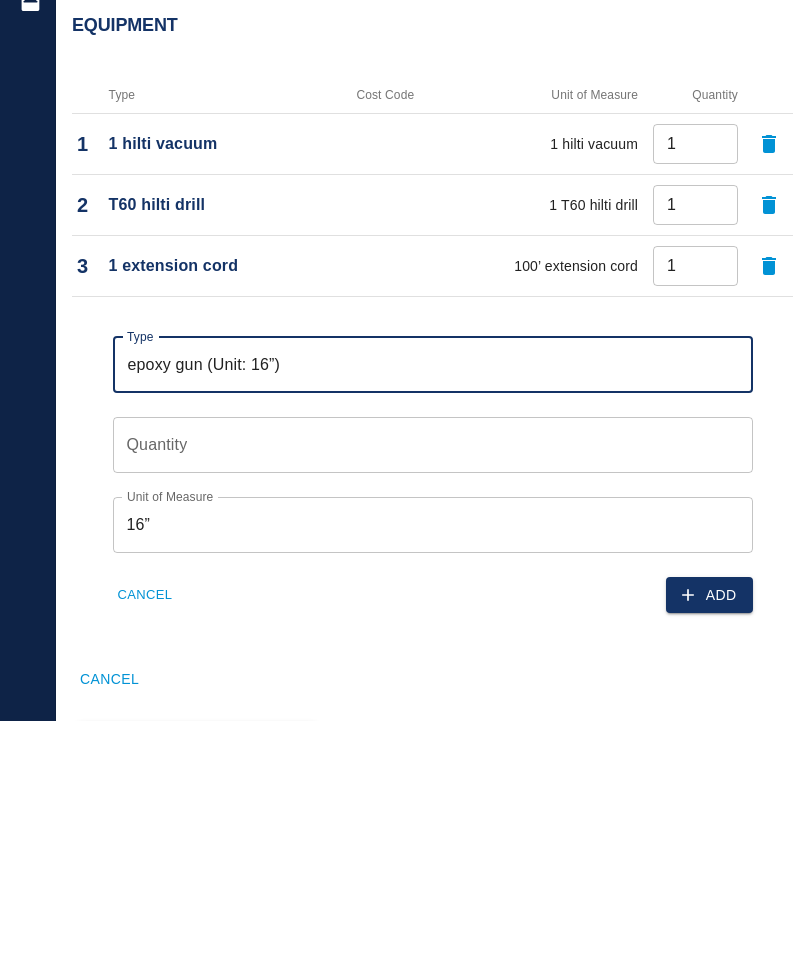 click on "Quantity" at bounding box center (433, 701) 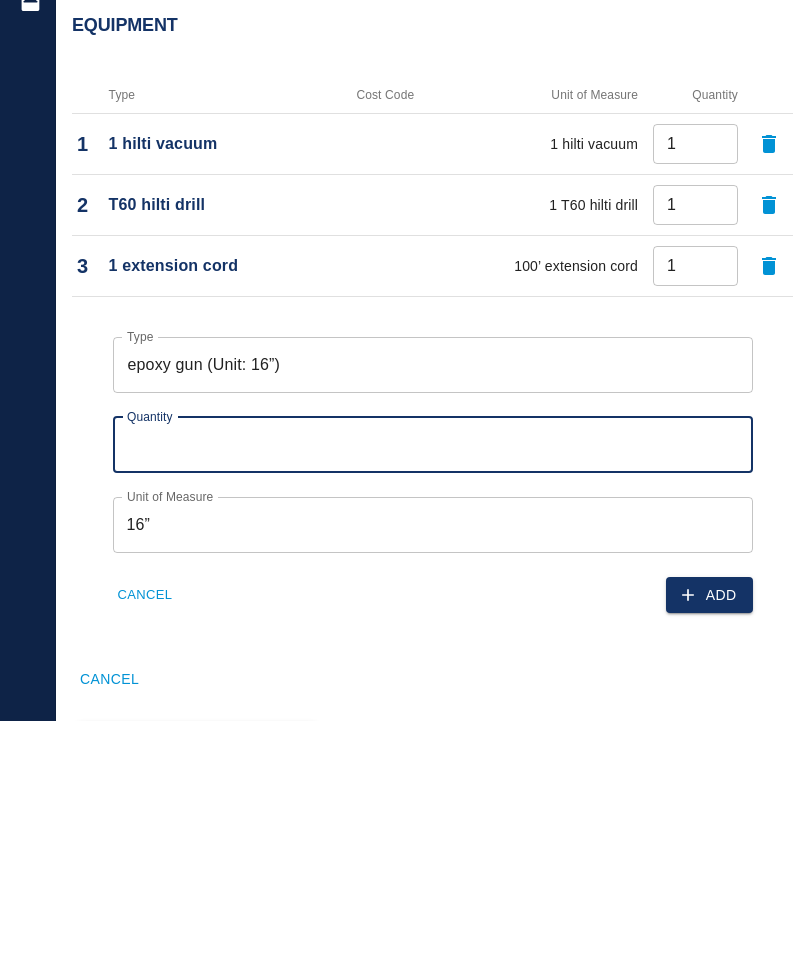 type on "1" 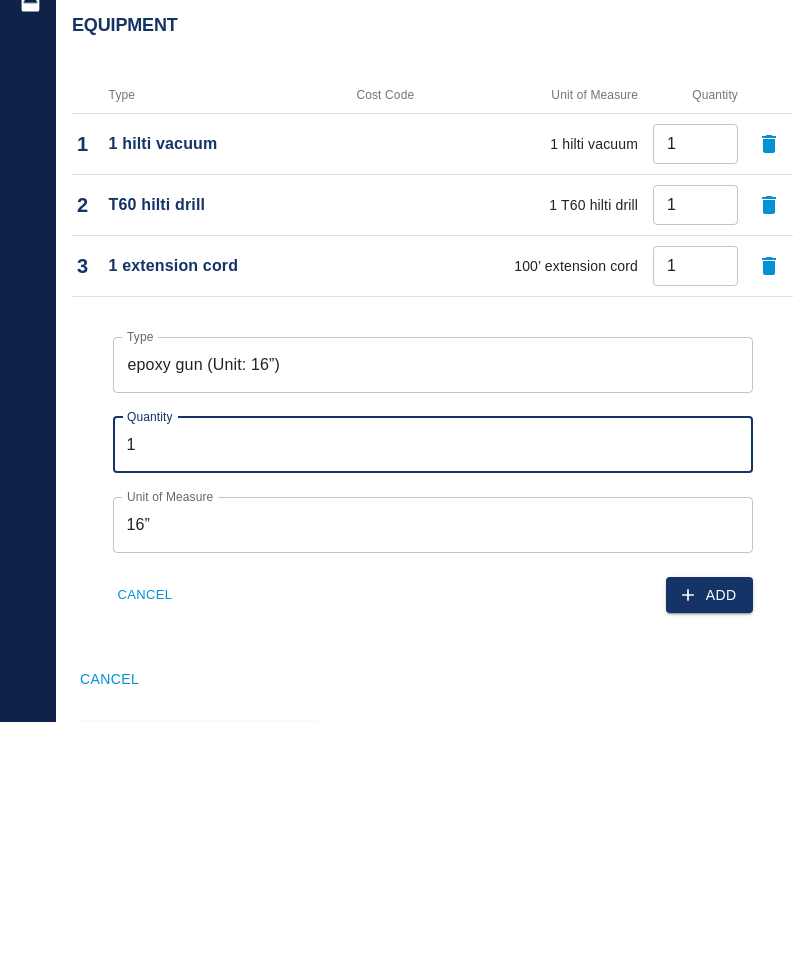 click on "Add" at bounding box center (709, 851) 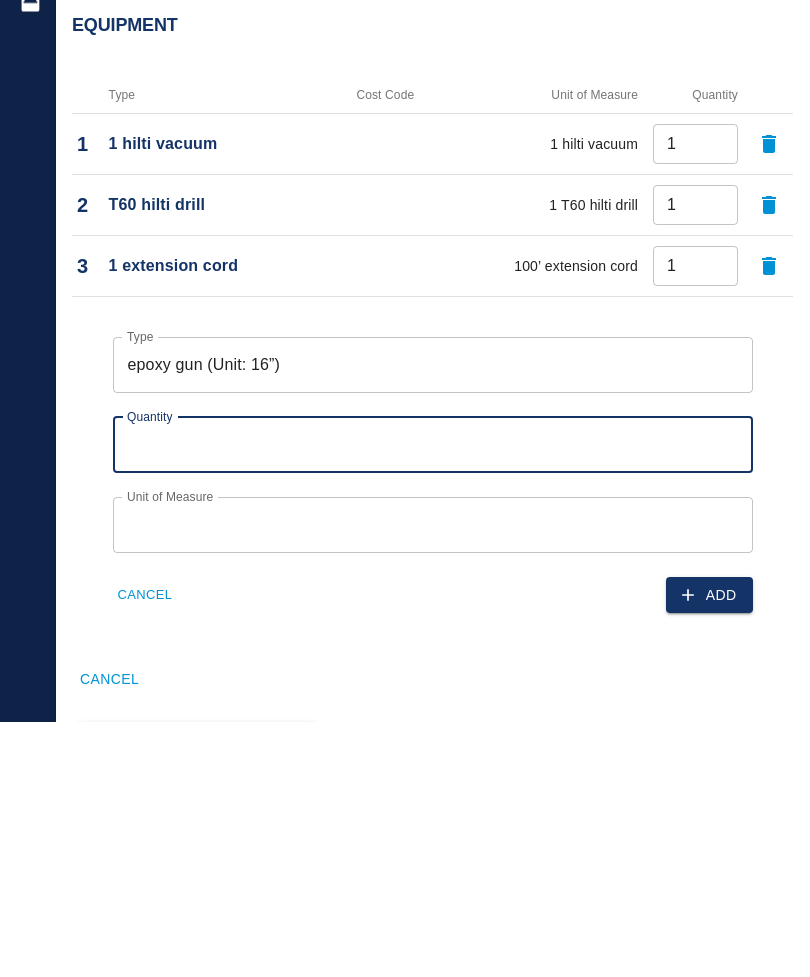 scroll, scrollTop: 1684, scrollLeft: 0, axis: vertical 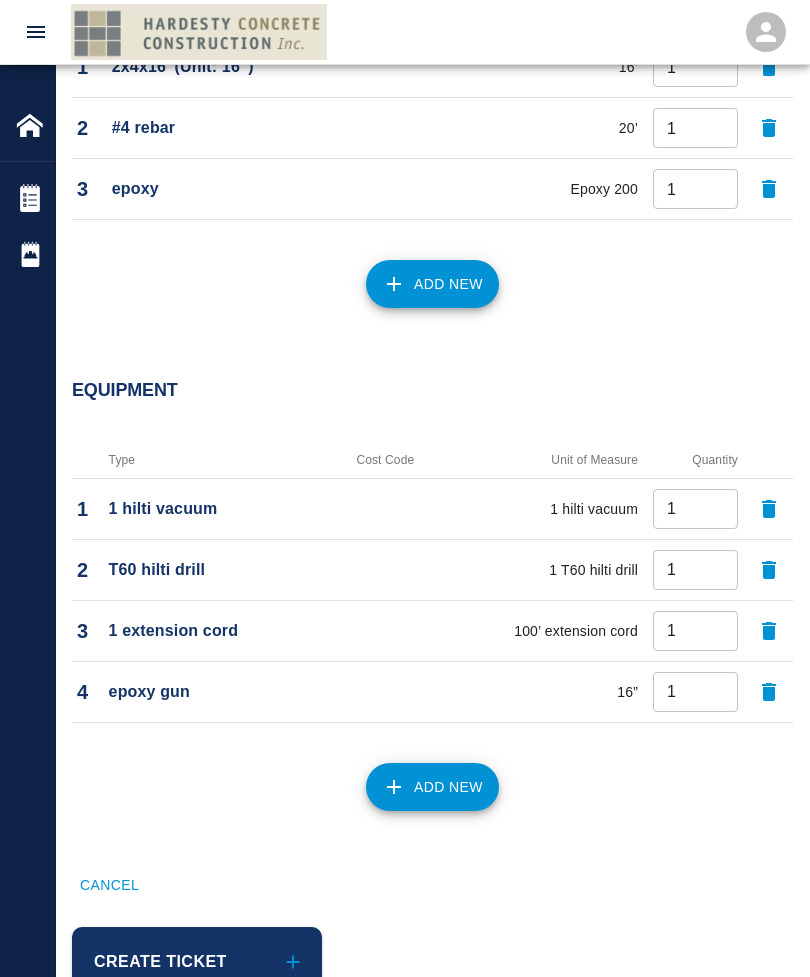 click on "Add New" at bounding box center (432, 787) 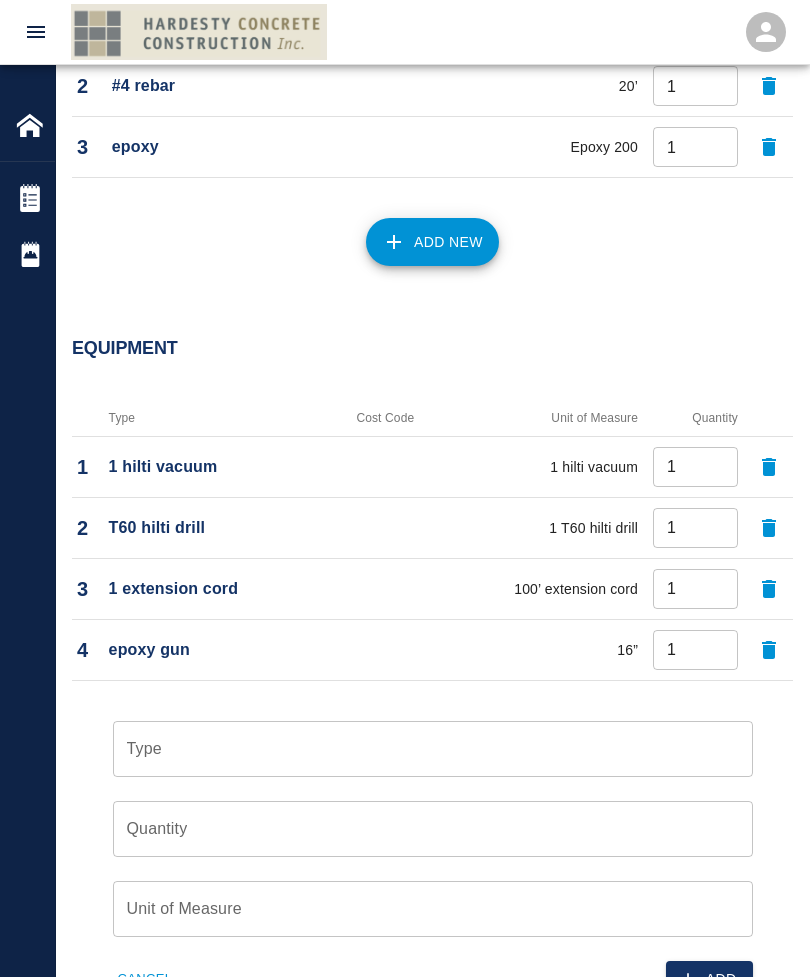 scroll, scrollTop: 1904, scrollLeft: 0, axis: vertical 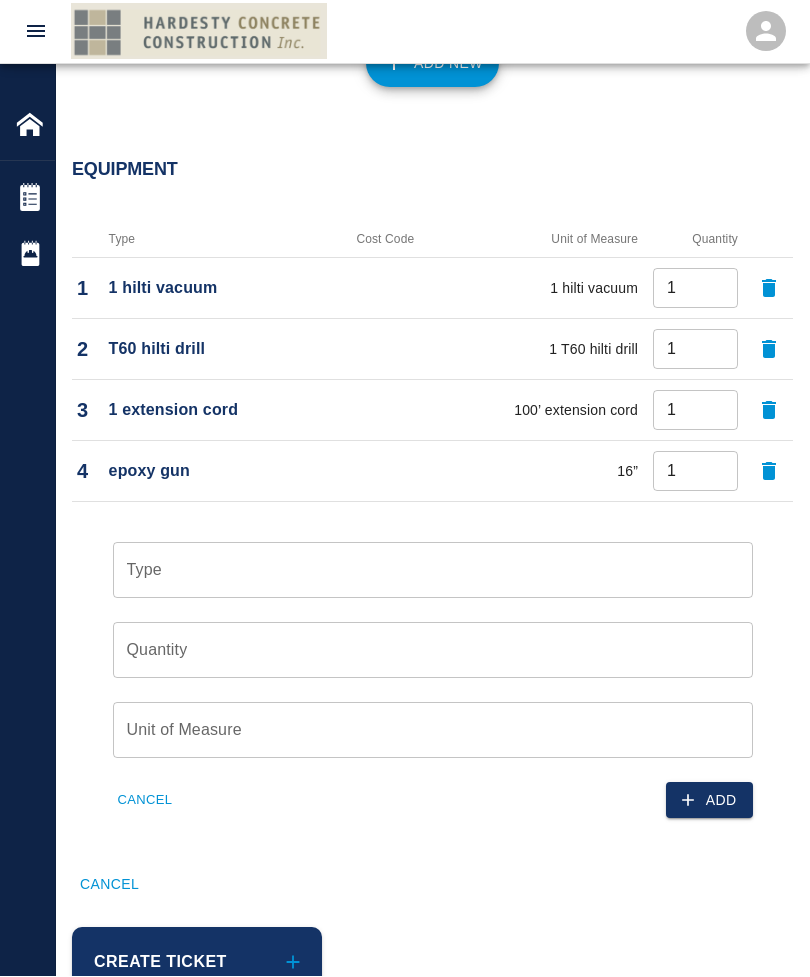 click on "Type Type" at bounding box center (433, 571) 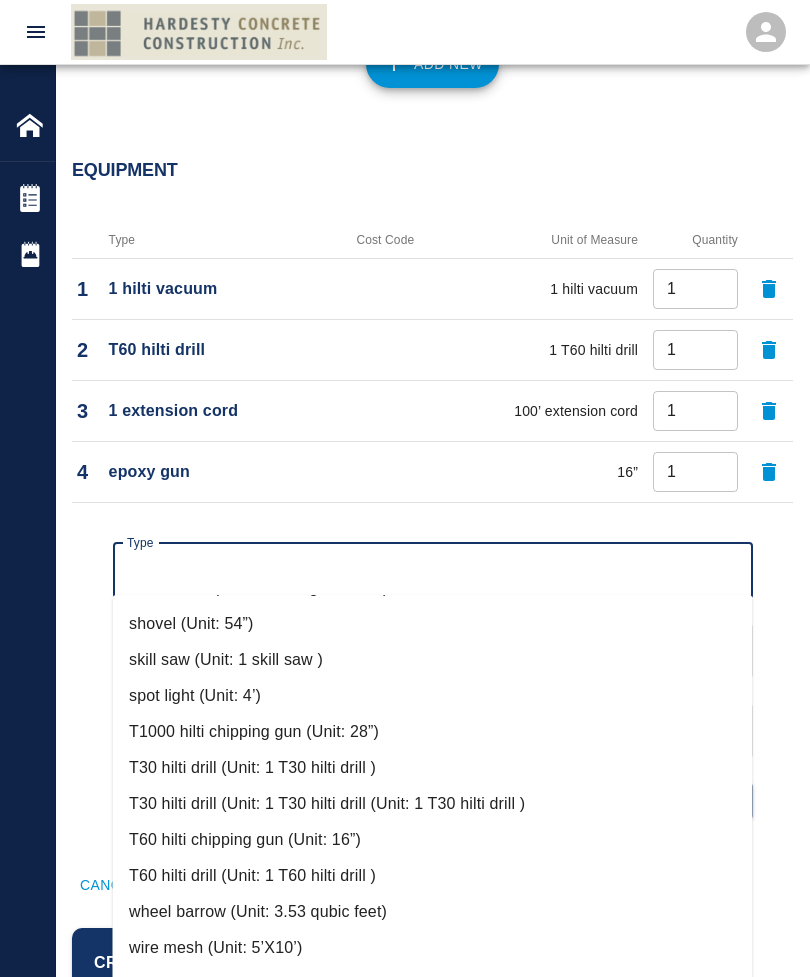 scroll, scrollTop: 1256, scrollLeft: 0, axis: vertical 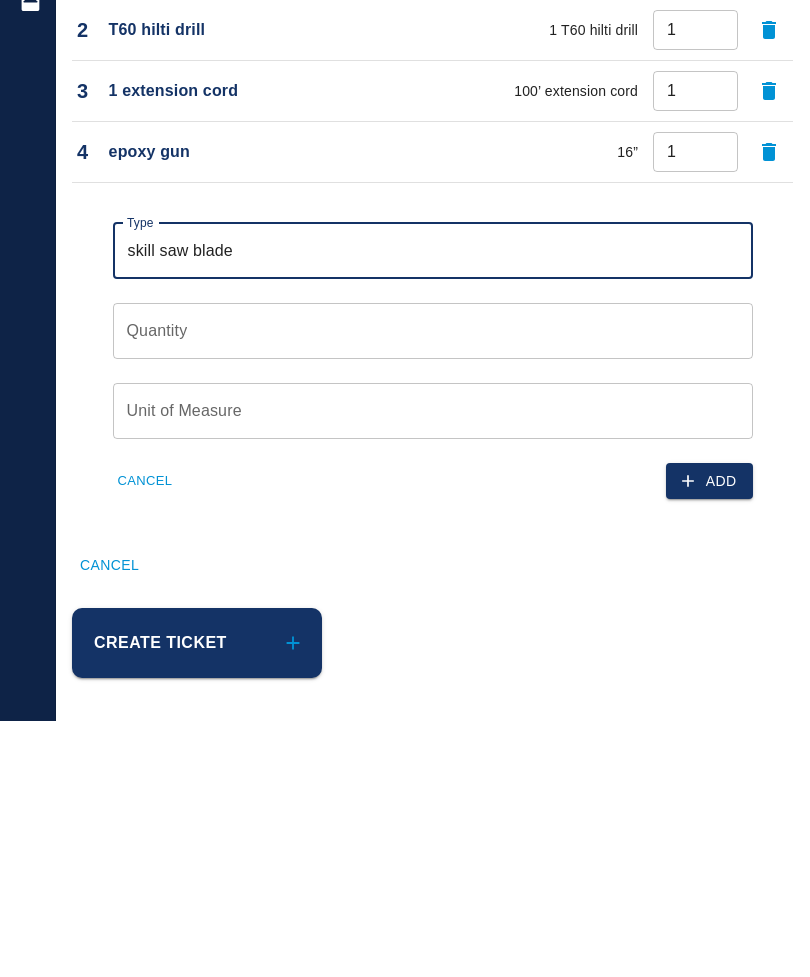 type on "skill saw blade" 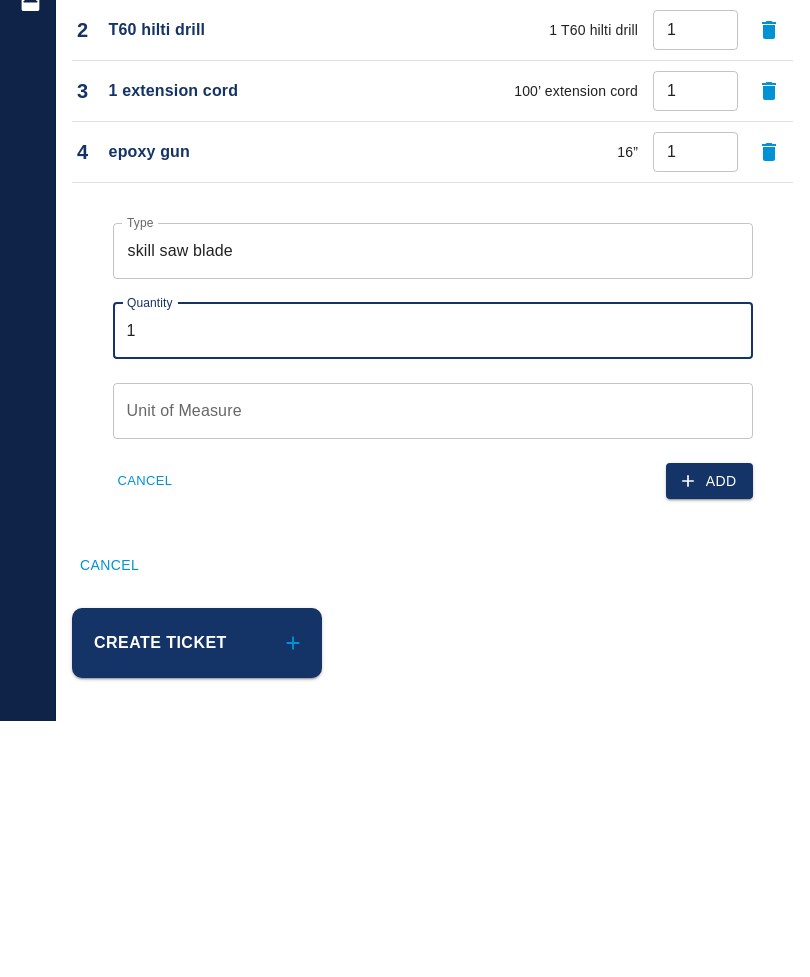 type on "1" 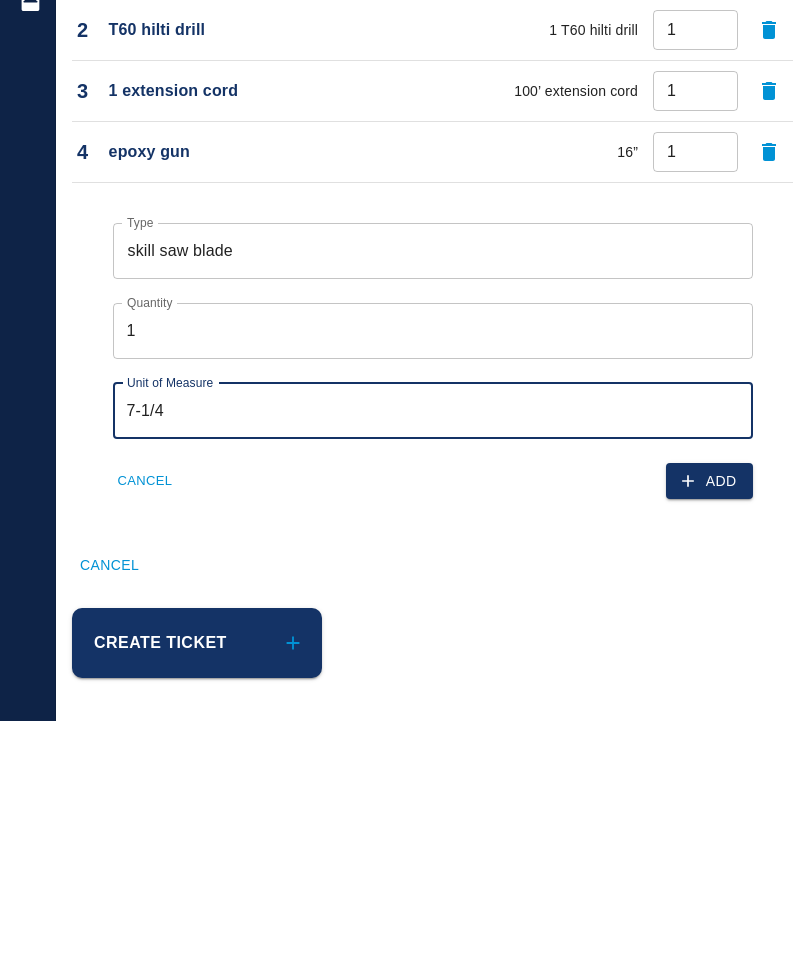 type on "7-1/4”" 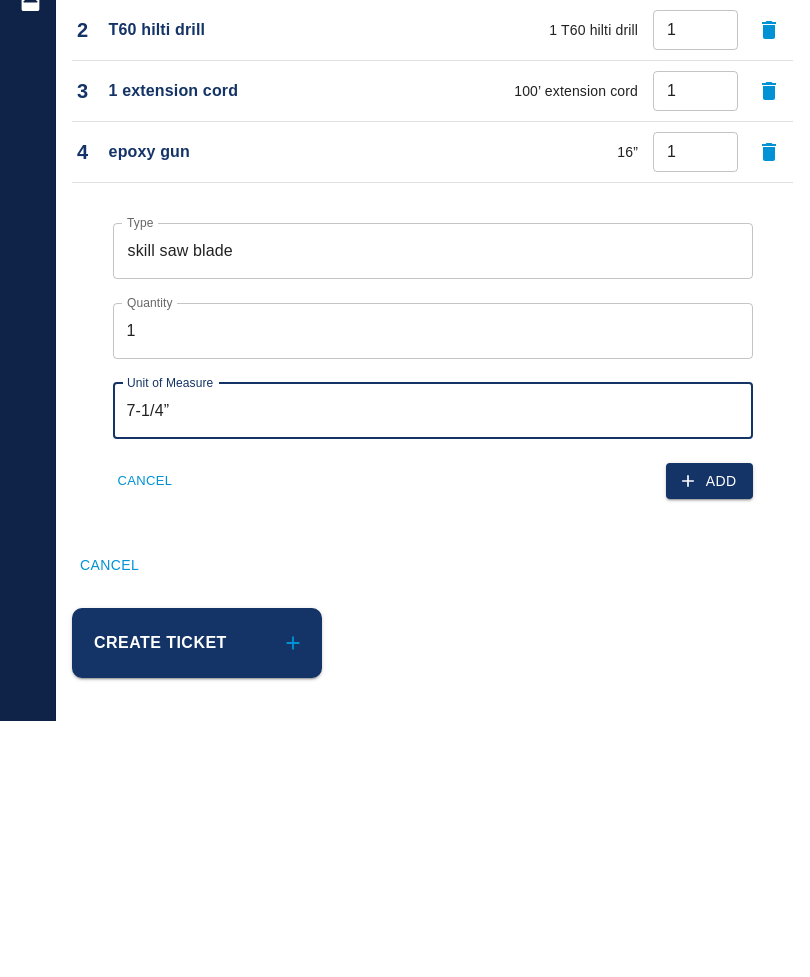 click on "Add" at bounding box center (709, 737) 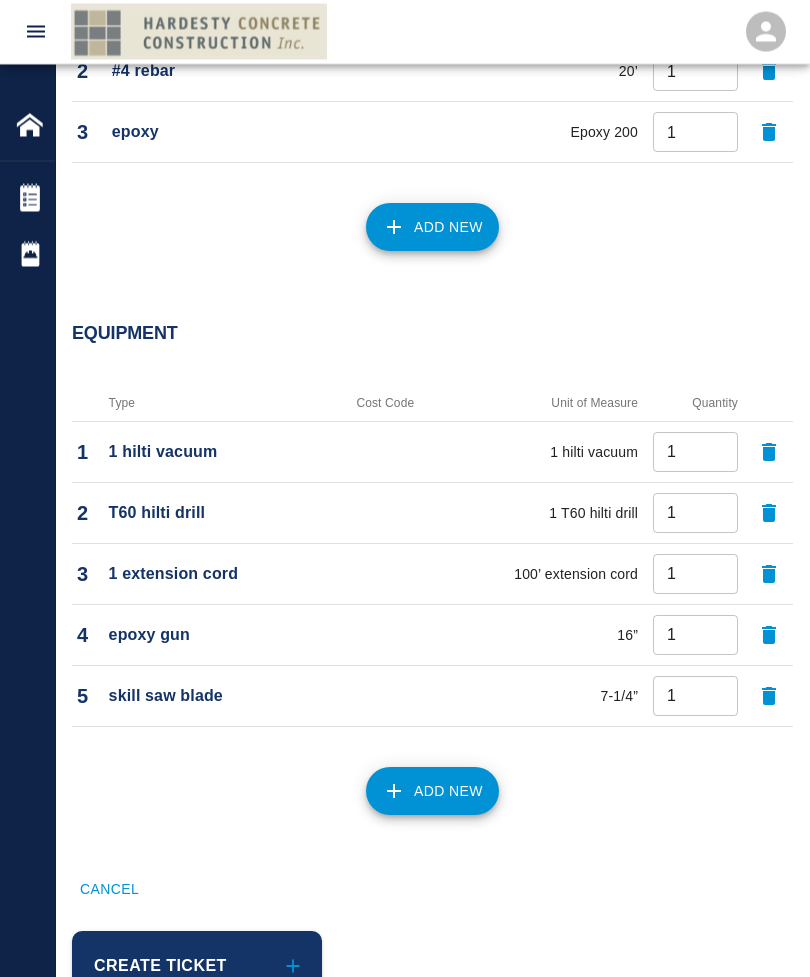 scroll, scrollTop: 1745, scrollLeft: 0, axis: vertical 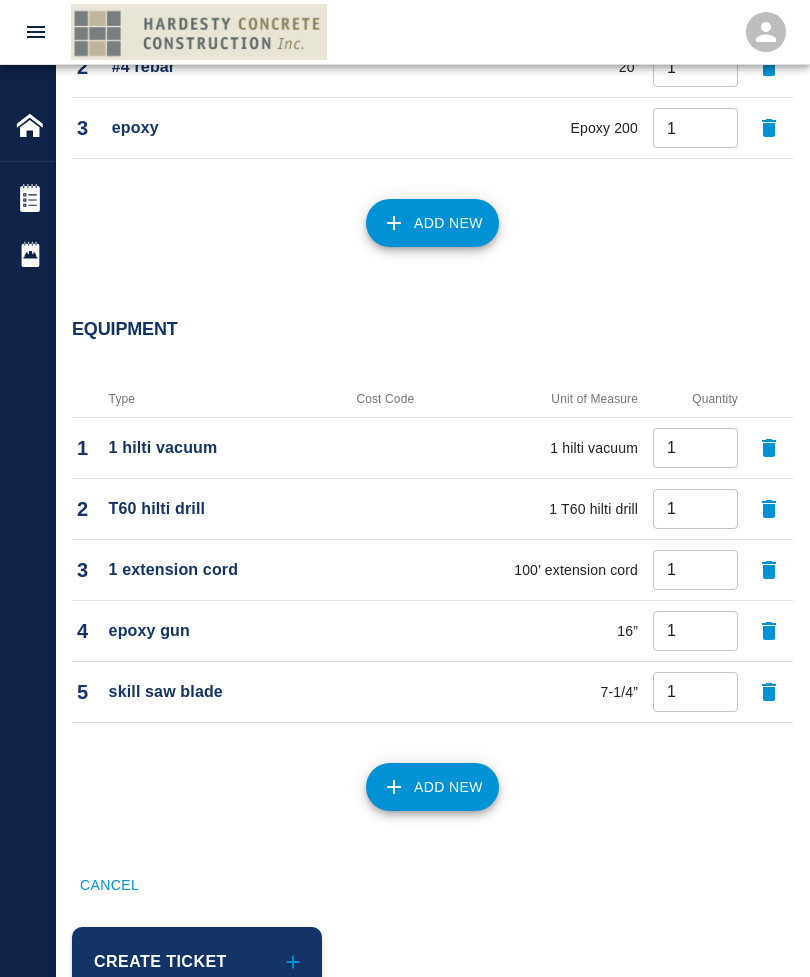 click on "Create Ticket" at bounding box center [197, 962] 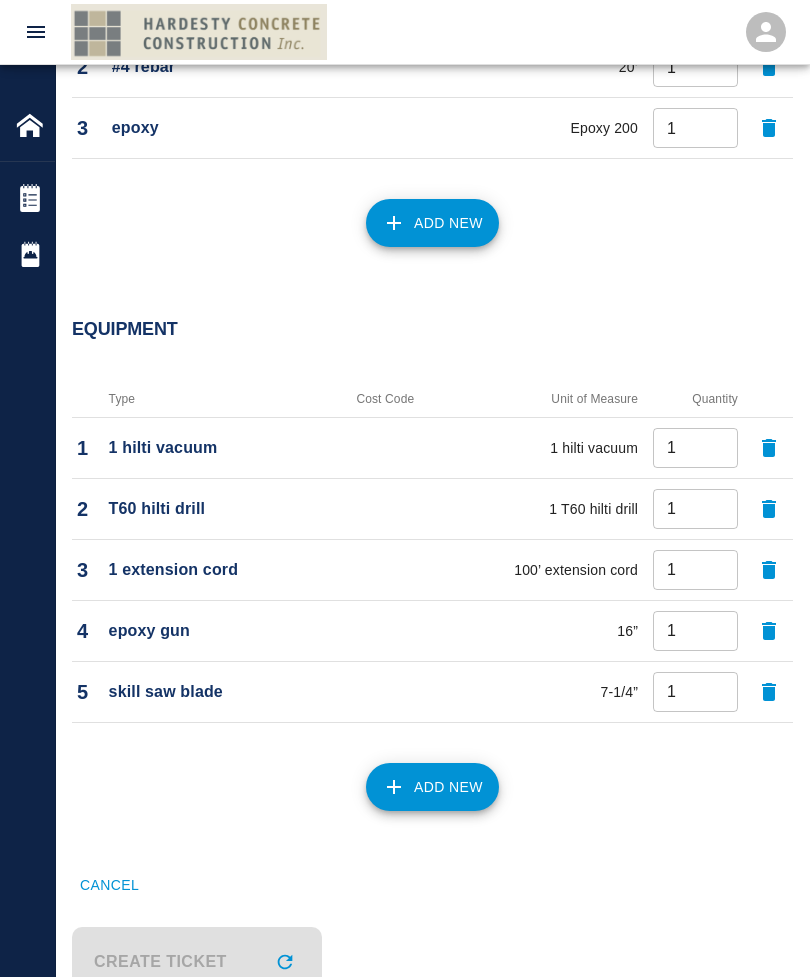 scroll, scrollTop: 0, scrollLeft: 0, axis: both 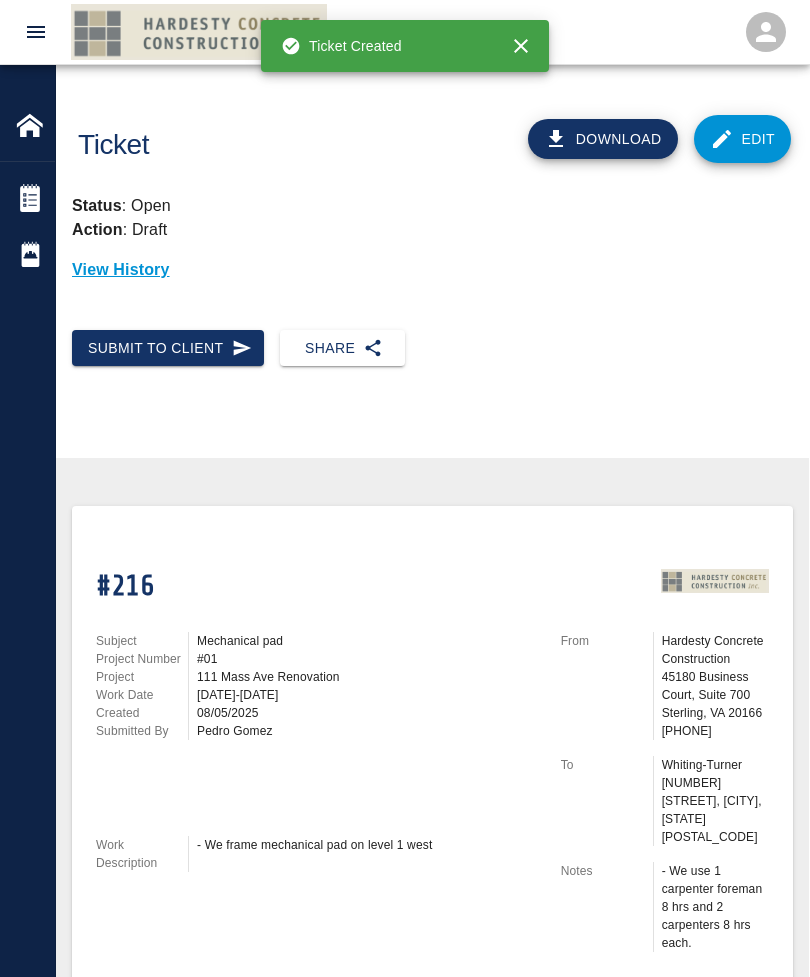 click on "Share" at bounding box center (342, 348) 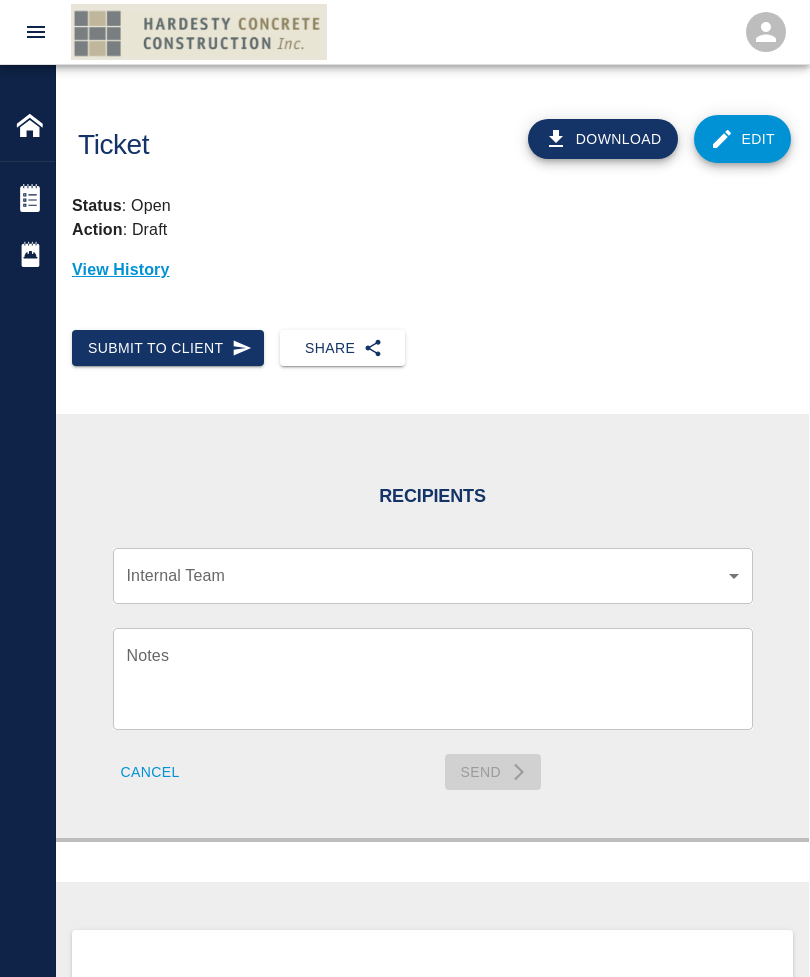 click on "Home [NUMBER] Mass Ave Renovation Tickets Daily Reports Powered By Terms of Service  |  Privacy Policy Ticket Download Edit Status :   Open Action :   Draft View History Submit to Client Share Recipients Internal Team ​ Internal Team Notes x Notes Cancel Send Recipients Send to TracFlo User Manager [FIRST] [LAST] ([EMAIL]) [PHONE] Manager Superintendent ​ Superintendent Review Type Time and Materials tm Review Type Send me a copy Notes x Notes Upload Attachments (10MB limit) Choose file No file chosen Upload Another File Cancel Send Request Time and Material Revision Notes   * x Notes   * Upload Attachments (10MB limit) Choose file No file chosen Upload Another File Cancel Send Time and Materials Reject Notes   * x Notes   * Upload Attachments (10MB limit) Choose file No file chosen Upload Another File Cancel Send Signature acknowledges time and material used, but does not change contractual obligations of either party Approve Ticket Time and Materials Signature Clear Notes x Notes Upload Attachments (10MB limit) Choose file Cancel" at bounding box center [405, 488] 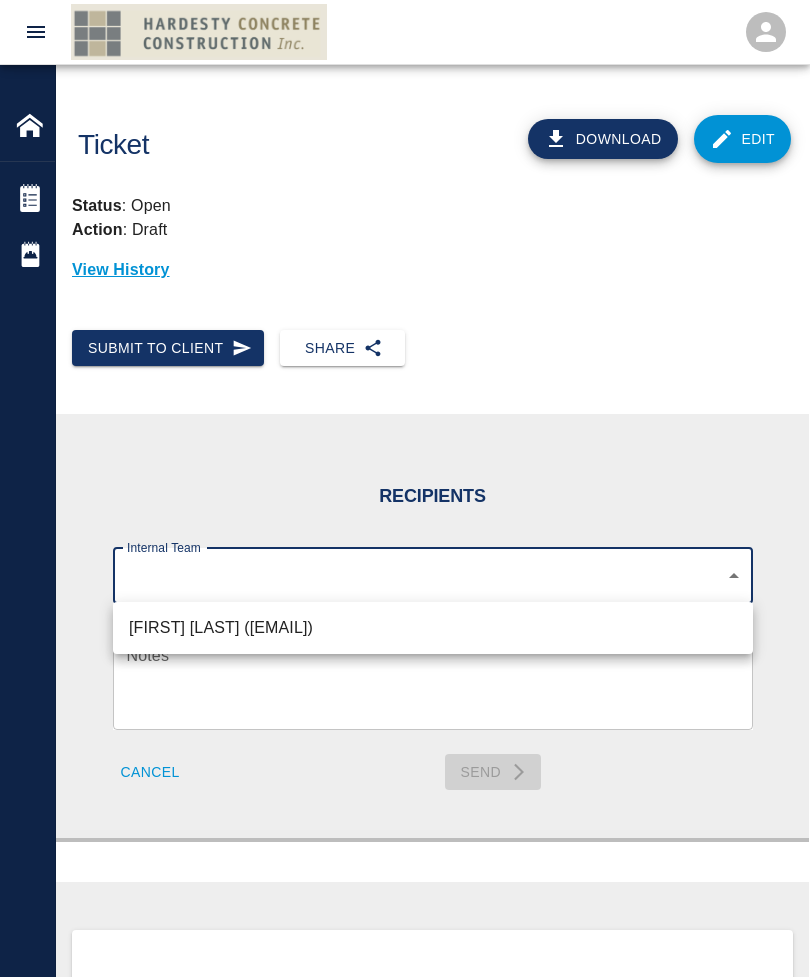 click on "[FIRST] [LAST] ([EMAIL])" at bounding box center [433, 628] 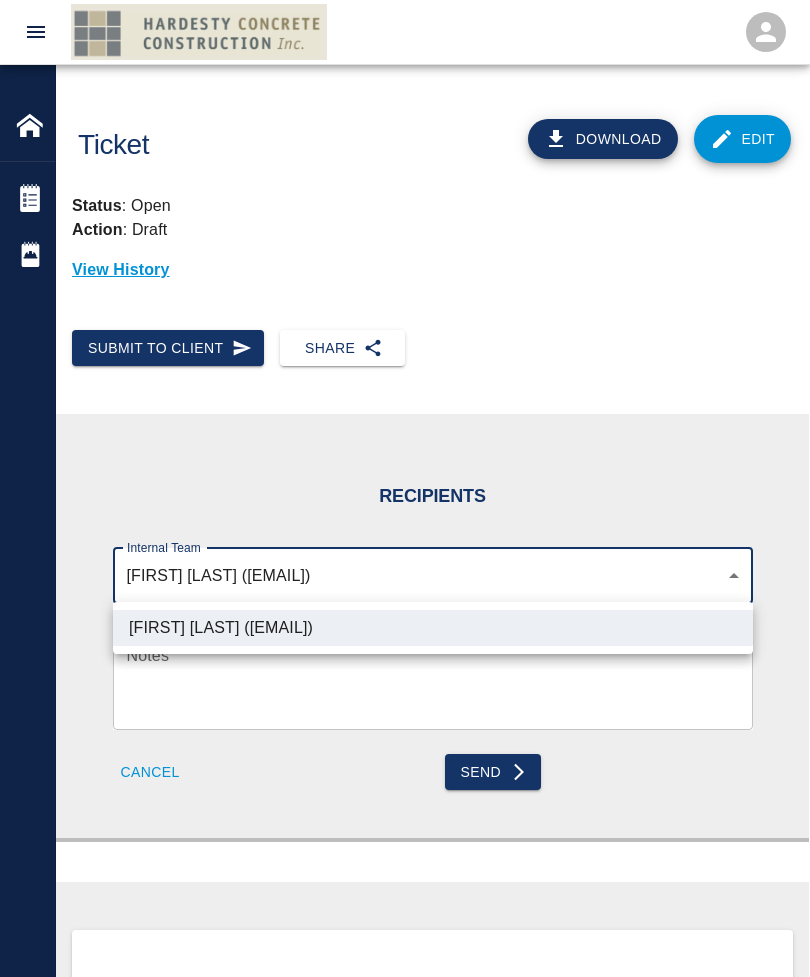 click at bounding box center [405, 488] 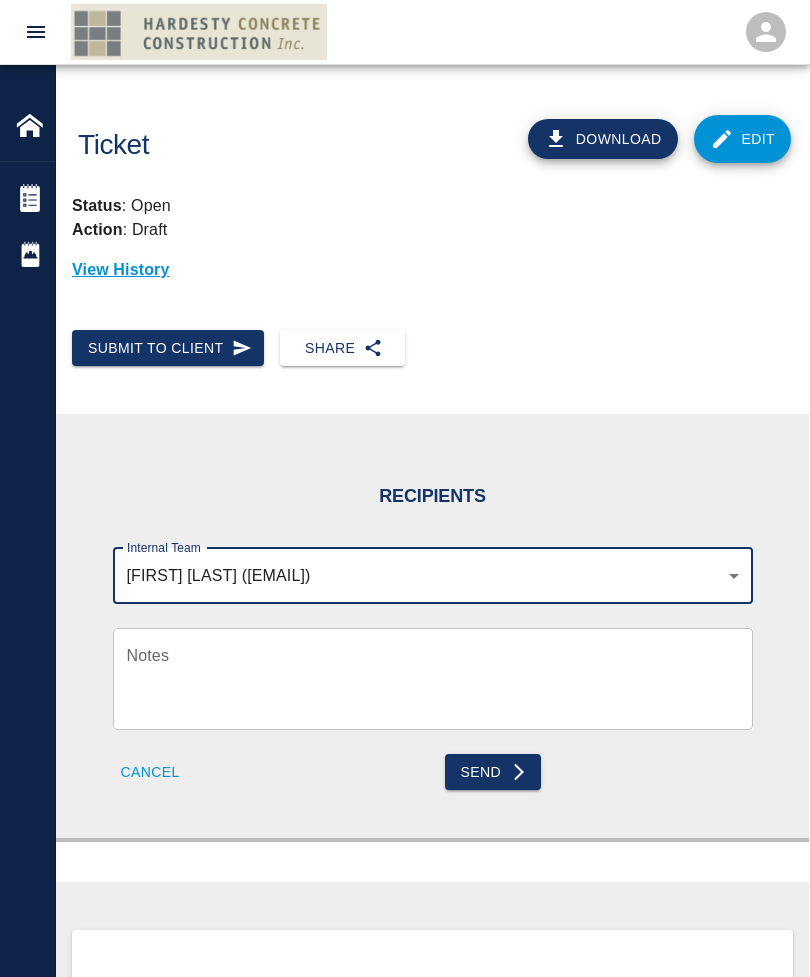 click on "Notes" at bounding box center [433, 678] 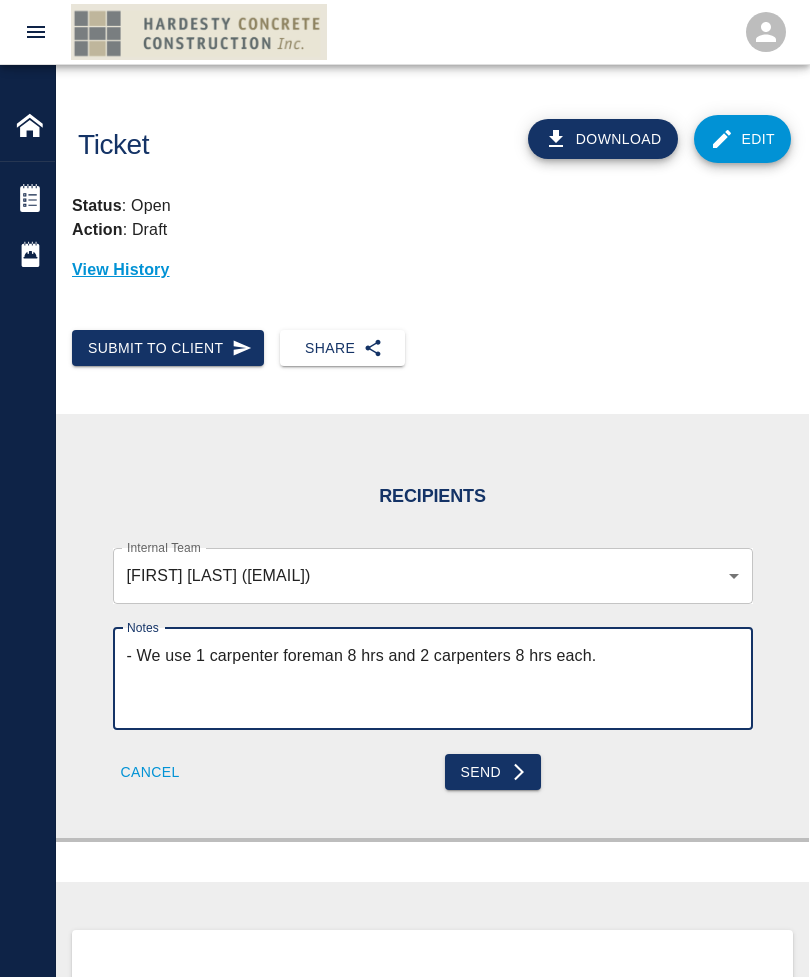type on "- We use 1 carpenter foreman 8 hrs and 2 carpenters 8 hrs each." 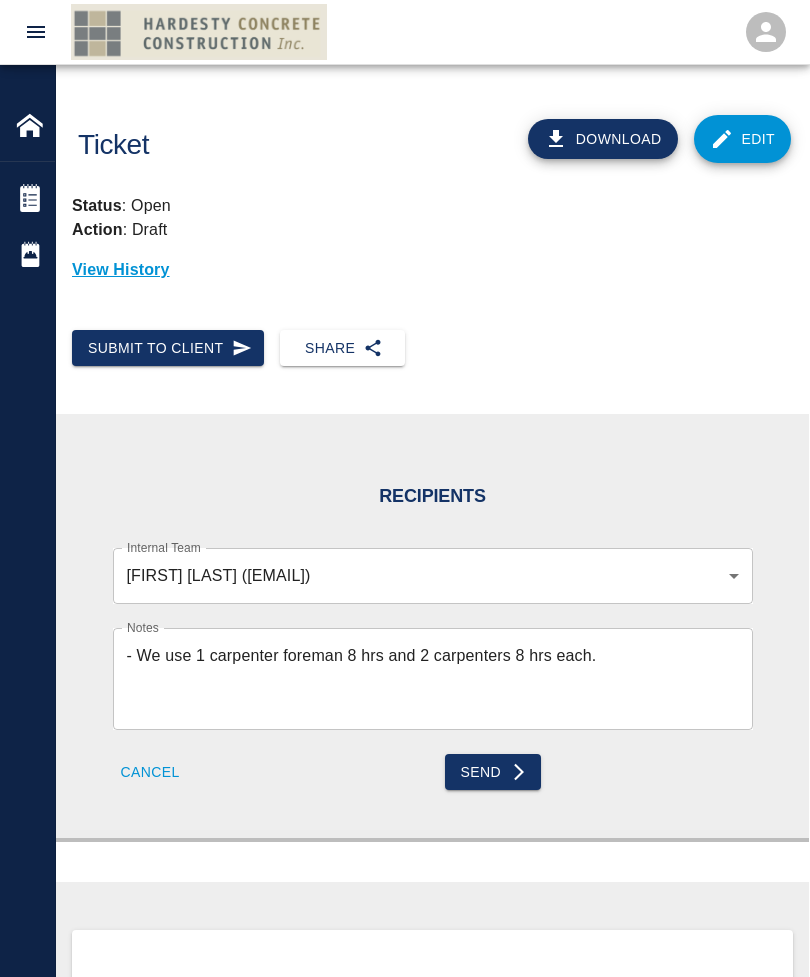 click on "Send" at bounding box center (493, 772) 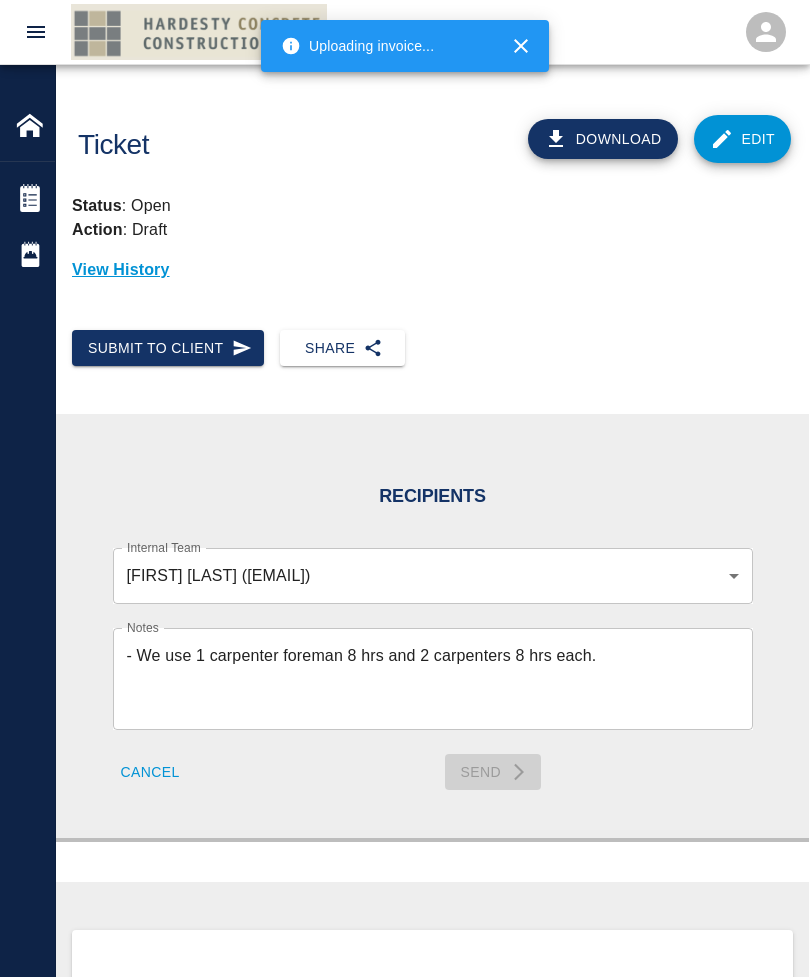 type 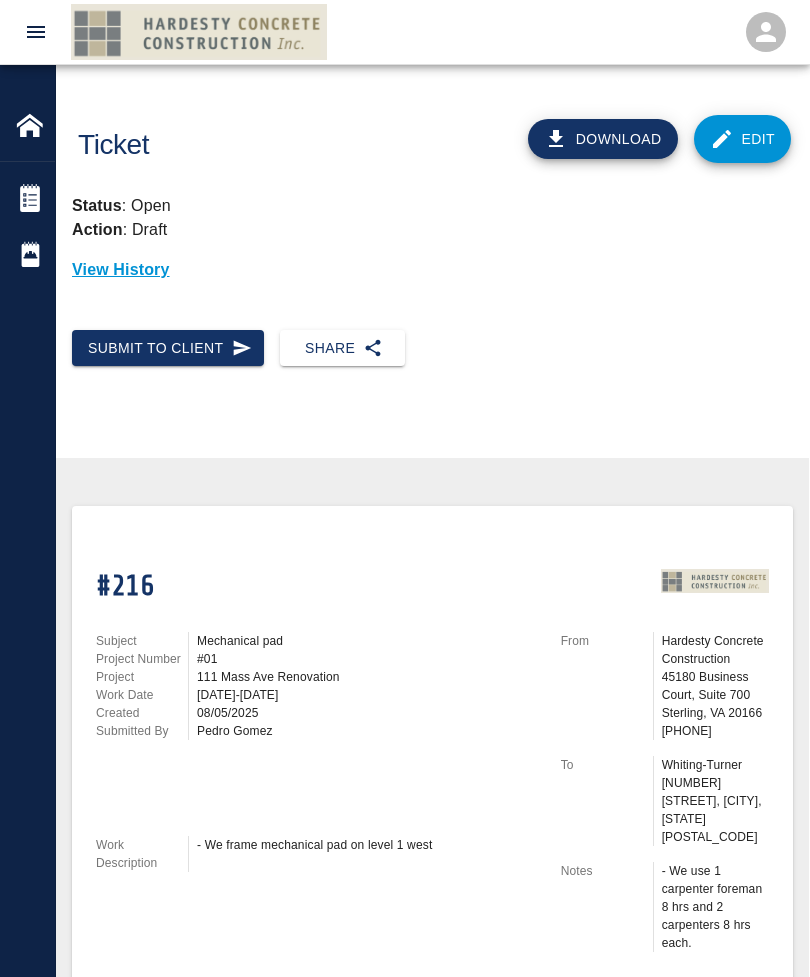 click on "Submit to Client" at bounding box center [168, 348] 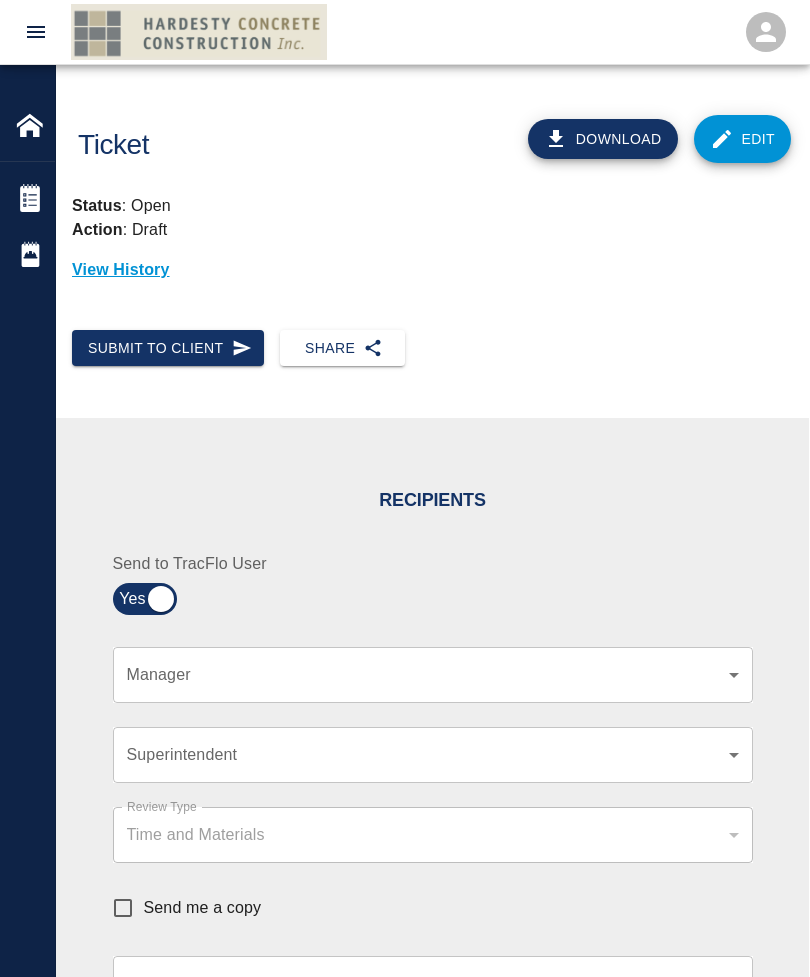 click on "Home [NUMBER] Mass Ave Renovation Tickets Daily Reports Powered By Terms of Service  |  Privacy Policy Ticket Download Edit Status :   Open Action :   Draft View History Submit to Client Share Recipients Internal Team ​ Internal Team Notes x Notes Cancel Send Recipients Send to TracFlo User Manager [FIRST] [LAST] ([EMAIL]) [PHONE] Manager Superintendent ​ Superintendent Review Type Time and Materials tm Review Type Send me a copy Notes x Notes Upload Attachments (10MB limit) Choose file No file chosen Upload Another File Cancel Send Request Time and Material Revision Notes   * x Notes   * Upload Attachments (10MB limit) Choose file No file chosen Upload Another File Cancel Send Time and Materials Reject Notes   * x Notes   * Upload Attachments (10MB limit) Choose file No file chosen Upload Another File Cancel Send Signature acknowledges time and material used, but does not change contractual obligations of either party Approve Ticket Time and Materials Signature Clear Notes x Notes Upload Attachments (10MB limit) Choose file Cancel" at bounding box center (405, 488) 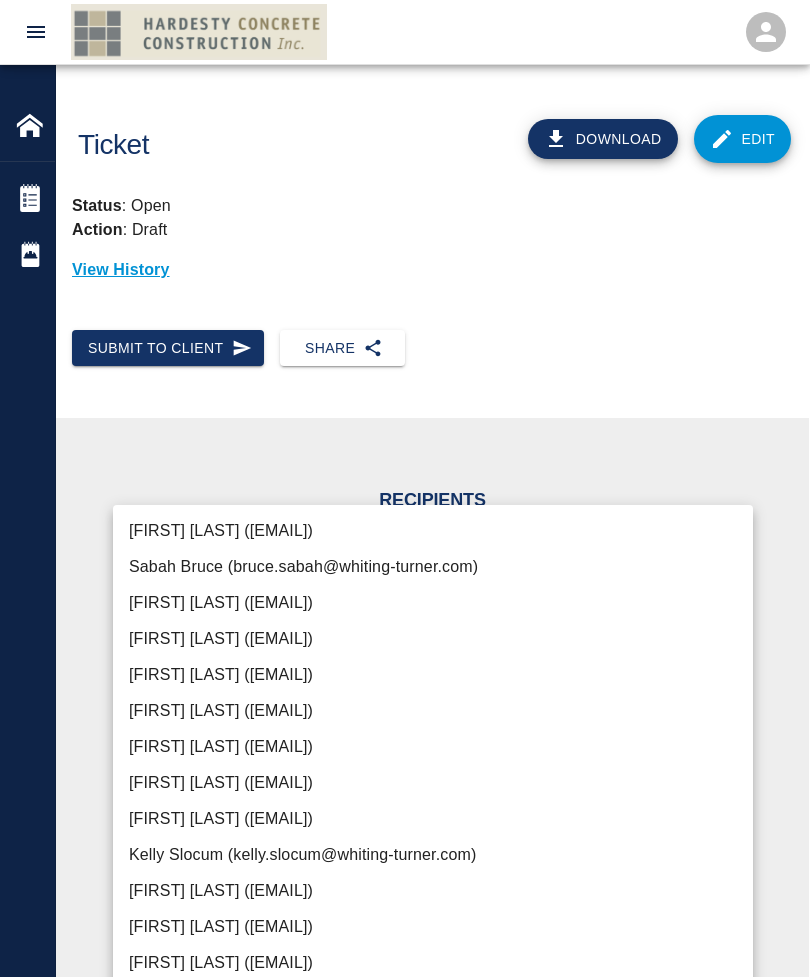 click on "[FIRST] [LAST] ([EMAIL])" at bounding box center [433, 783] 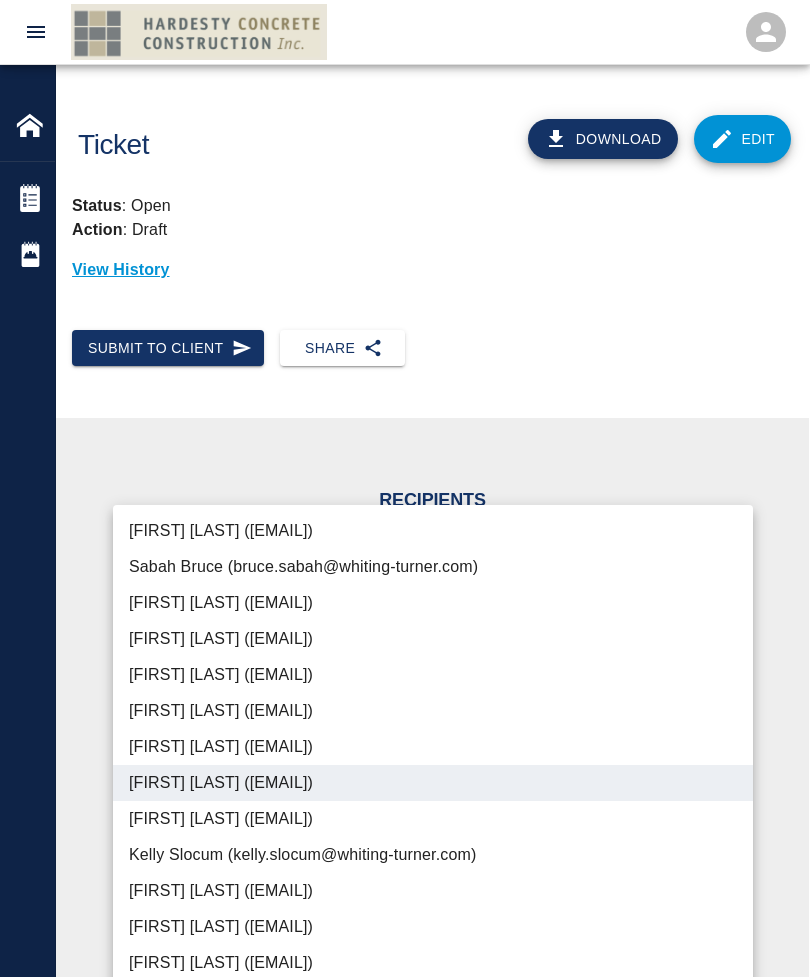 type on "91222343-9333-4f4b-88b8-3b14146d84f3" 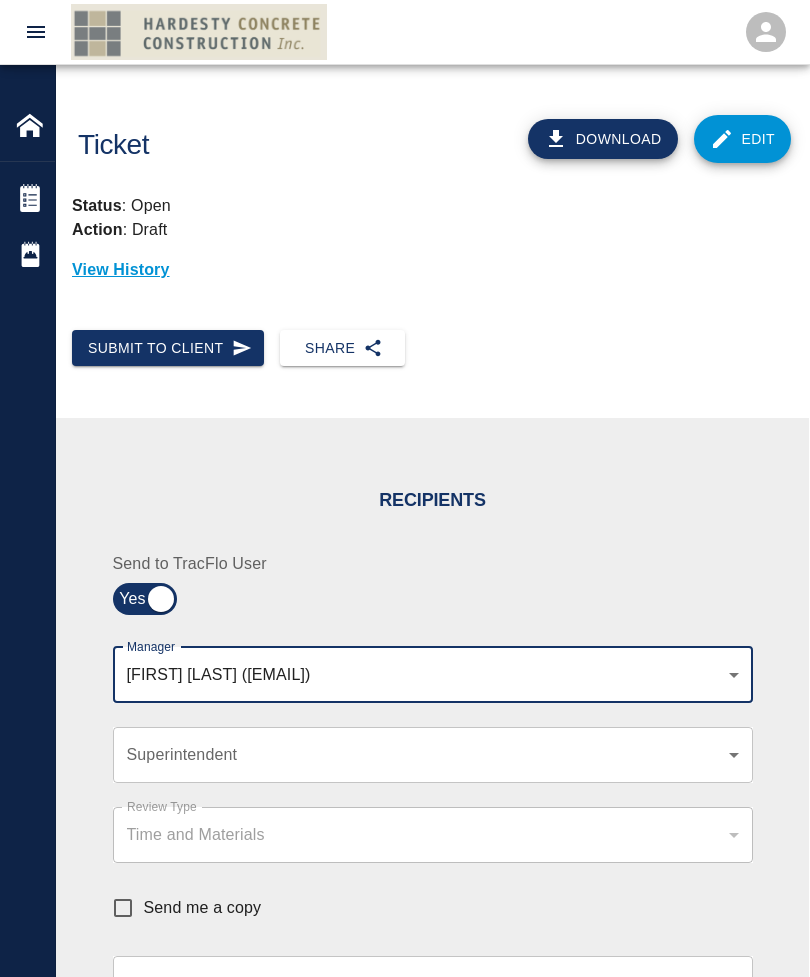 click on "Home [NUMBER] Mass Ave Renovation Tickets Daily Reports Powered By Terms of Service  |  Privacy Policy Ticket Download Edit Status :   Open Action :   Draft View History Submit to Client Share Recipients Internal Team ​ Internal Team Notes x Notes Cancel Send Recipients Send to TracFlo User Manager [FIRST] [LAST] ([EMAIL]) [PHONE] Manager Superintendent ​ Superintendent Review Type Time and Materials tm Review Type Send me a copy Notes x Notes Upload Attachments (10MB limit) Choose file No file chosen Upload Another File Cancel Send Request Time and Material Revision Notes   * x Notes   * Upload Attachments (10MB limit) Choose file No file chosen Upload Another File Cancel Send Time and Materials Reject Notes   * x Notes   * Upload Attachments (10MB limit) Choose file No file chosen Upload Another File Cancel Send Signature acknowledges time and material used, but does not change contractual obligations of either party Signature Clear Notes x" at bounding box center (405, 488) 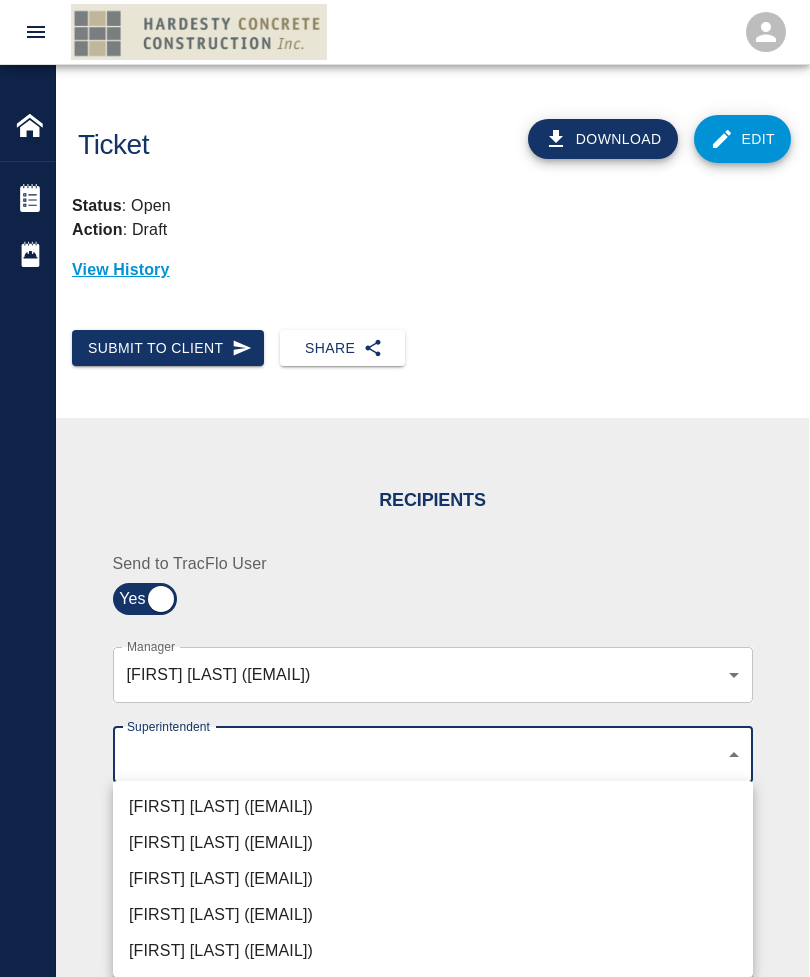 click on "[FIRST] [LAST] ([EMAIL])" at bounding box center [433, 879] 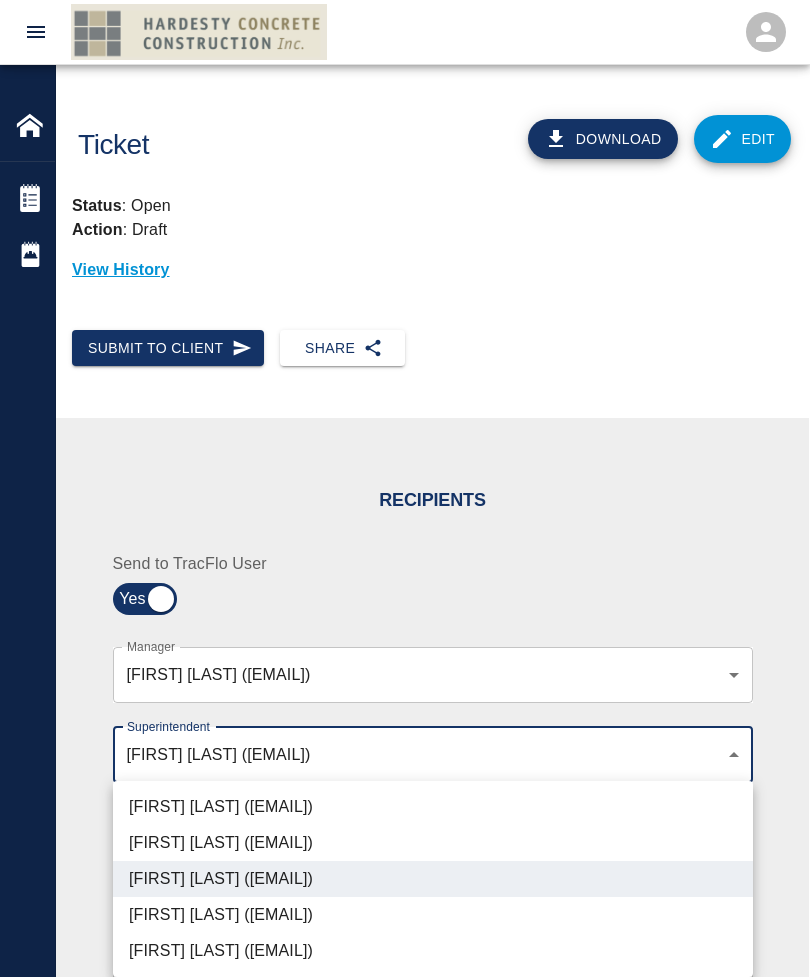 click at bounding box center [405, 488] 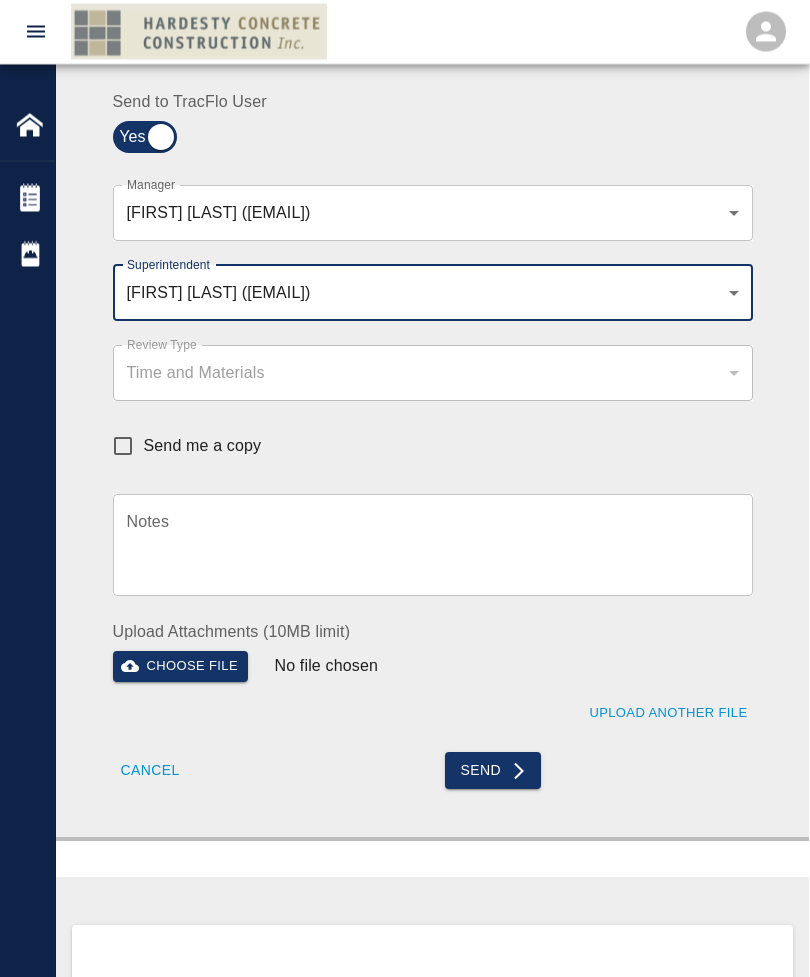 scroll, scrollTop: 487, scrollLeft: 0, axis: vertical 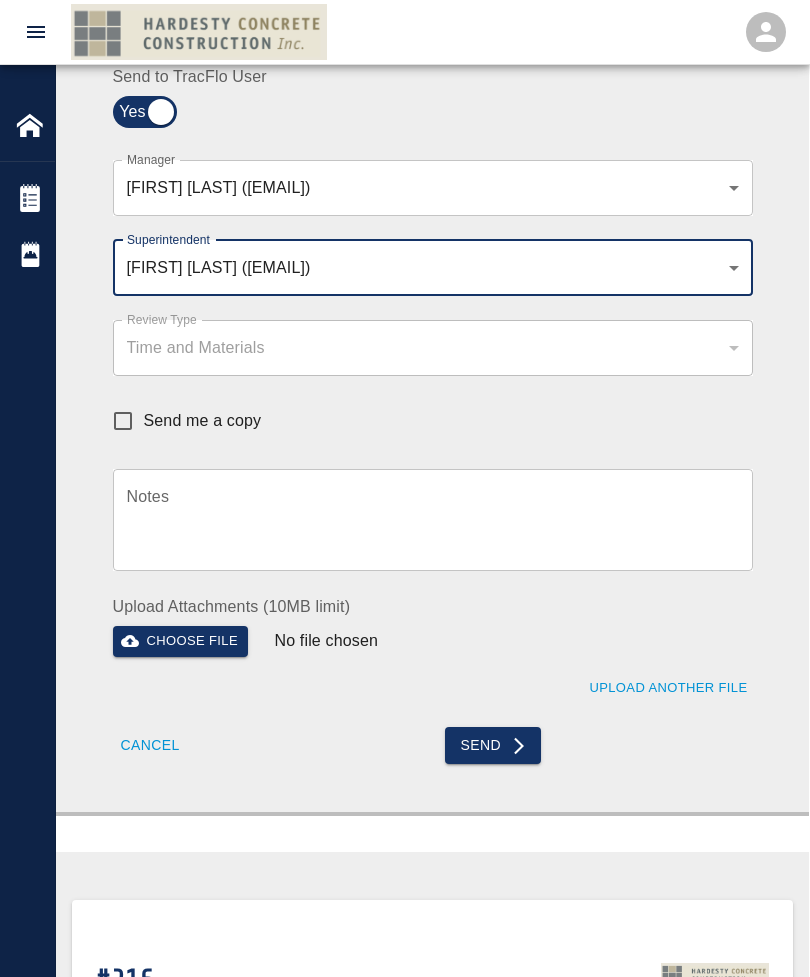 click on "Notes" at bounding box center (433, 519) 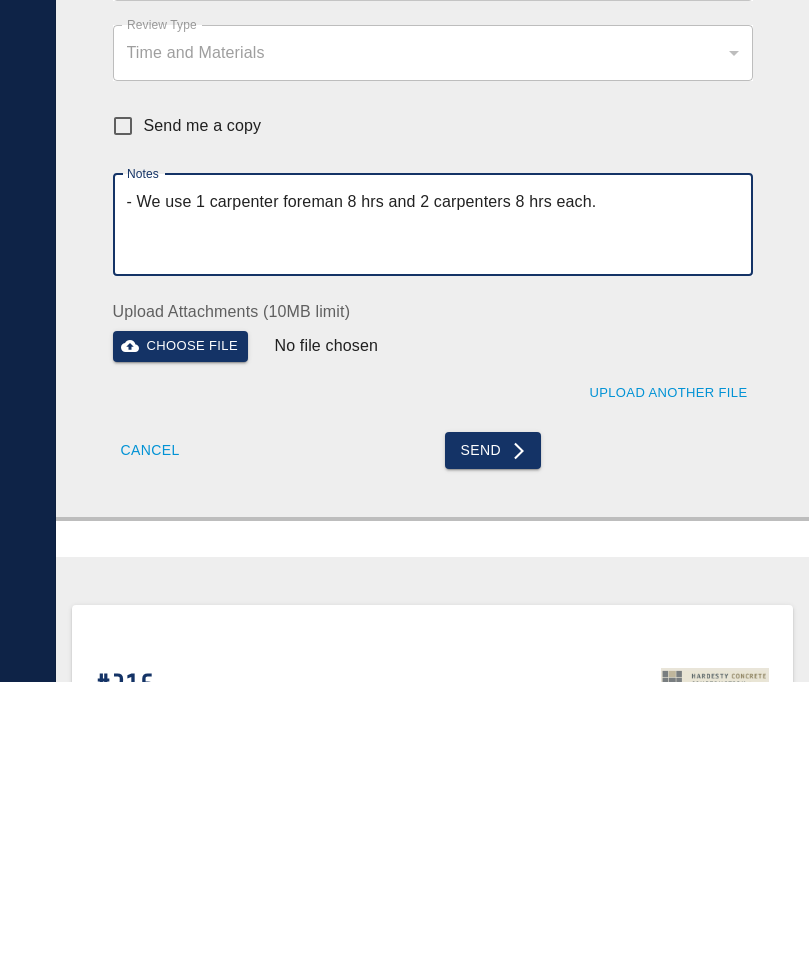 type on "- We use 1 carpenter foreman 8 hrs and 2 carpenters 8 hrs each." 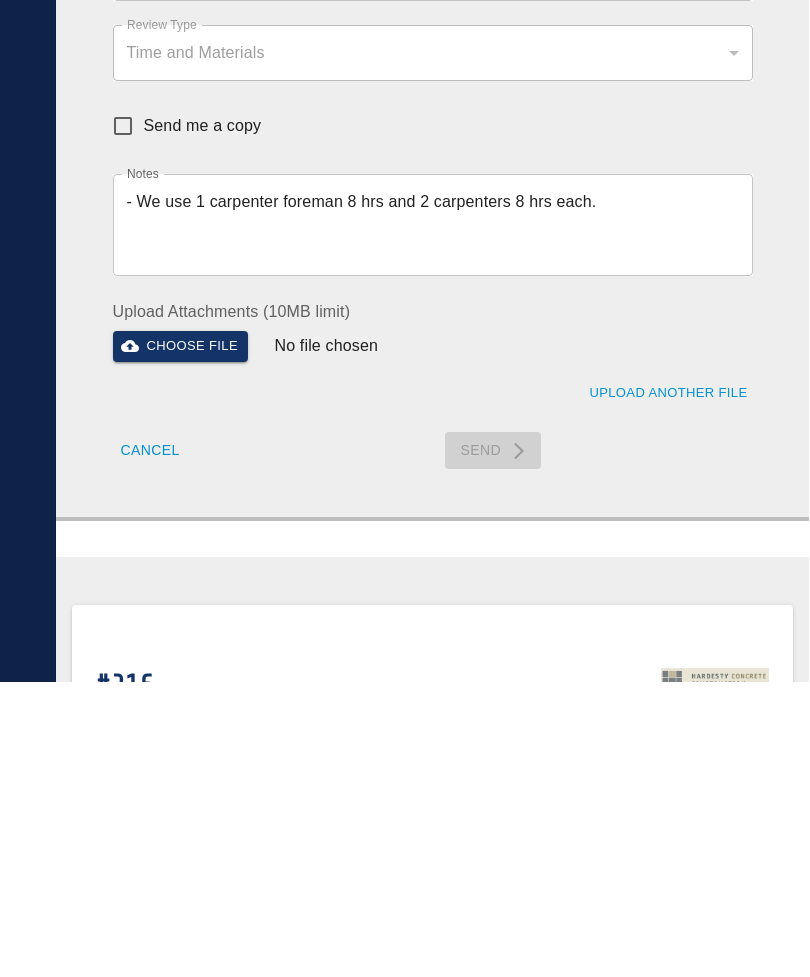 scroll, scrollTop: 782, scrollLeft: 0, axis: vertical 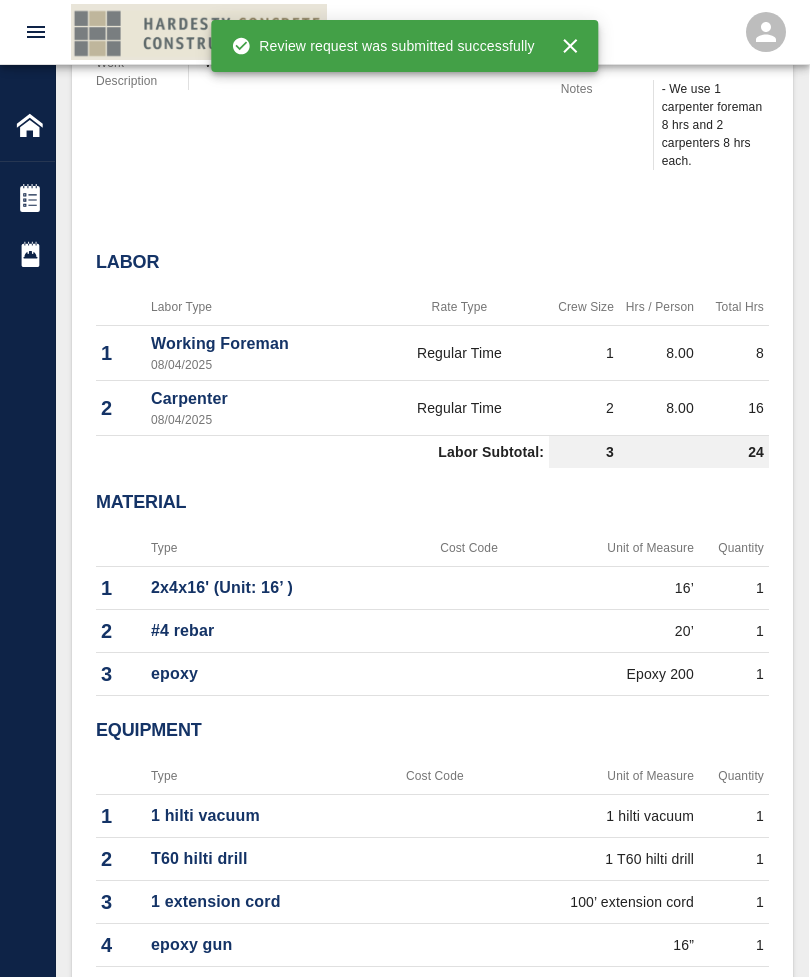 type 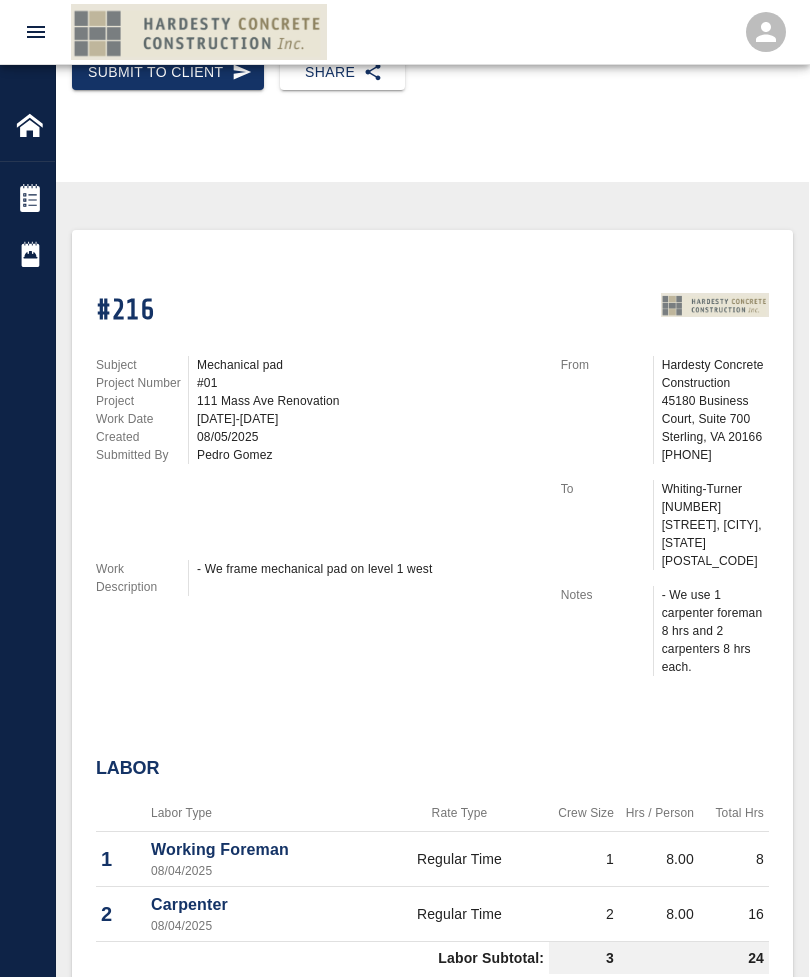 scroll, scrollTop: 0, scrollLeft: 0, axis: both 